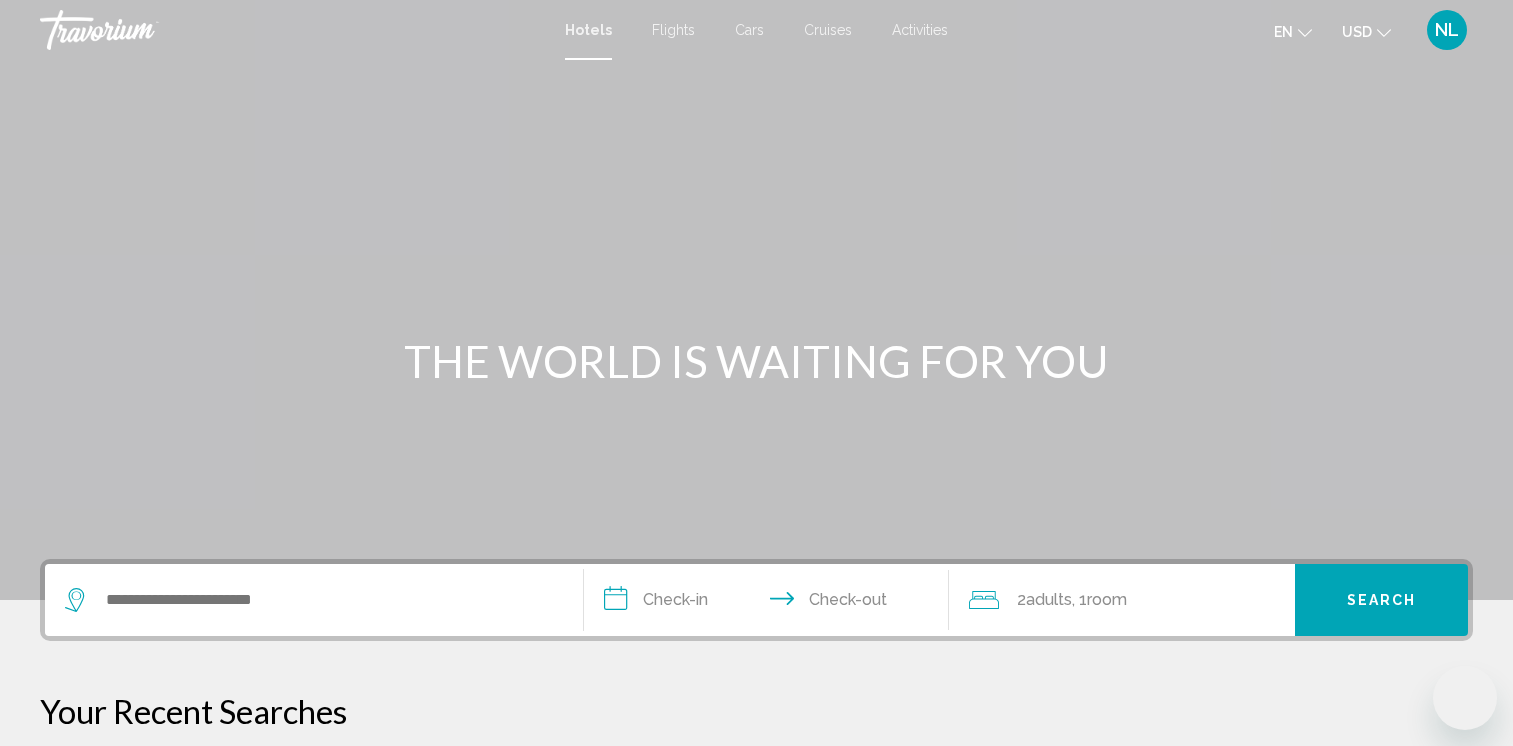 scroll, scrollTop: 0, scrollLeft: 0, axis: both 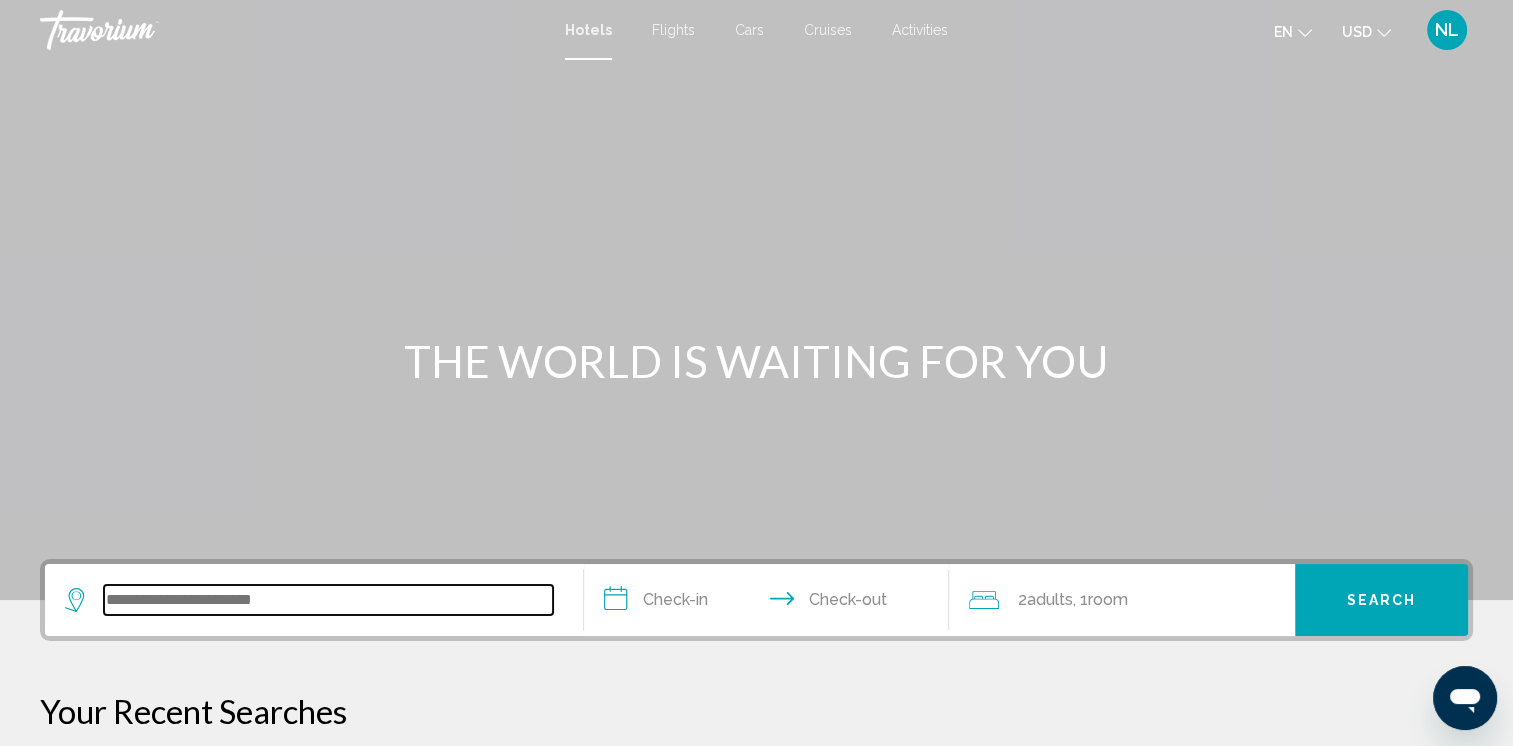 click at bounding box center (328, 600) 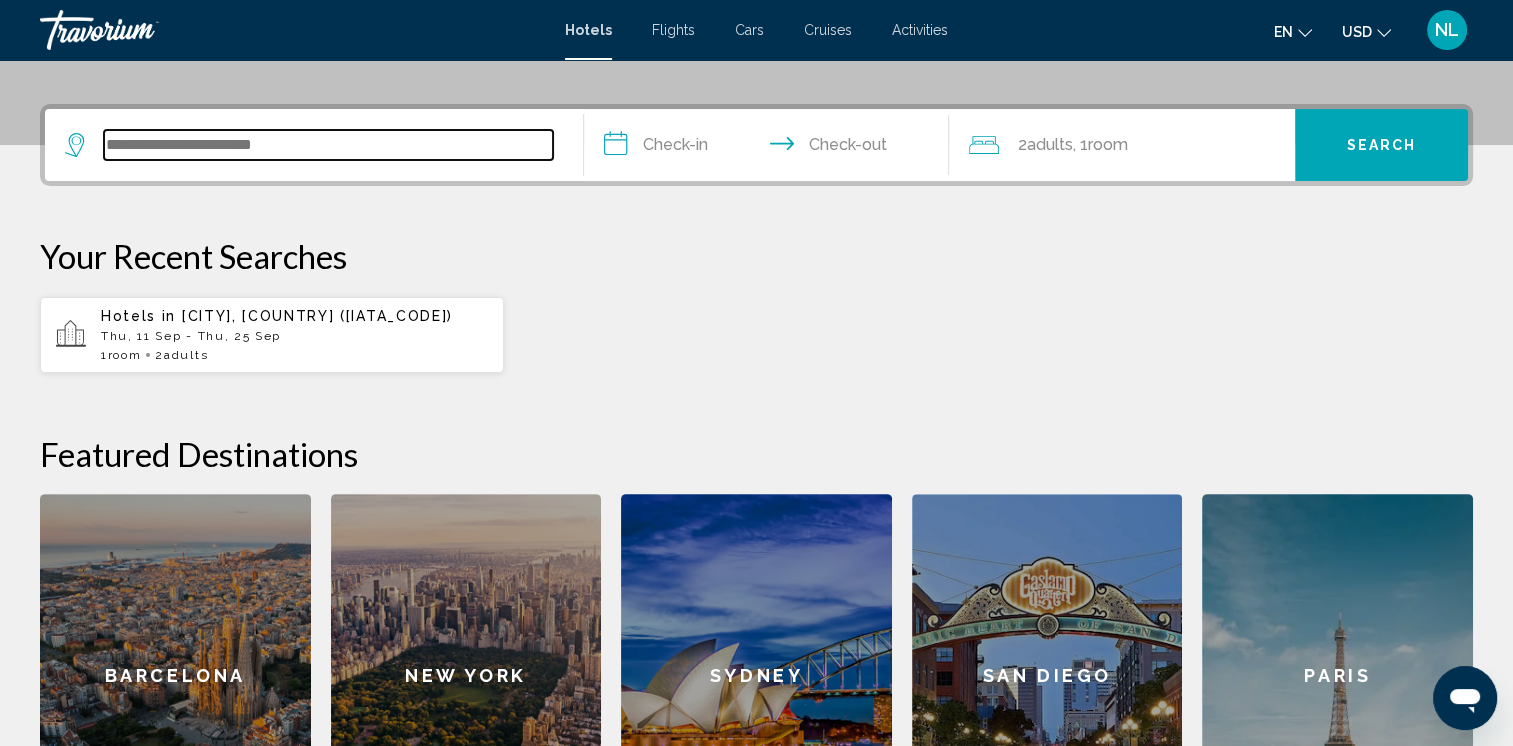 scroll, scrollTop: 493, scrollLeft: 0, axis: vertical 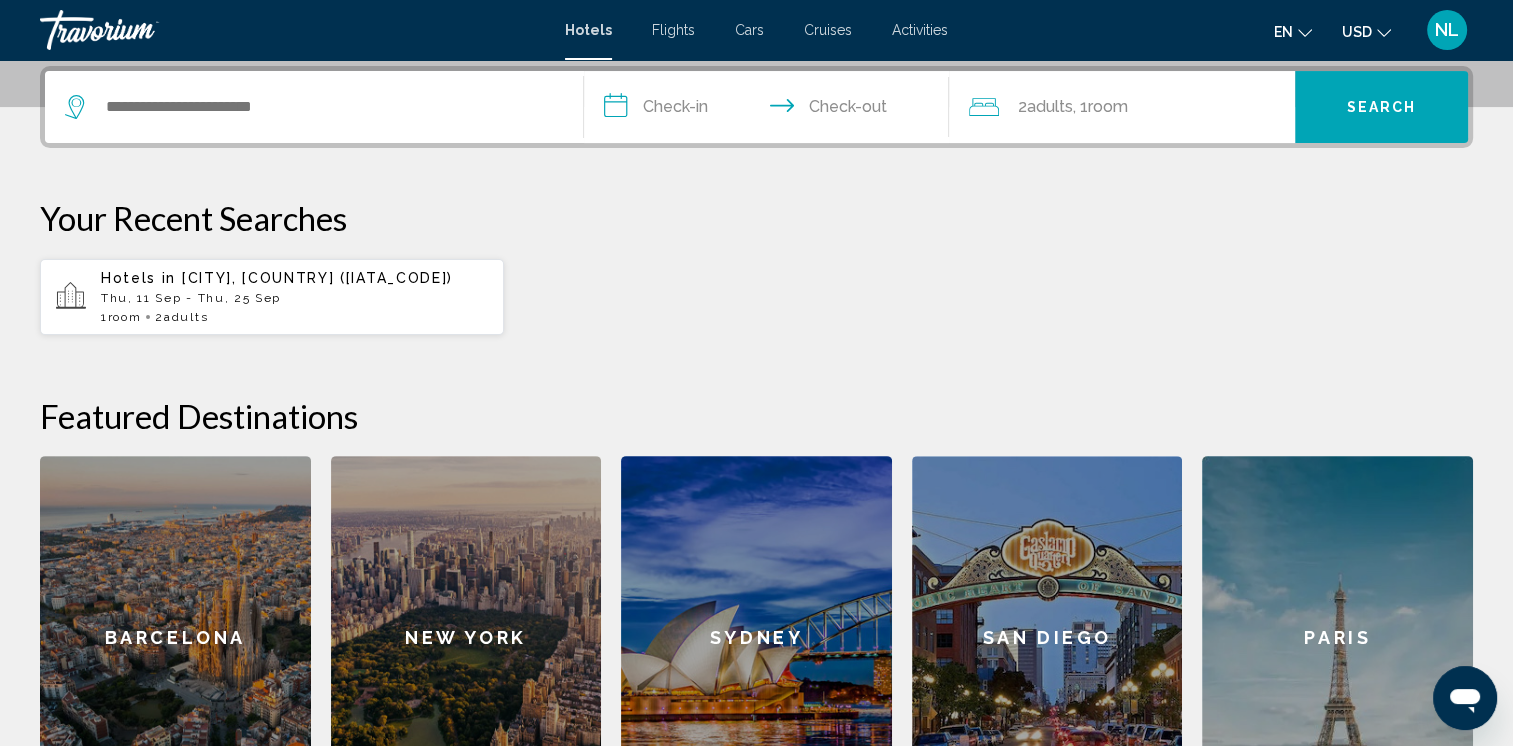 click 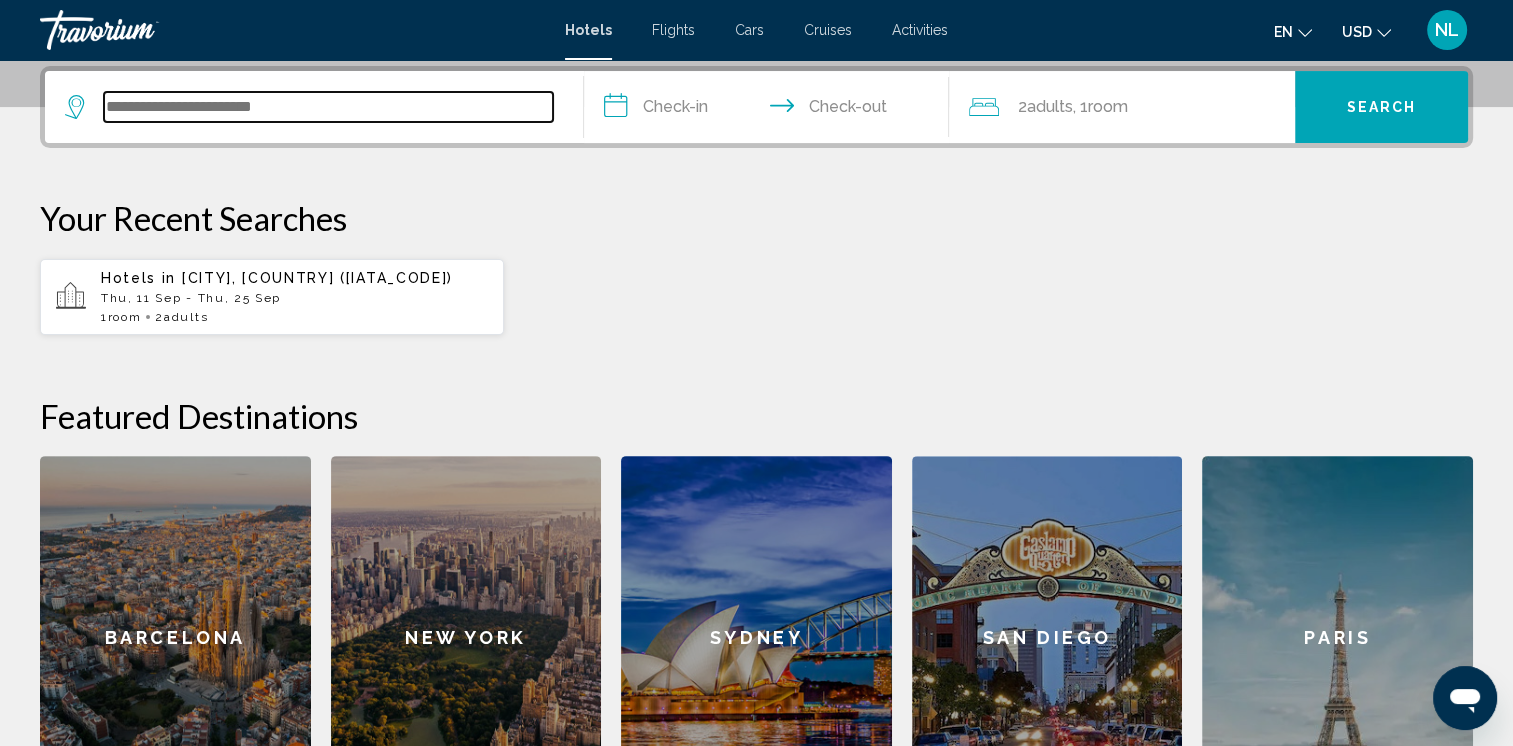 click at bounding box center (328, 107) 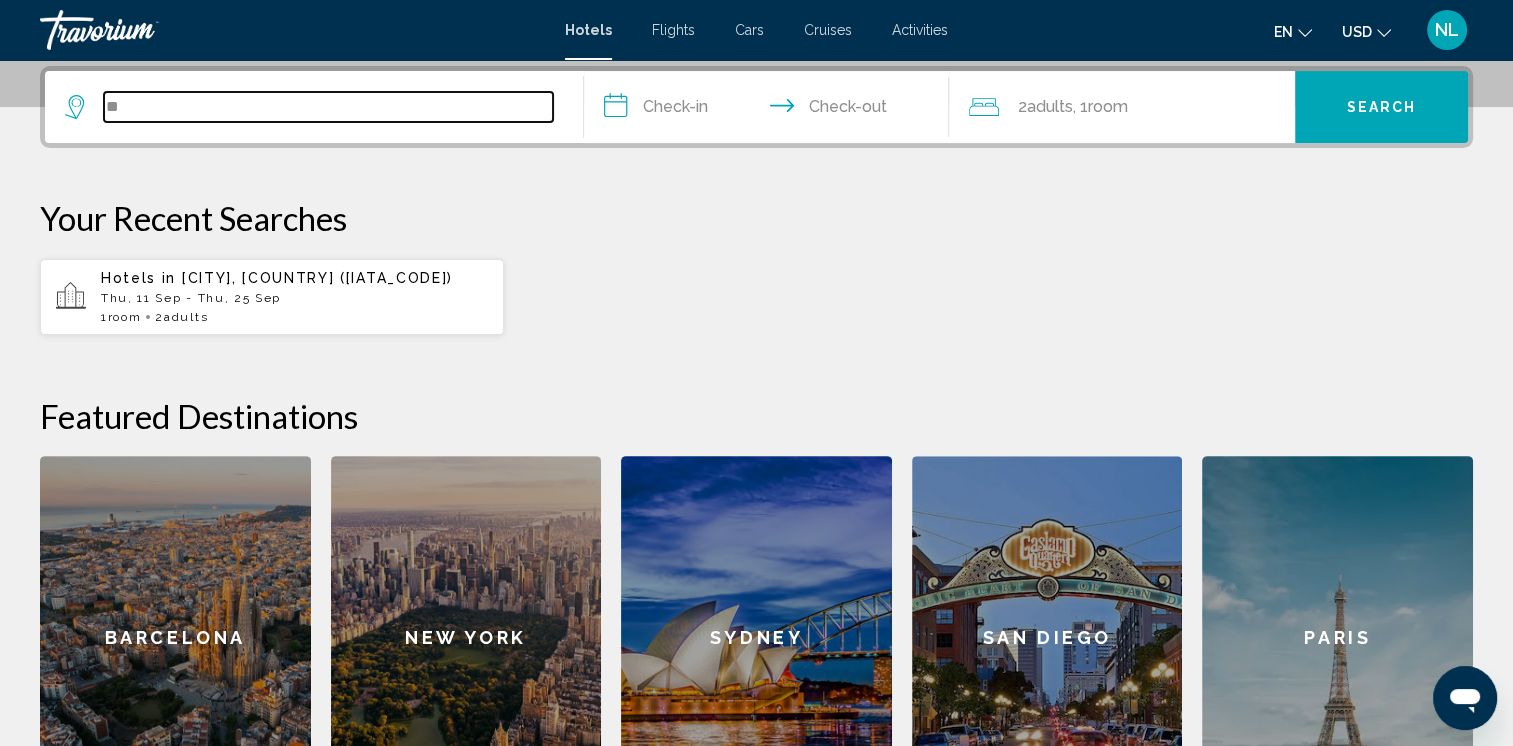 type on "*" 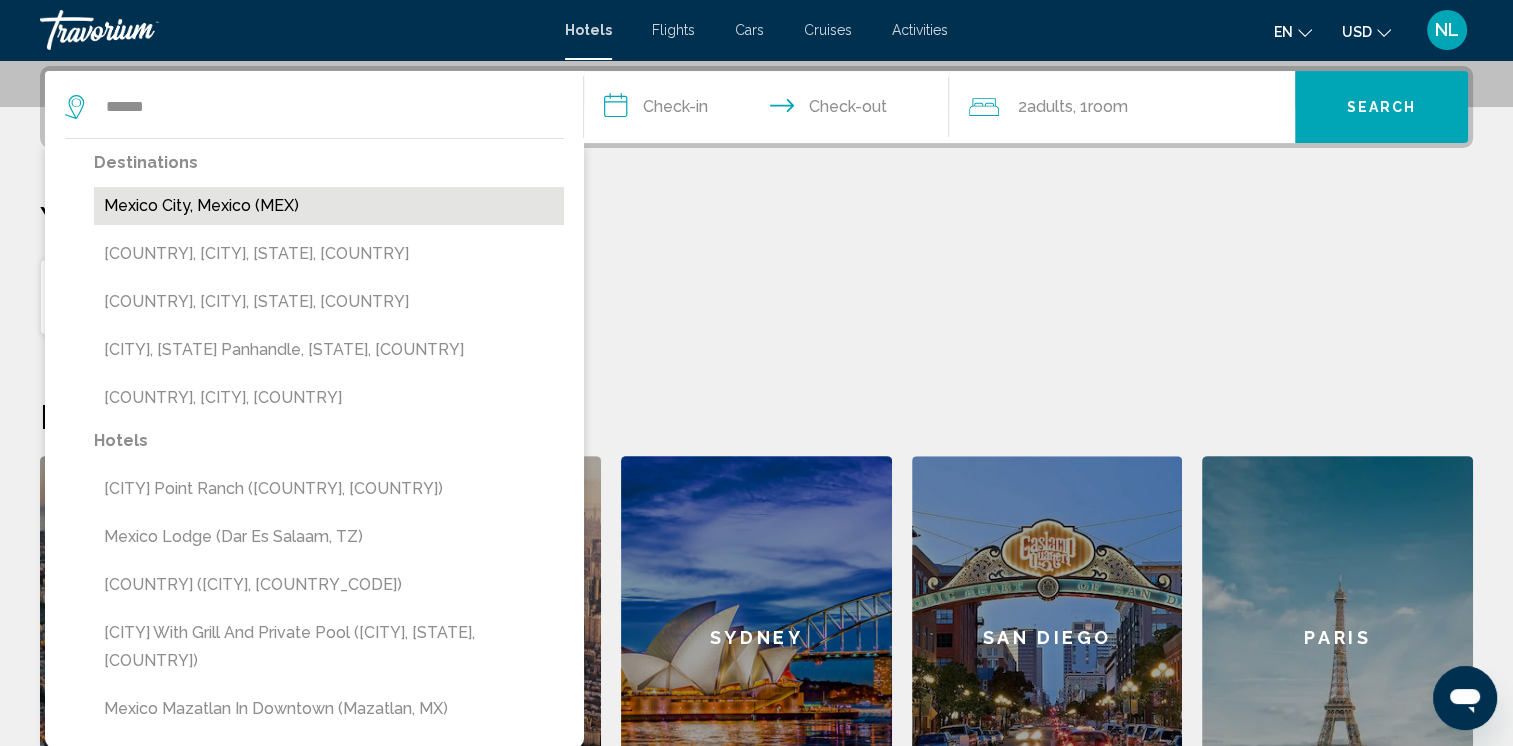 click on "Mexico City, Mexico (MEX)" at bounding box center [329, 206] 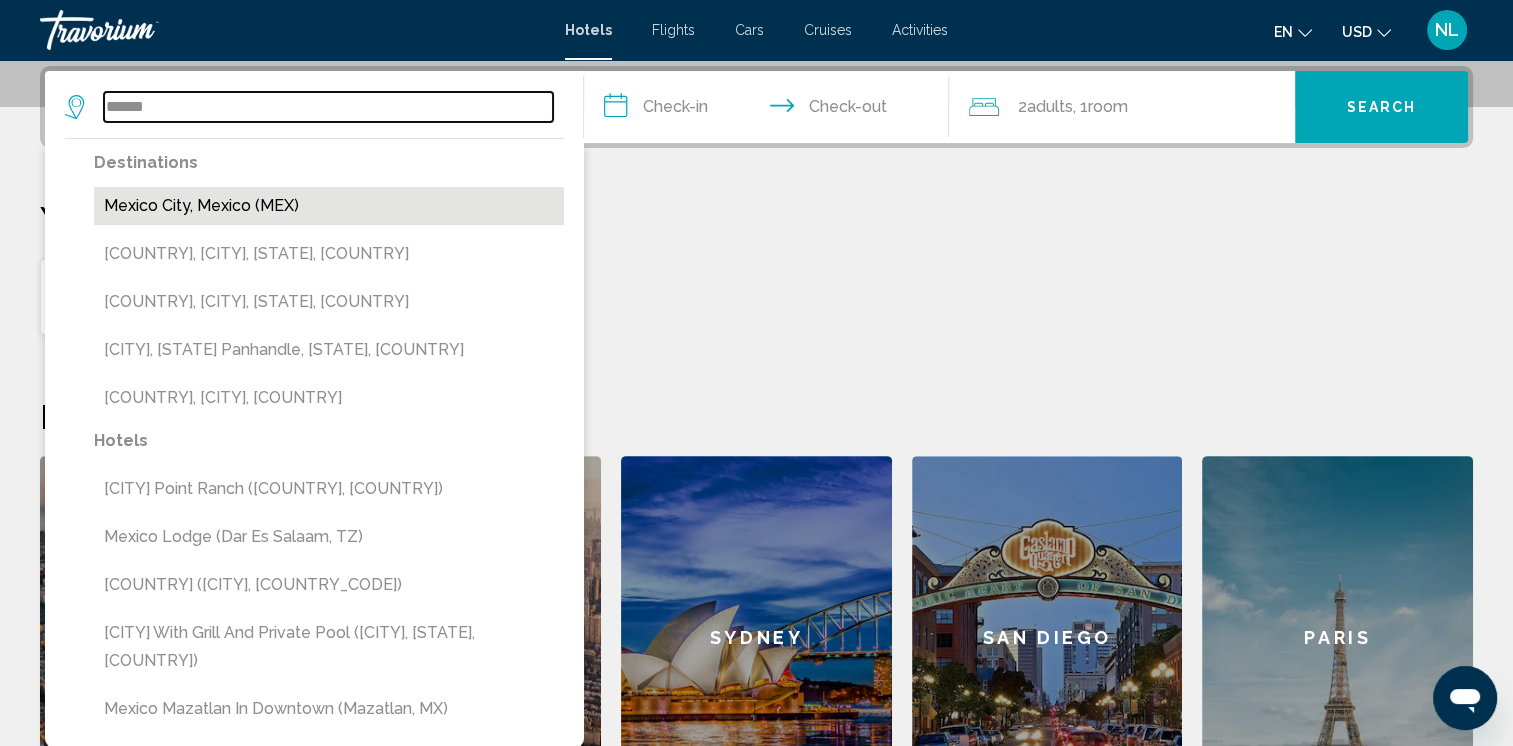 type on "**********" 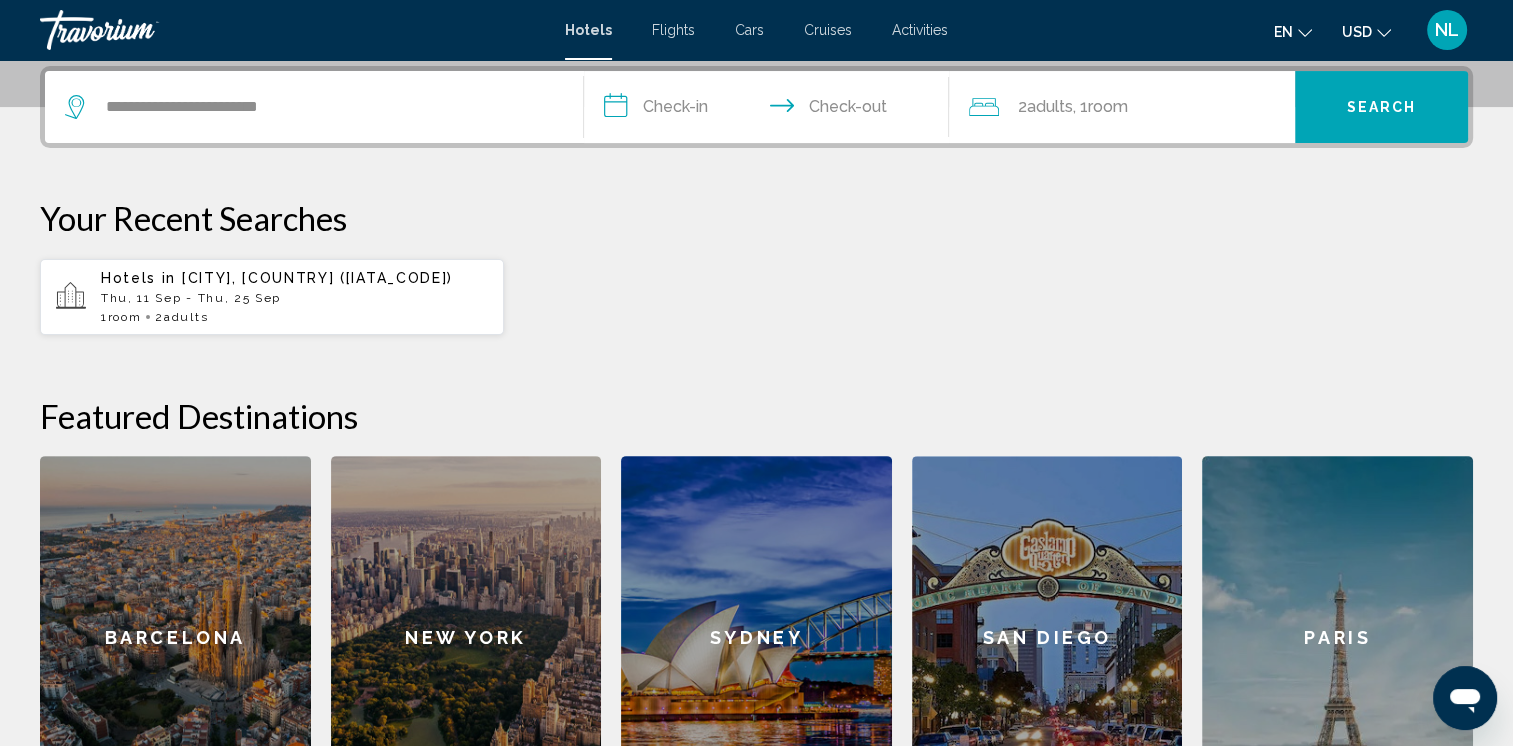 click on "**********" at bounding box center (771, 110) 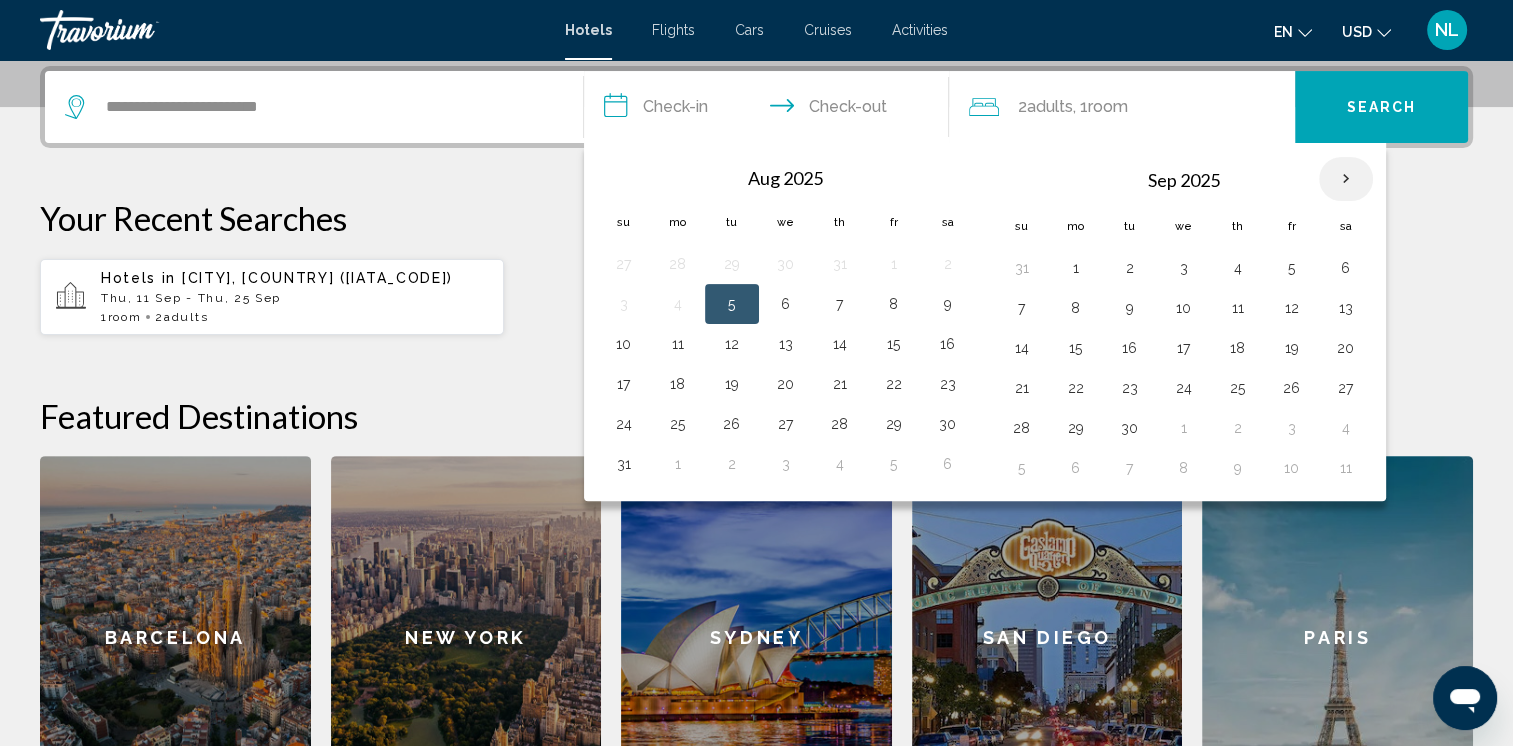 click at bounding box center [1346, 179] 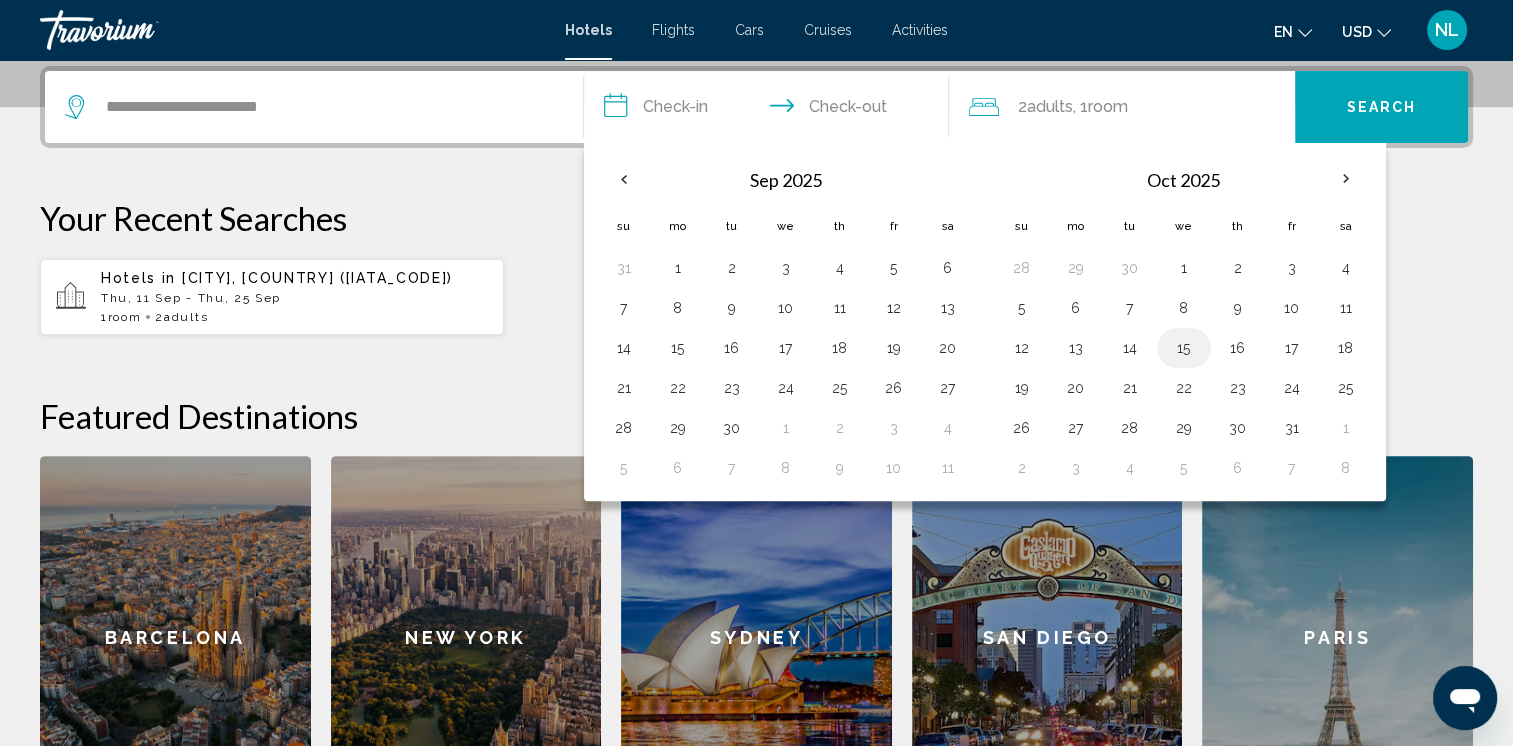 click on "15" at bounding box center [1184, 348] 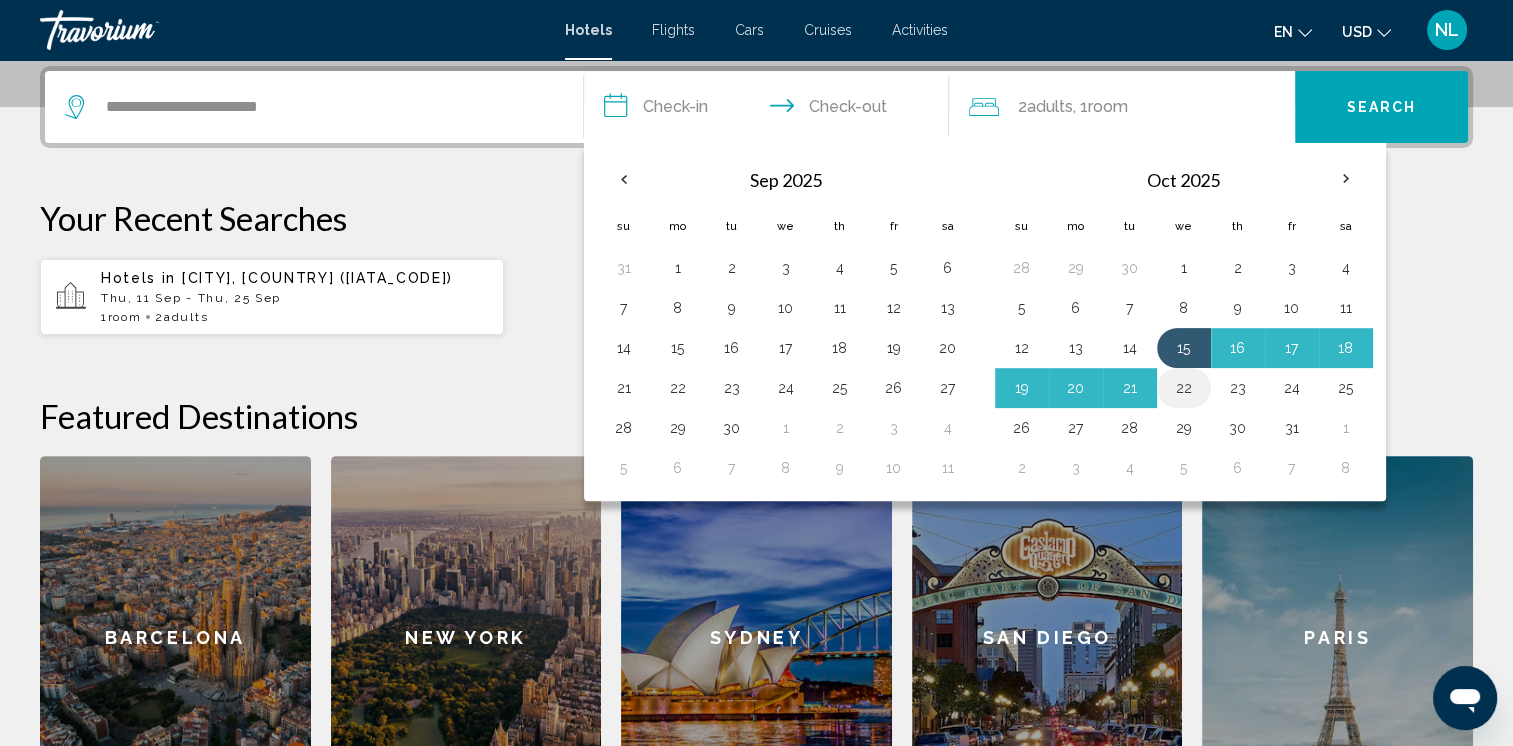 click on "22" at bounding box center [1184, 388] 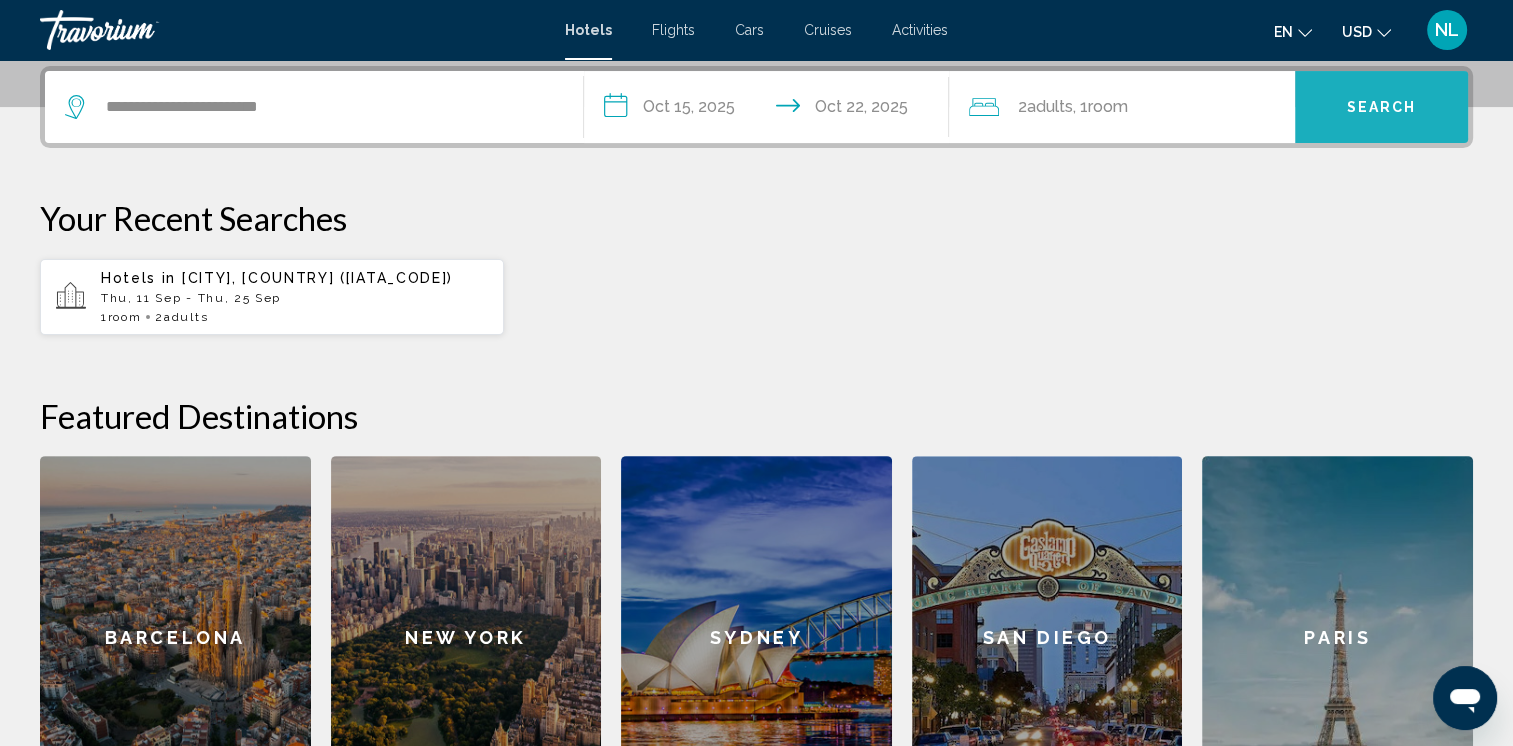 click on "Search" at bounding box center (1382, 108) 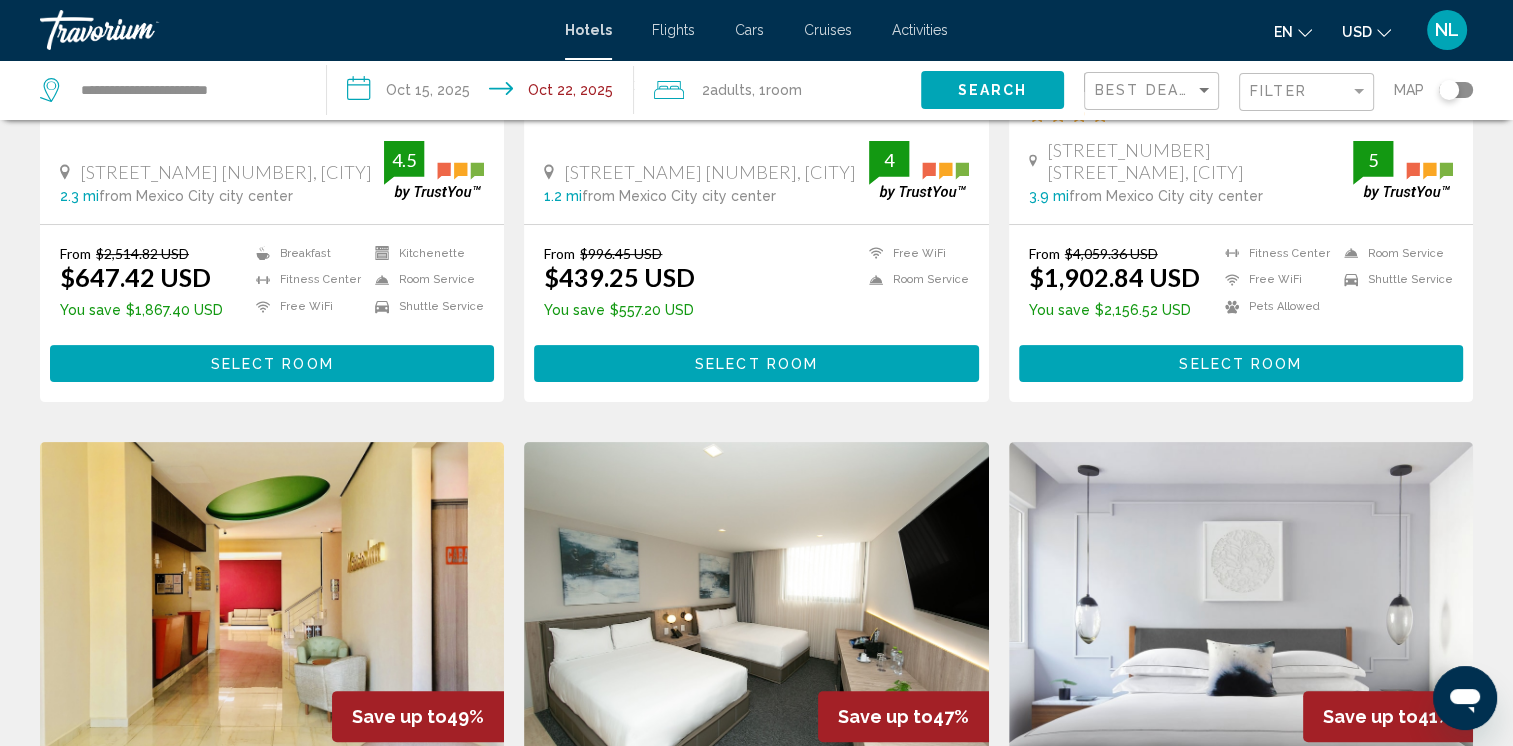 scroll, scrollTop: 0, scrollLeft: 0, axis: both 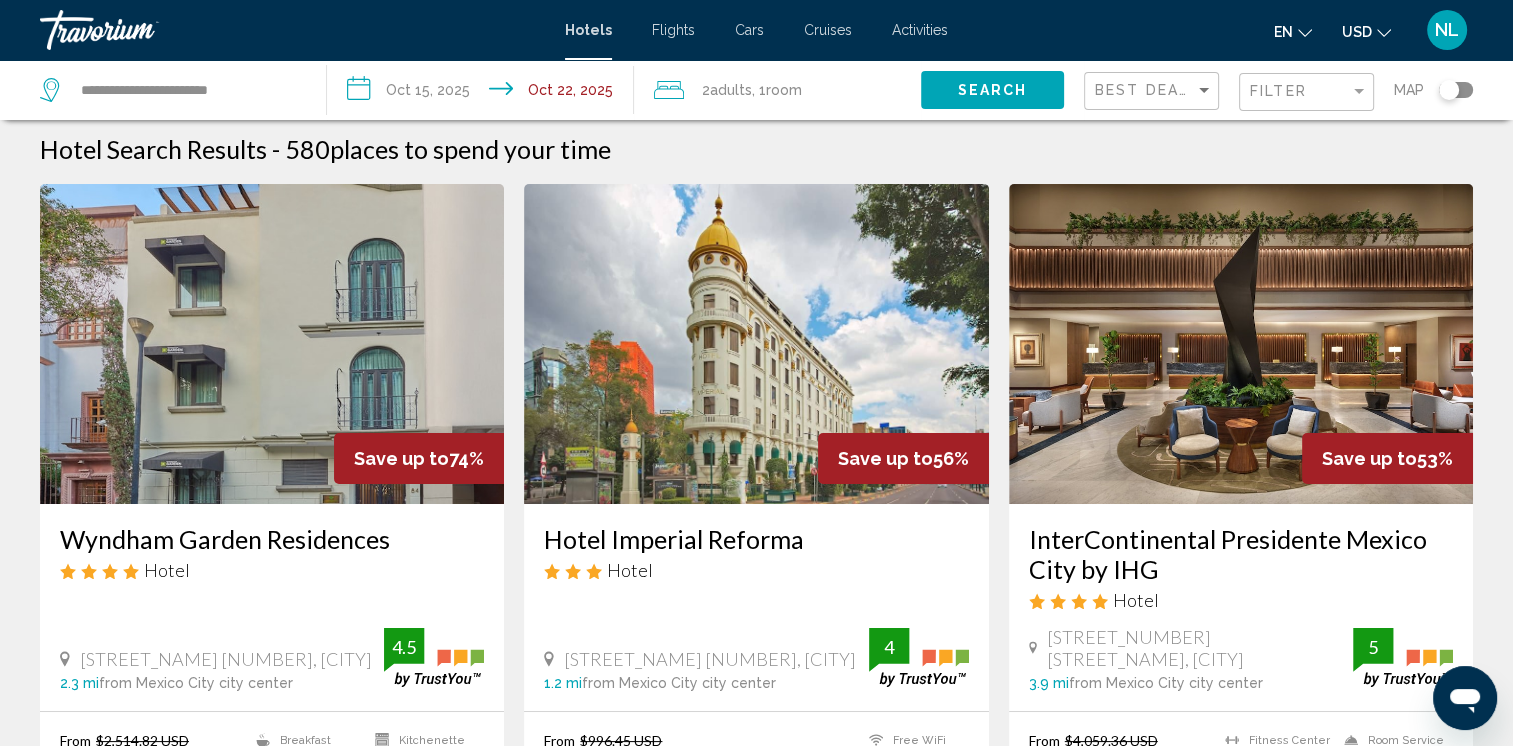 click on "Cruises" at bounding box center (828, 30) 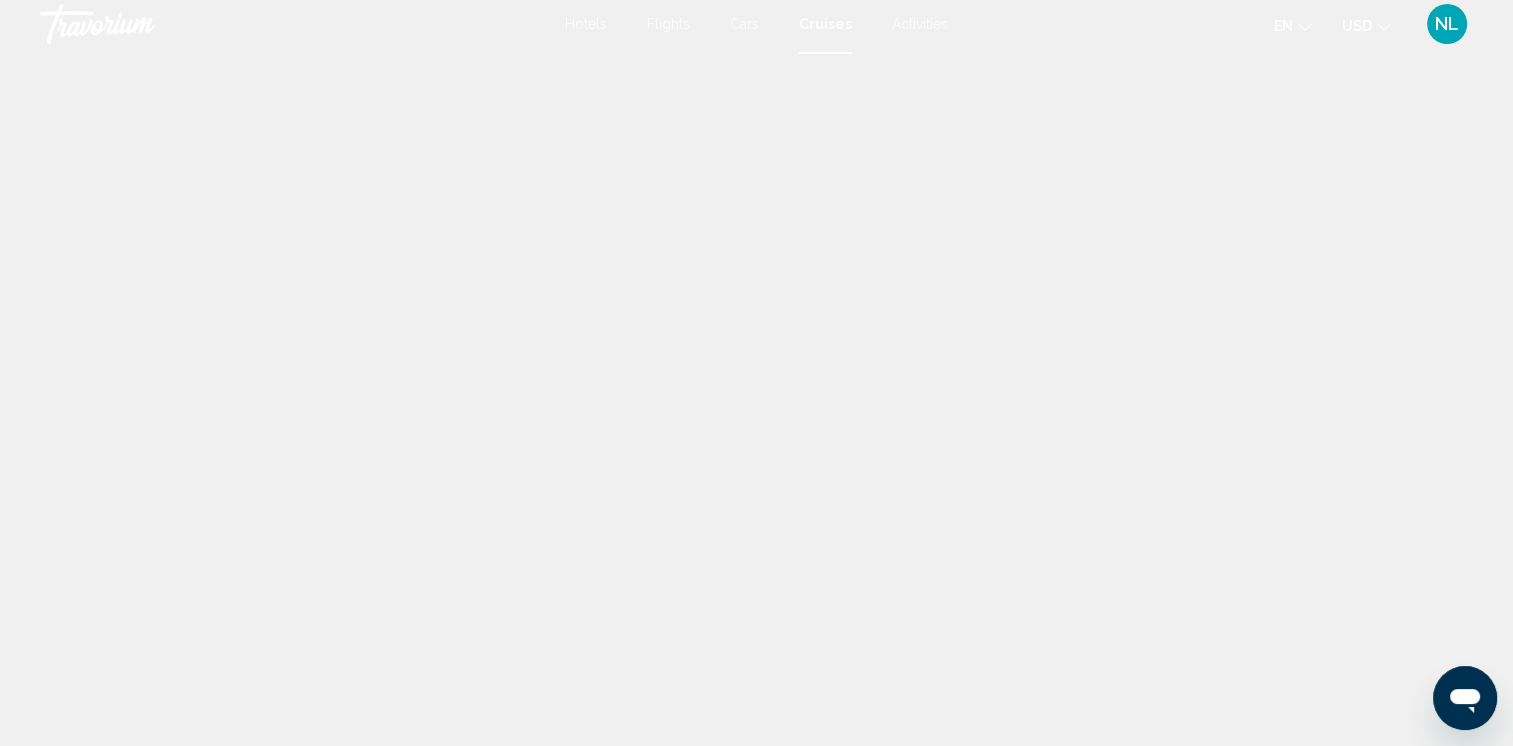 scroll, scrollTop: 0, scrollLeft: 0, axis: both 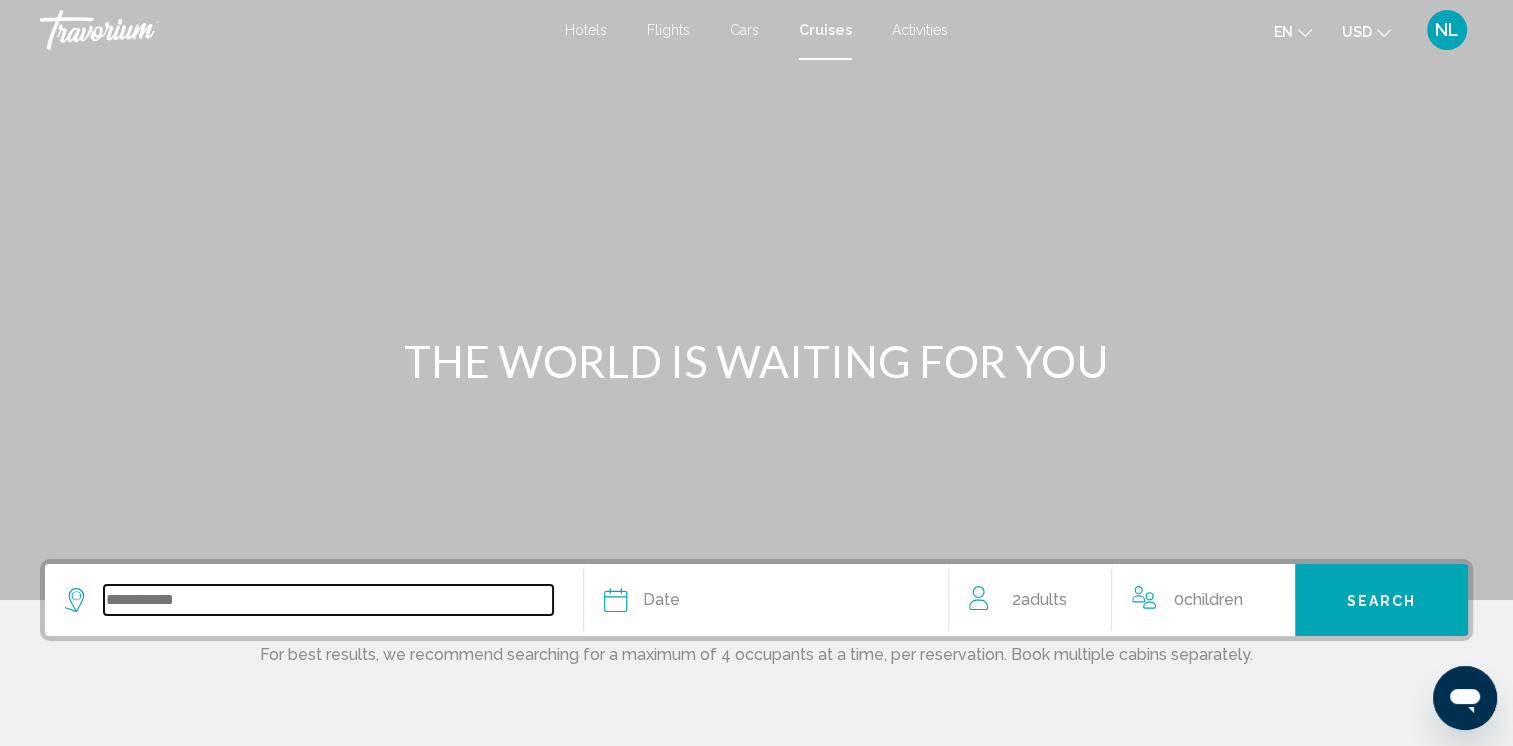 click at bounding box center [328, 600] 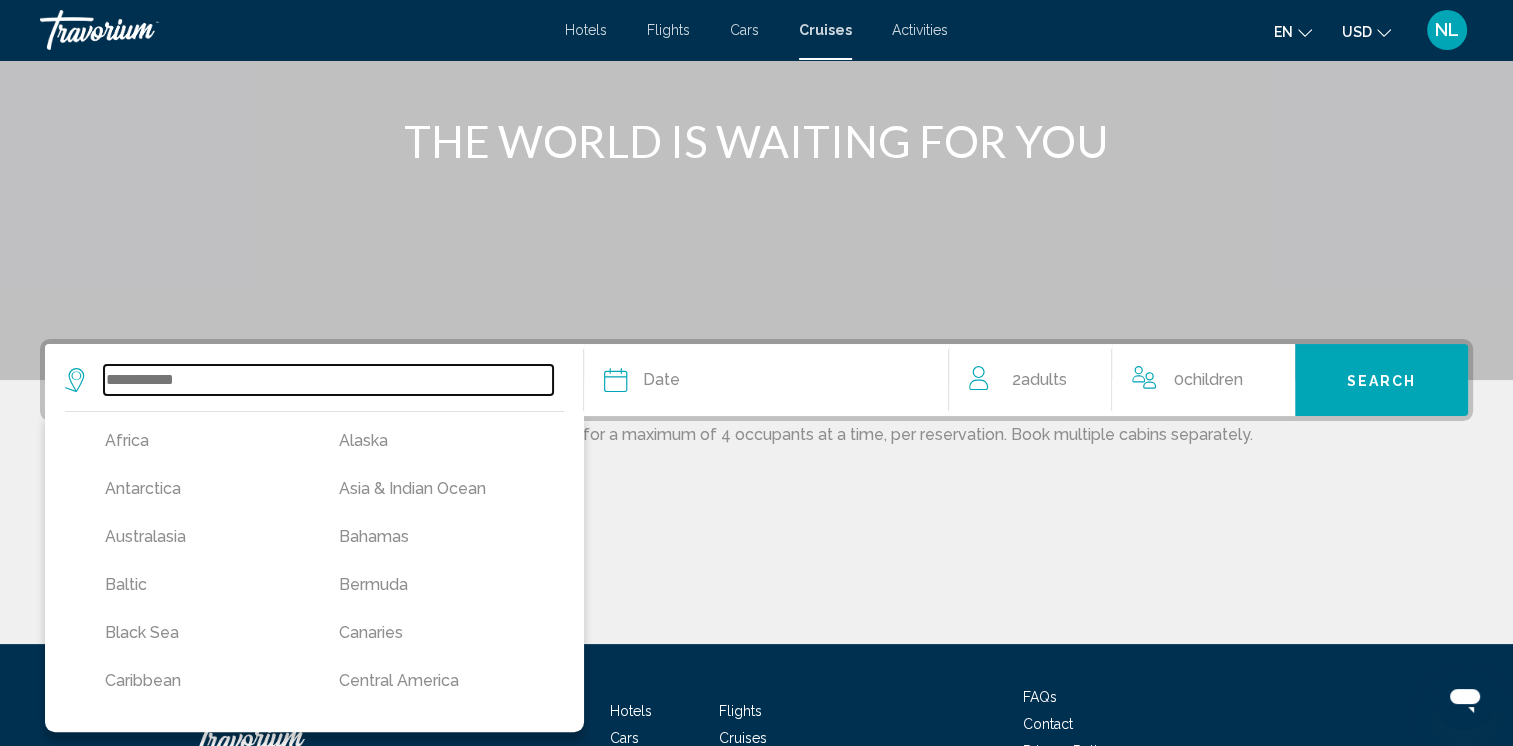 scroll, scrollTop: 362, scrollLeft: 0, axis: vertical 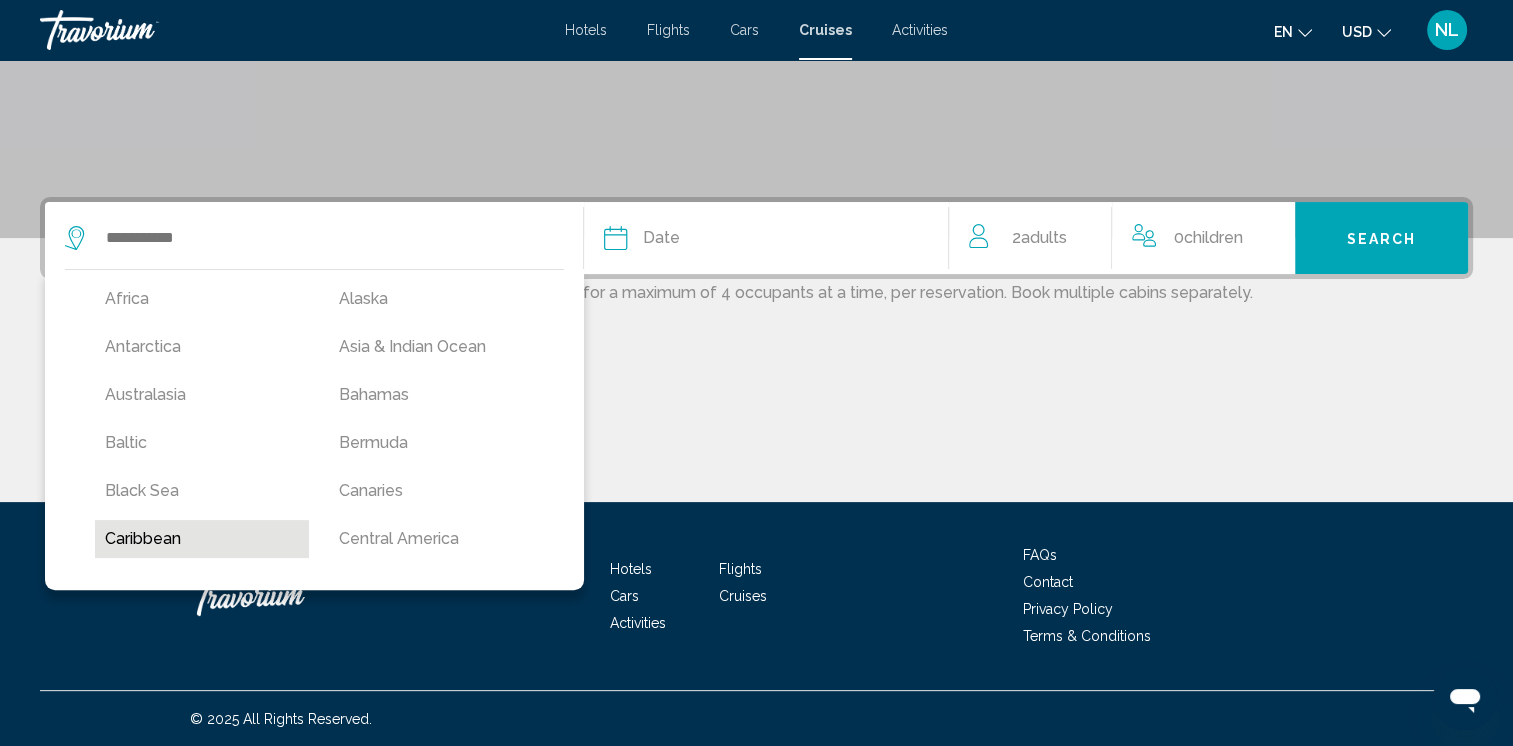click on "Caribbean" at bounding box center (202, 539) 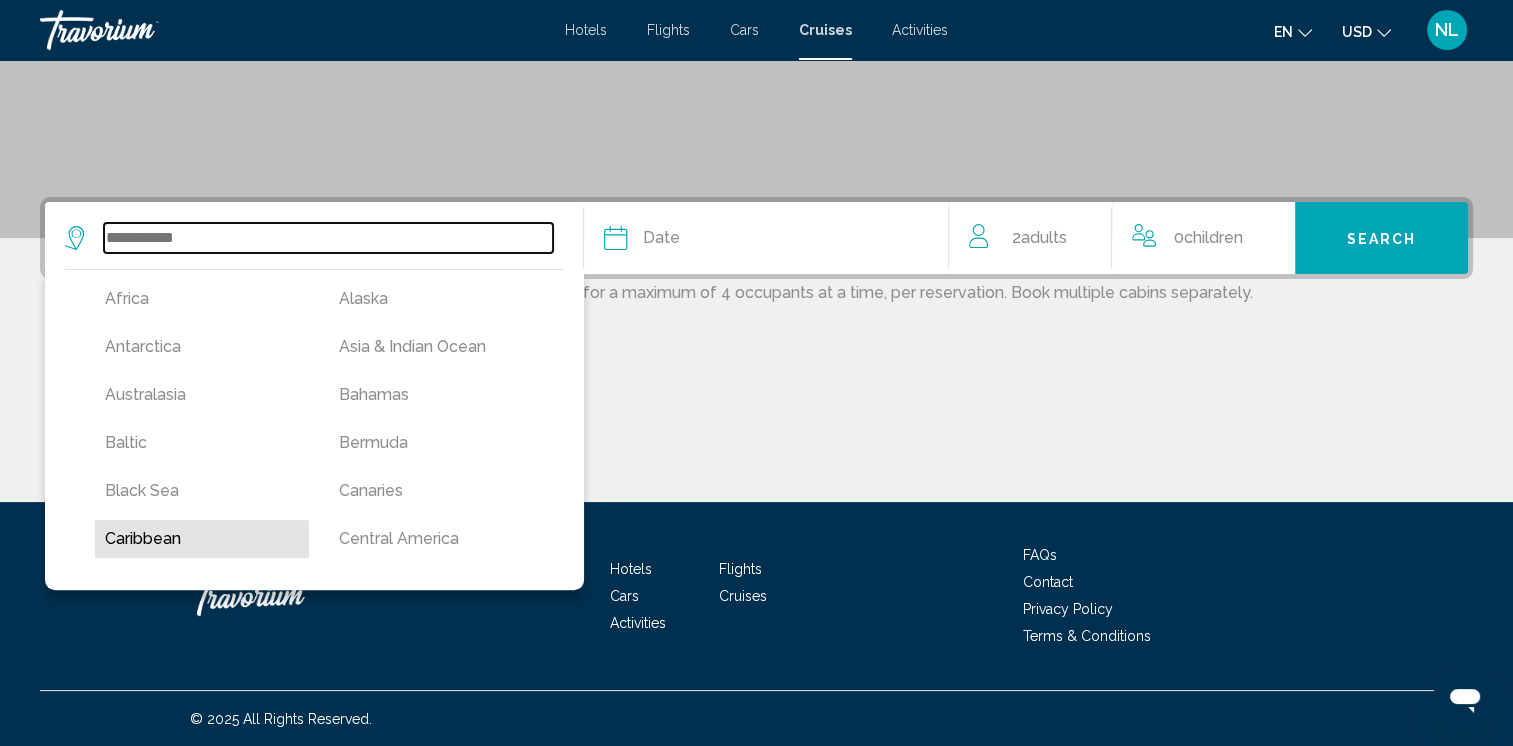 type on "*********" 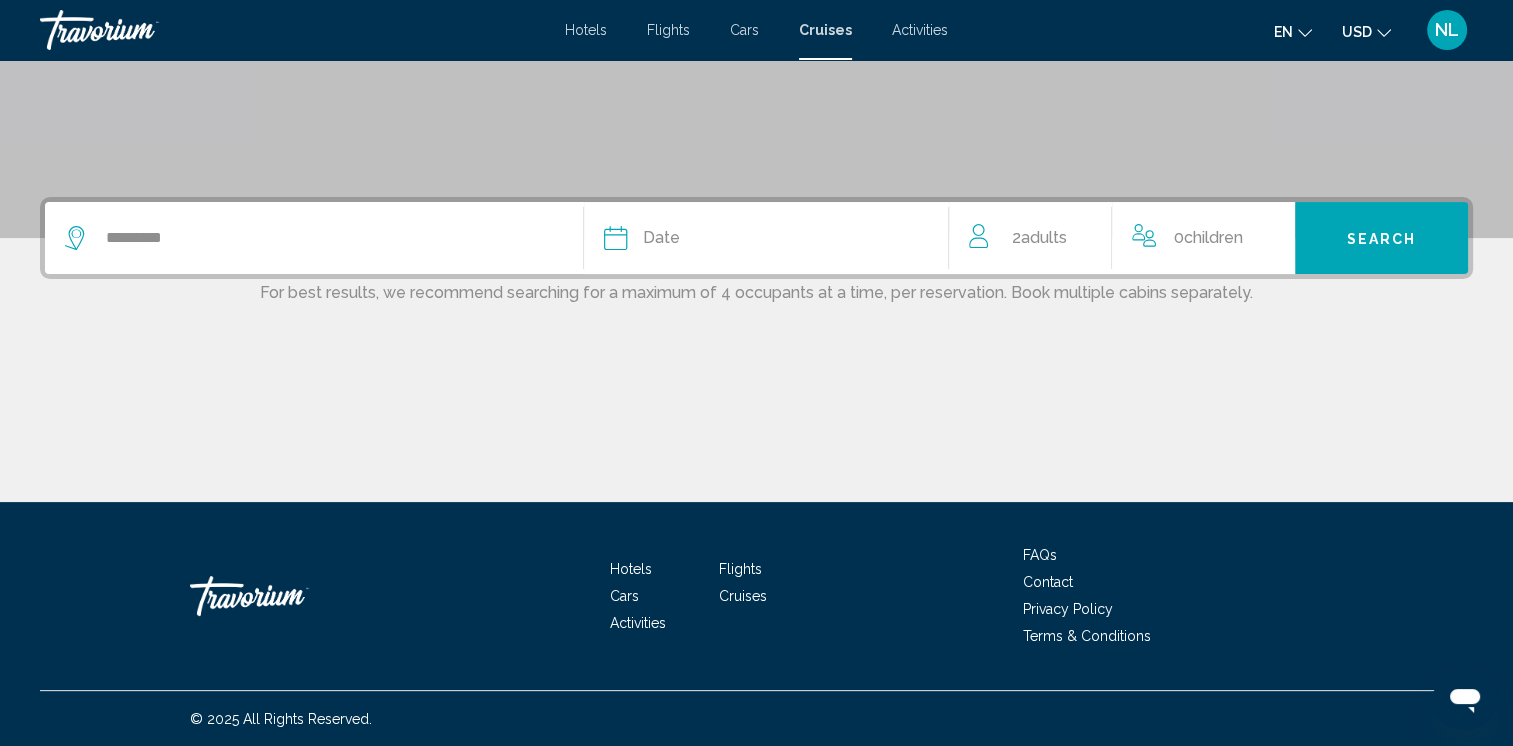 click on "Date" 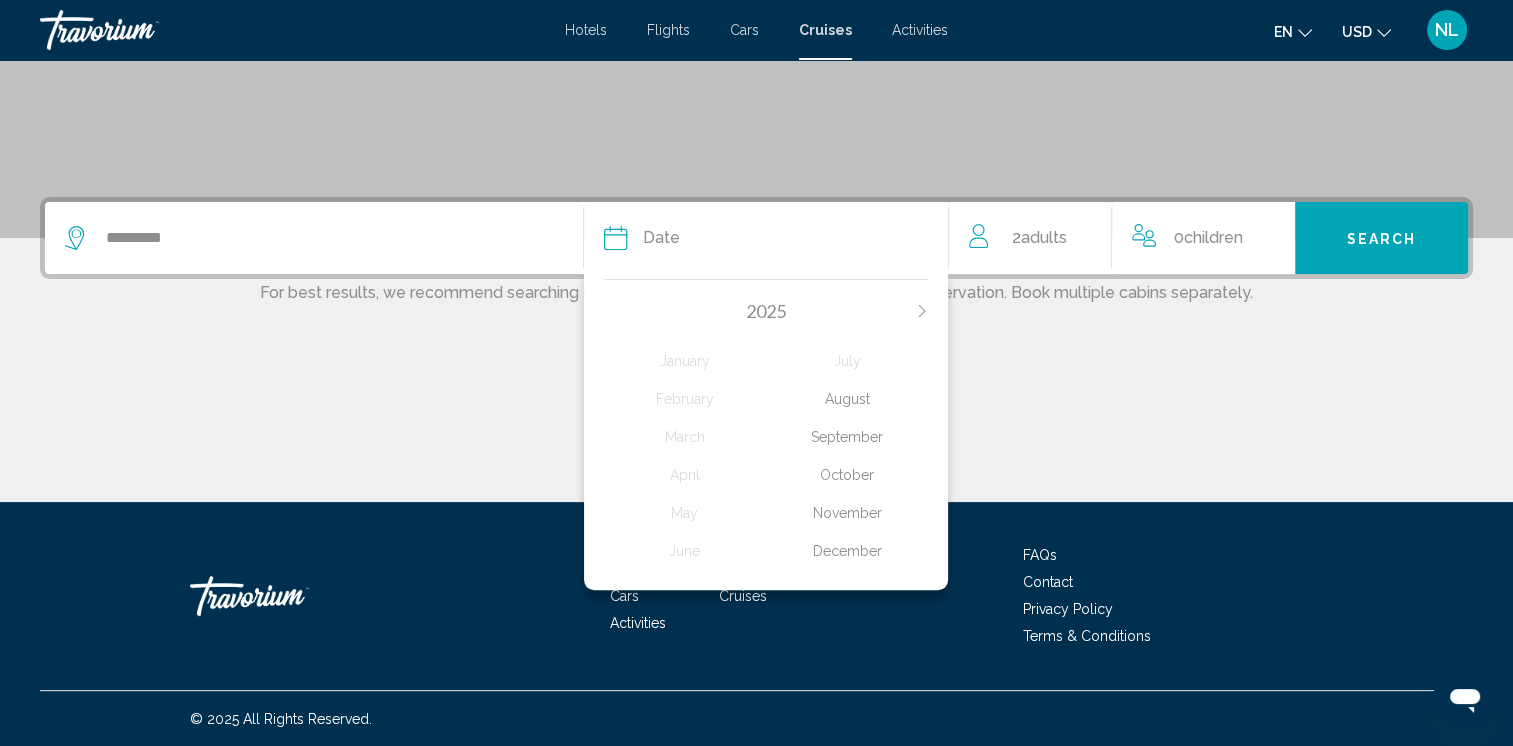 click on "October" 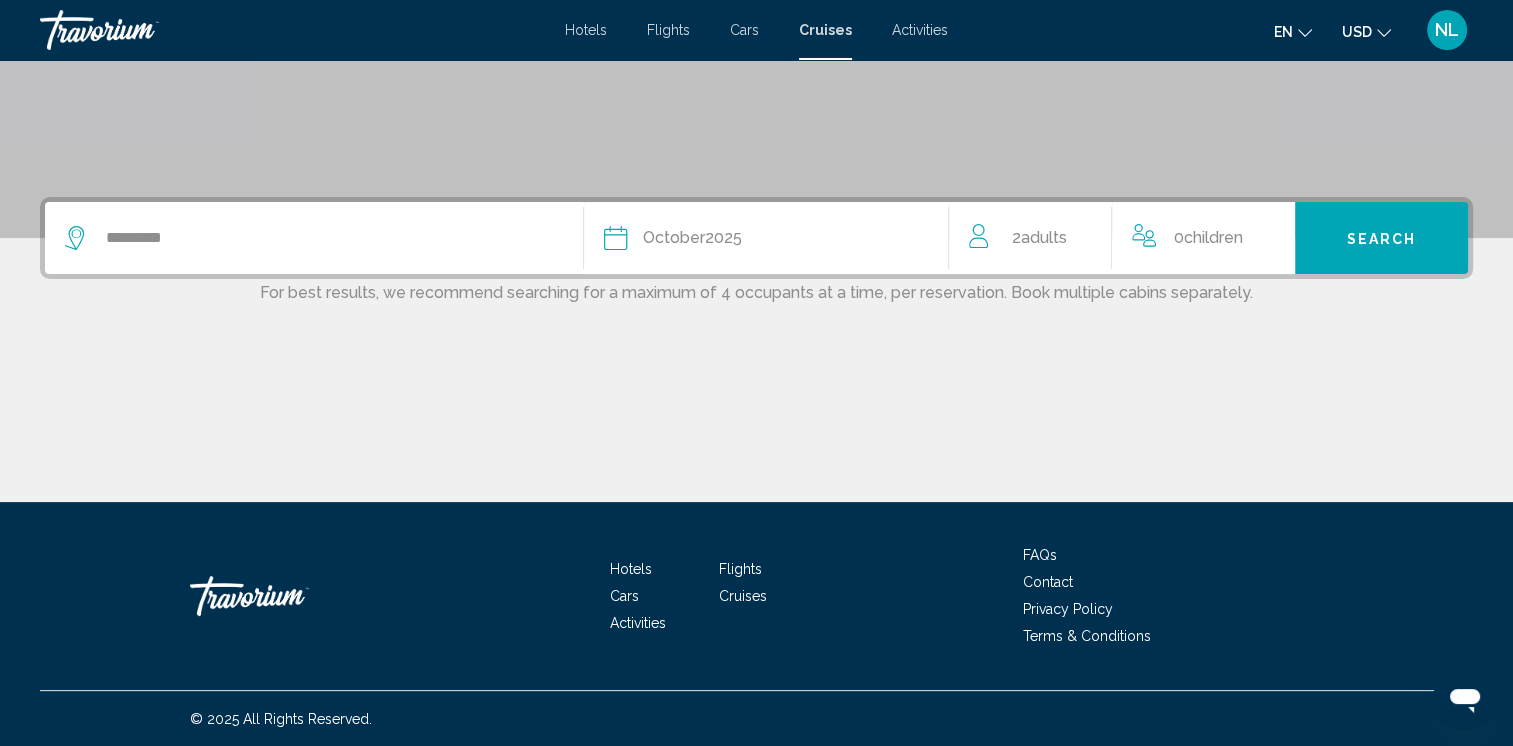 click on "Search" at bounding box center [1382, 239] 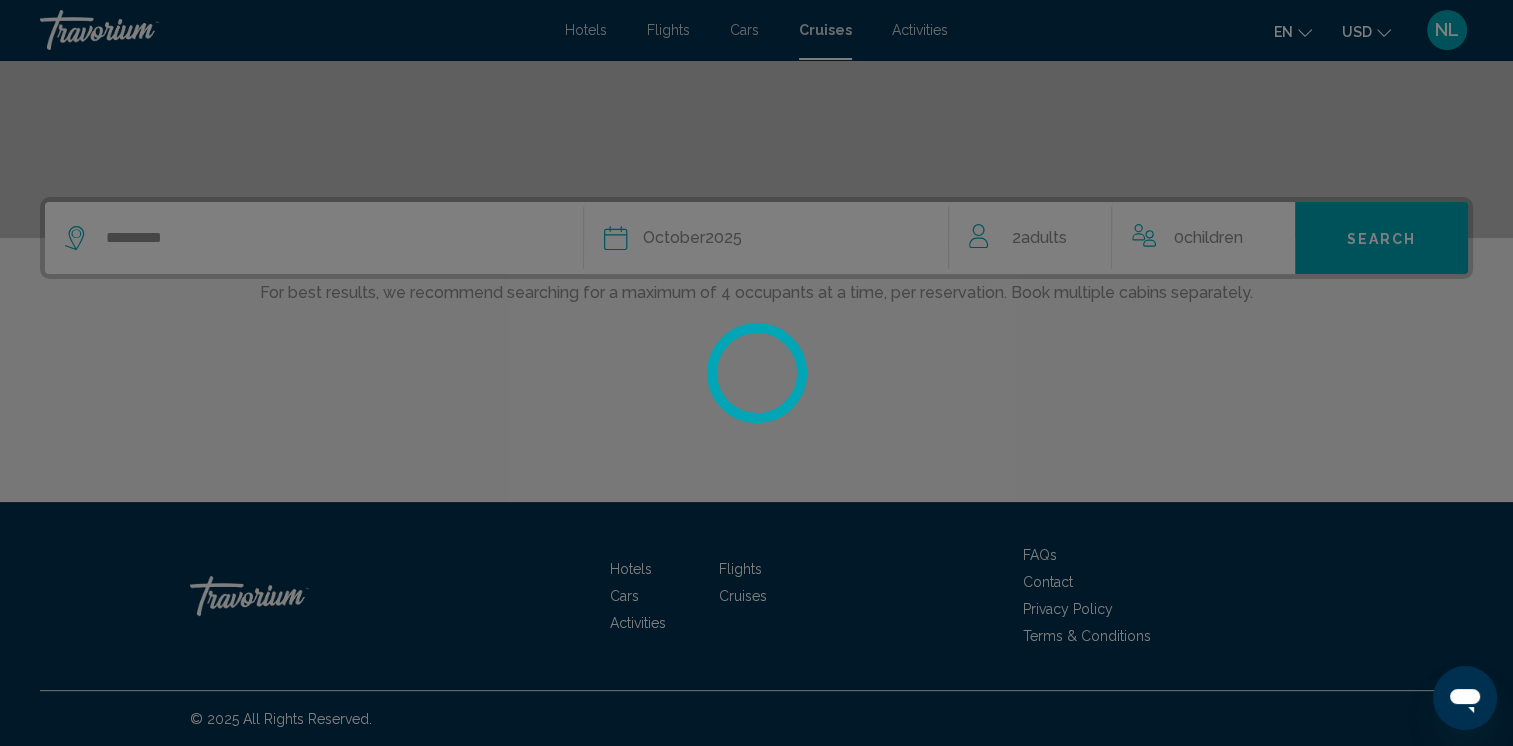 scroll, scrollTop: 0, scrollLeft: 0, axis: both 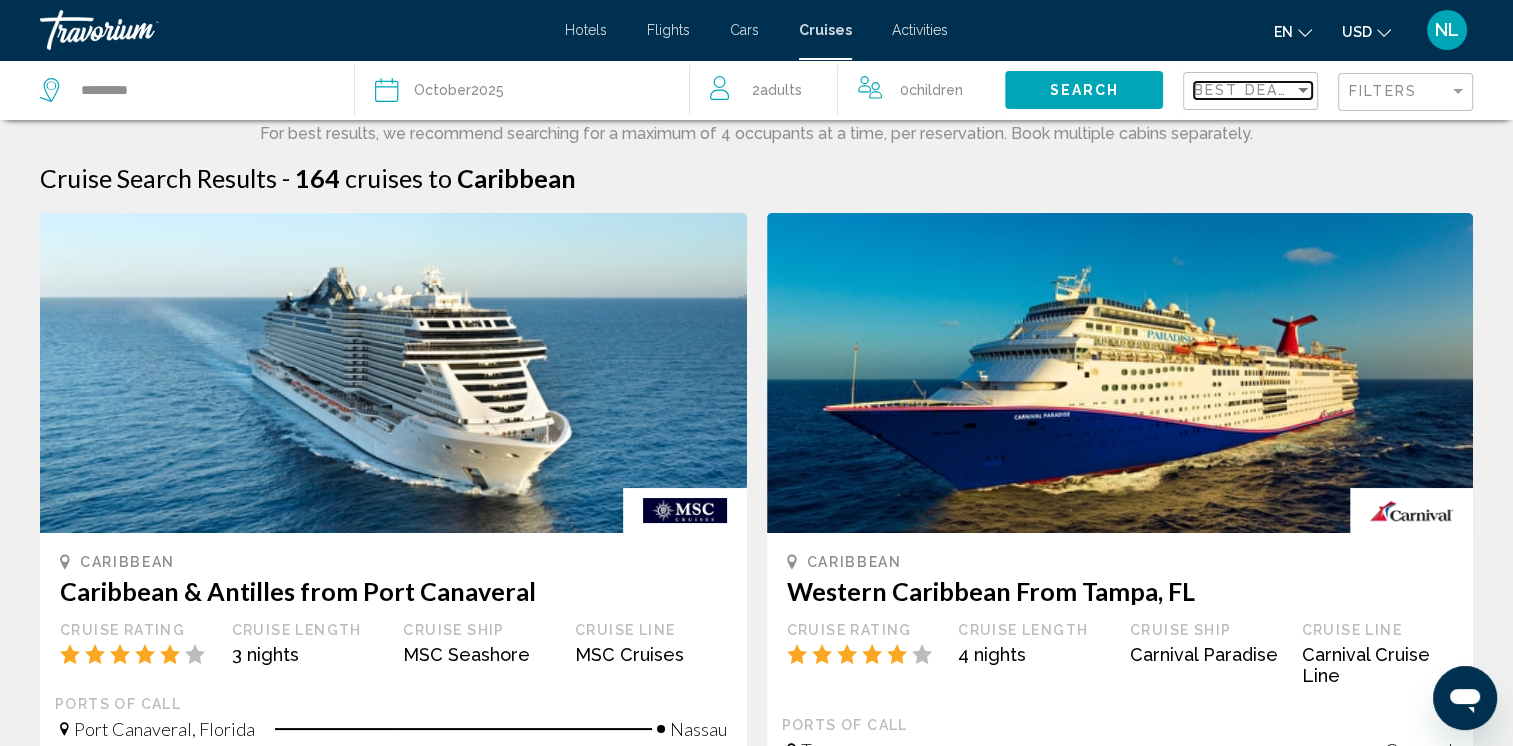 click on "Best Deals" at bounding box center (1246, 90) 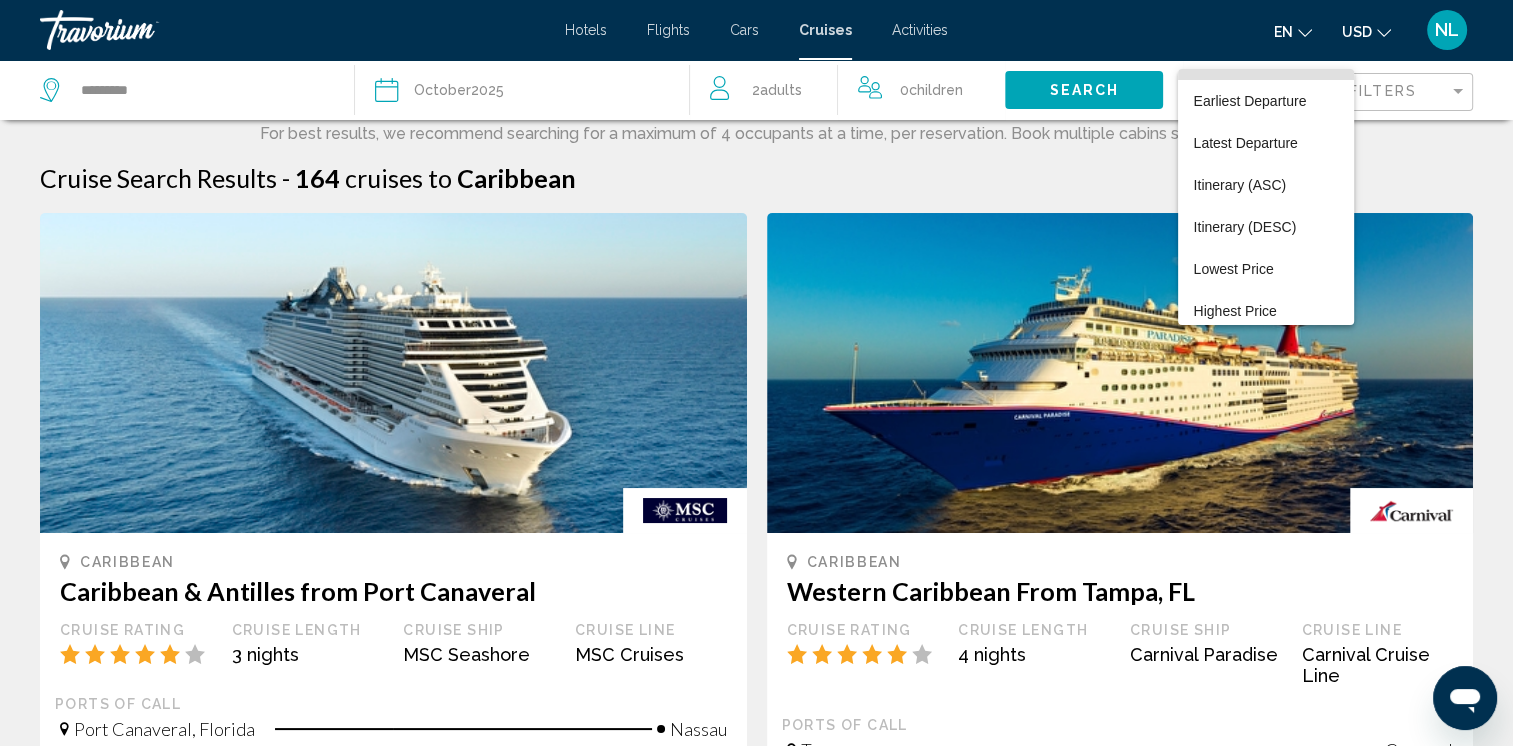 scroll, scrollTop: 38, scrollLeft: 0, axis: vertical 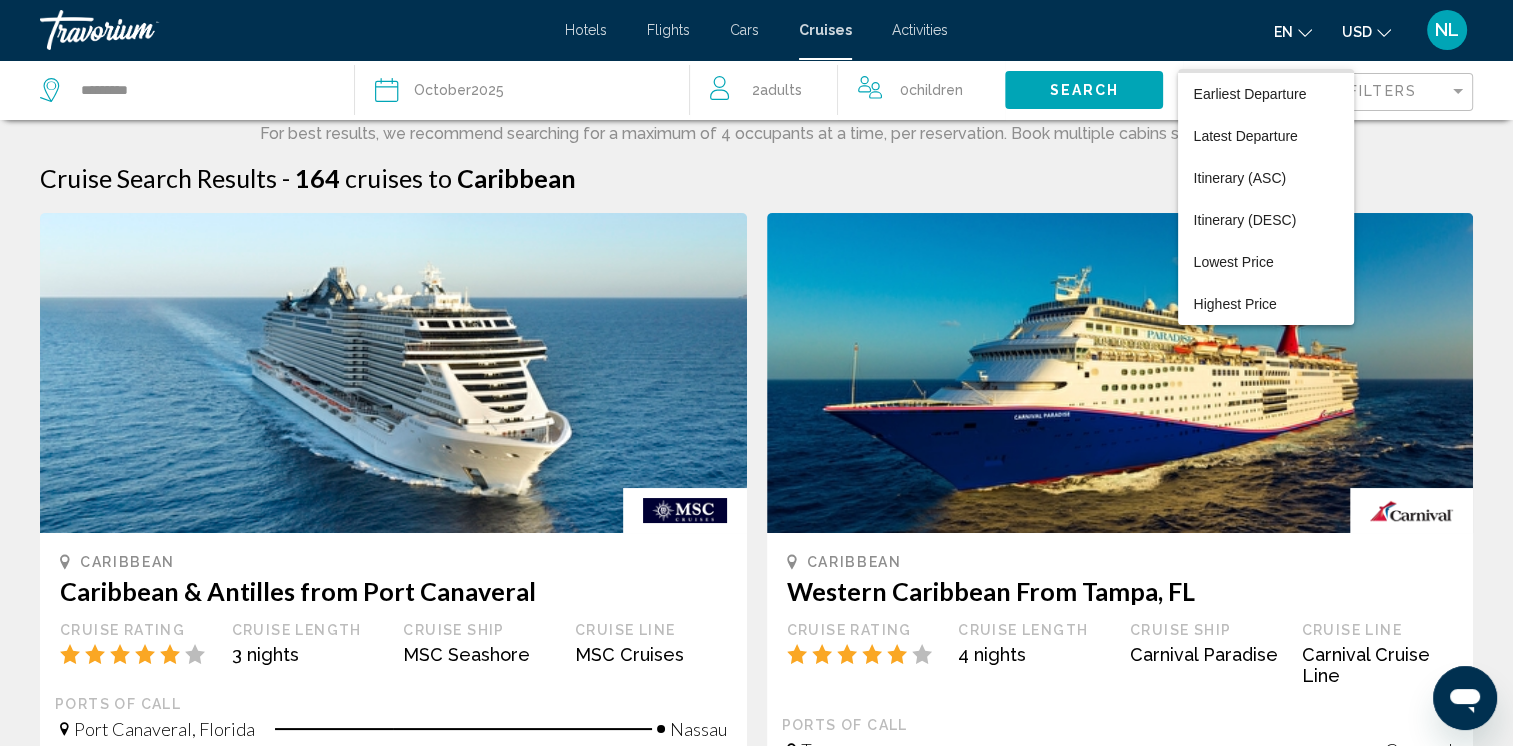 click at bounding box center [756, 373] 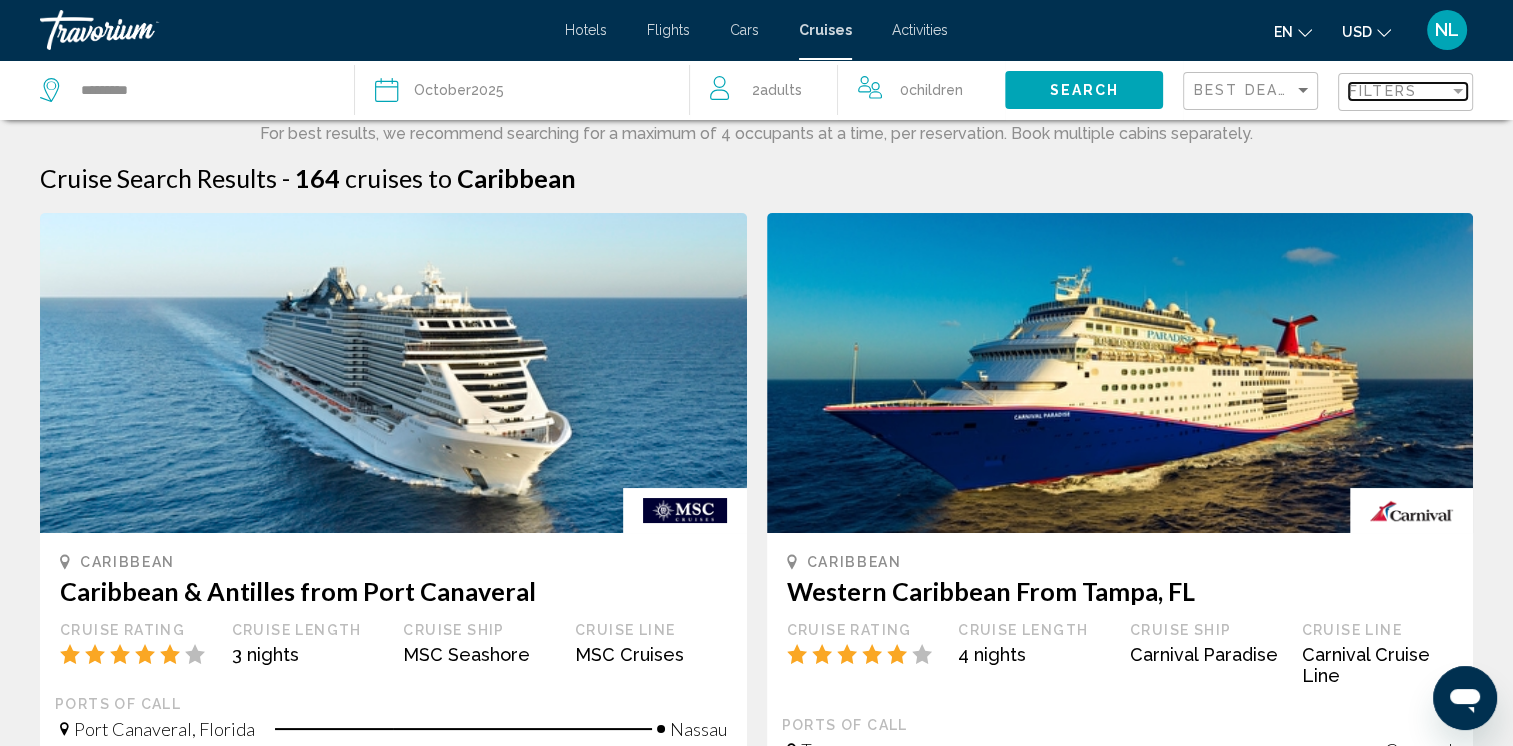 click at bounding box center [1458, 91] 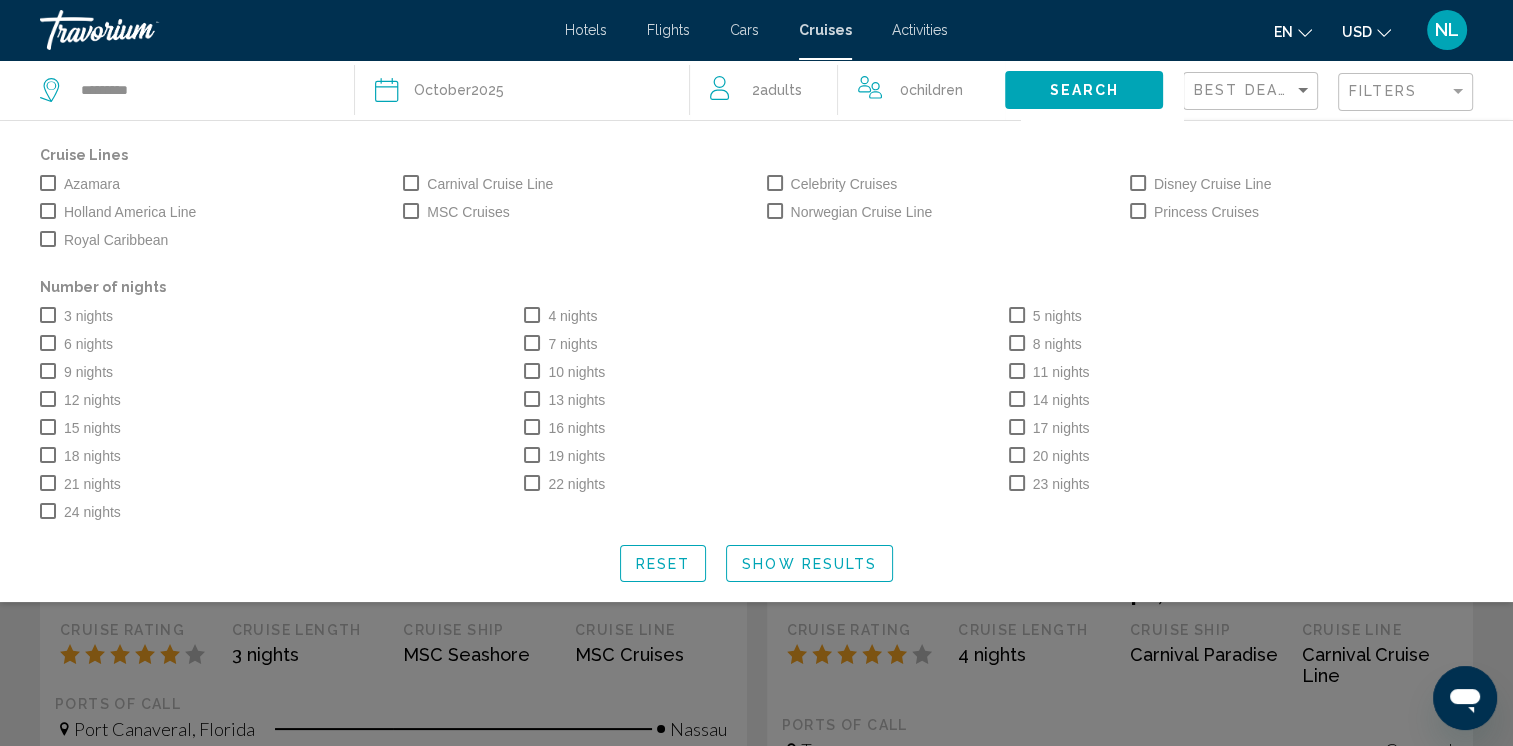 click at bounding box center [532, 371] 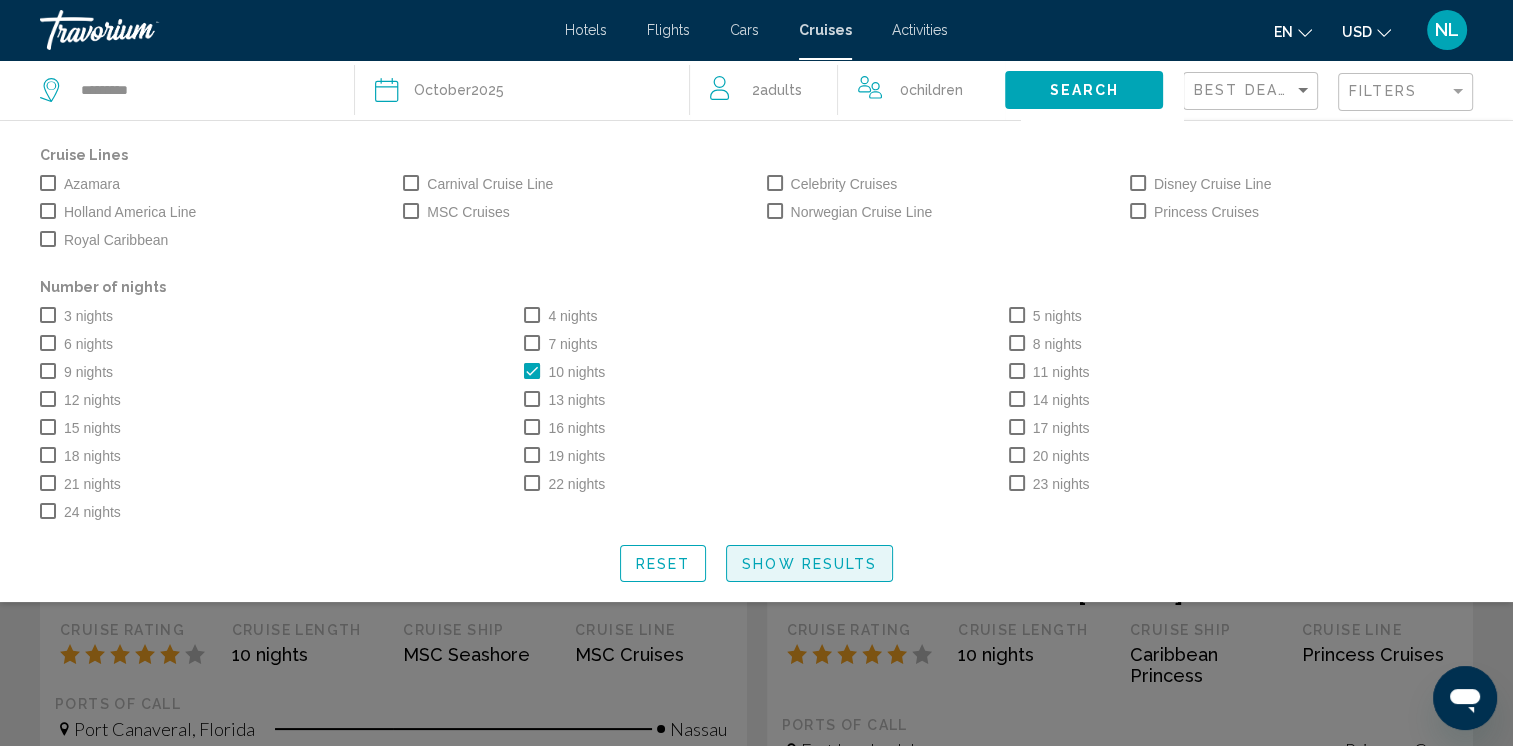 click on "Show Results" 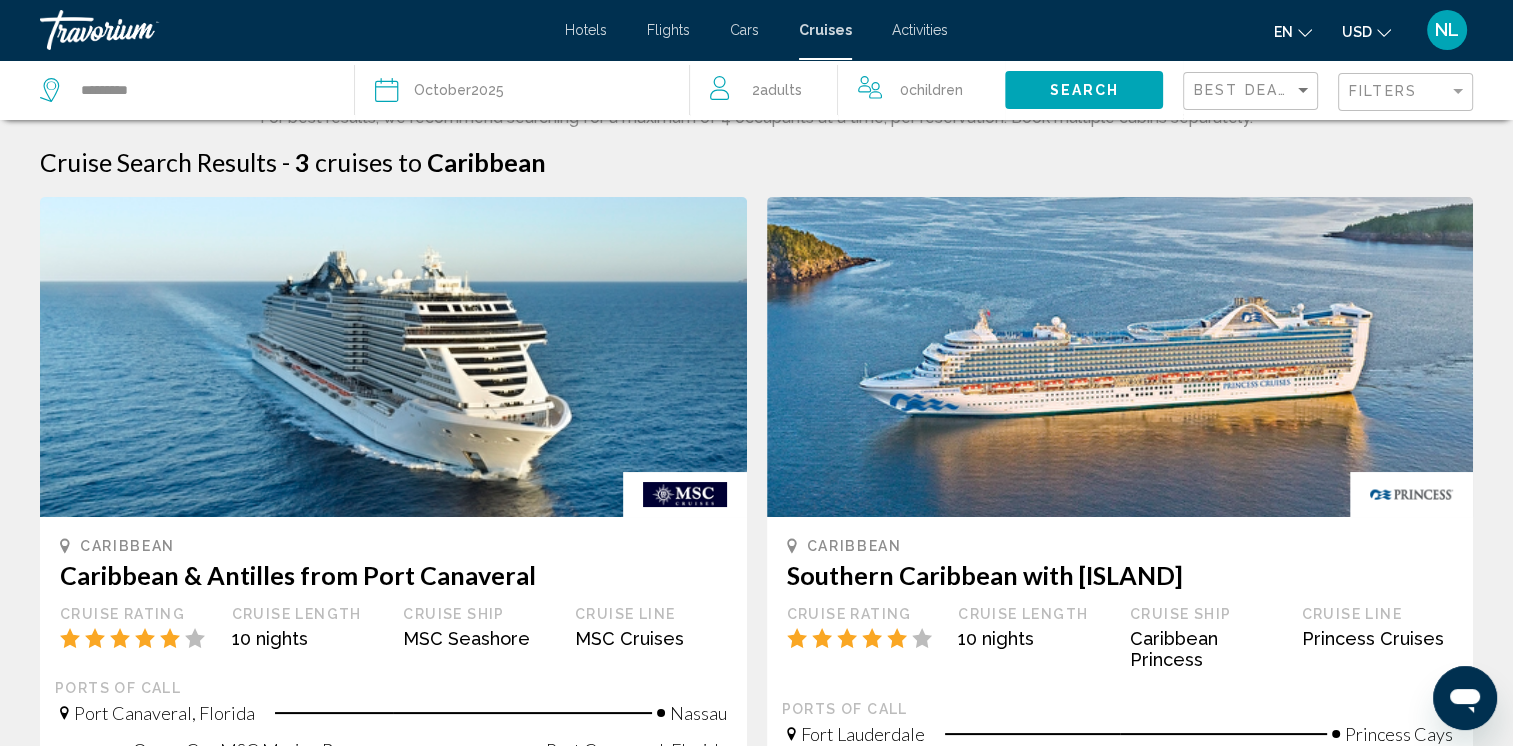 scroll, scrollTop: 0, scrollLeft: 0, axis: both 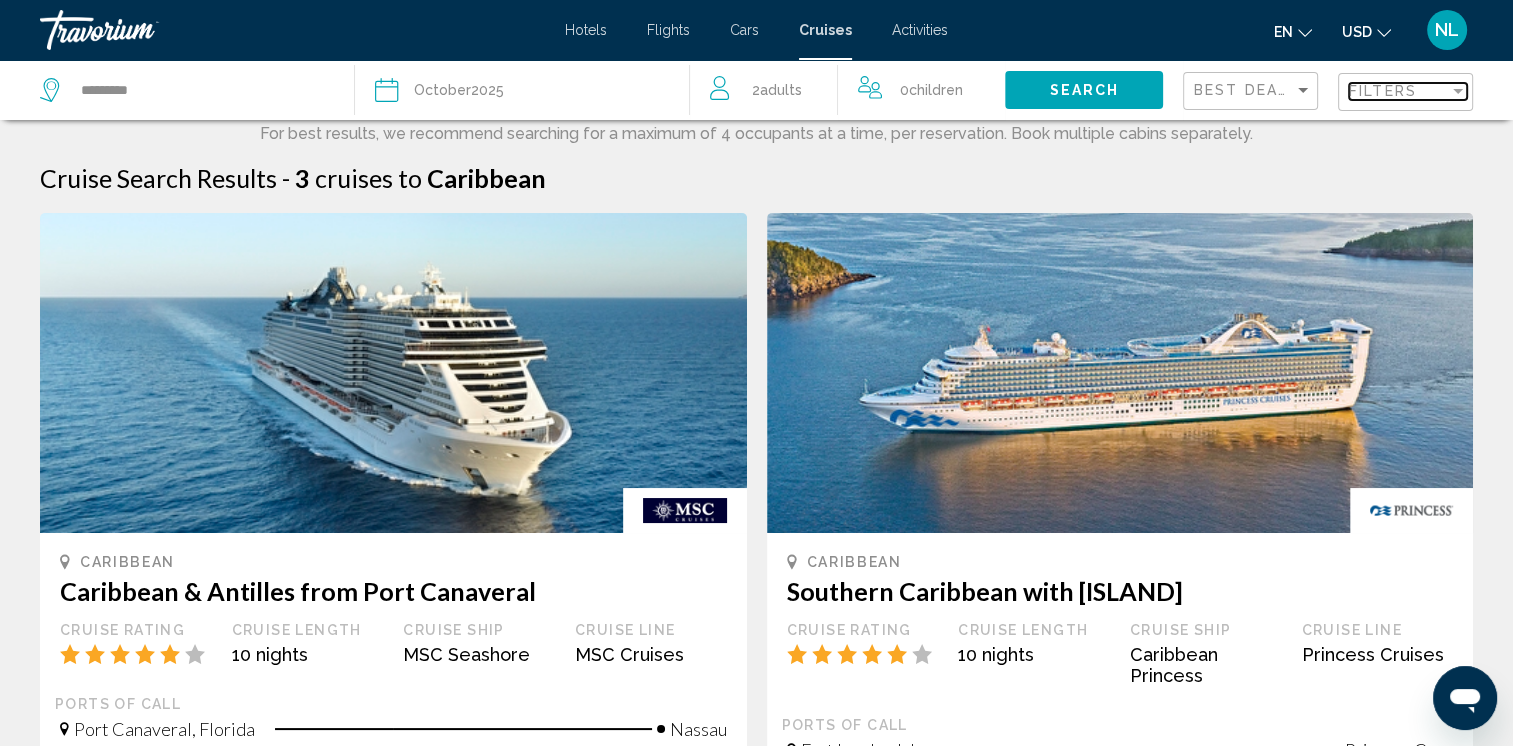 click on "Filters" at bounding box center [1399, 91] 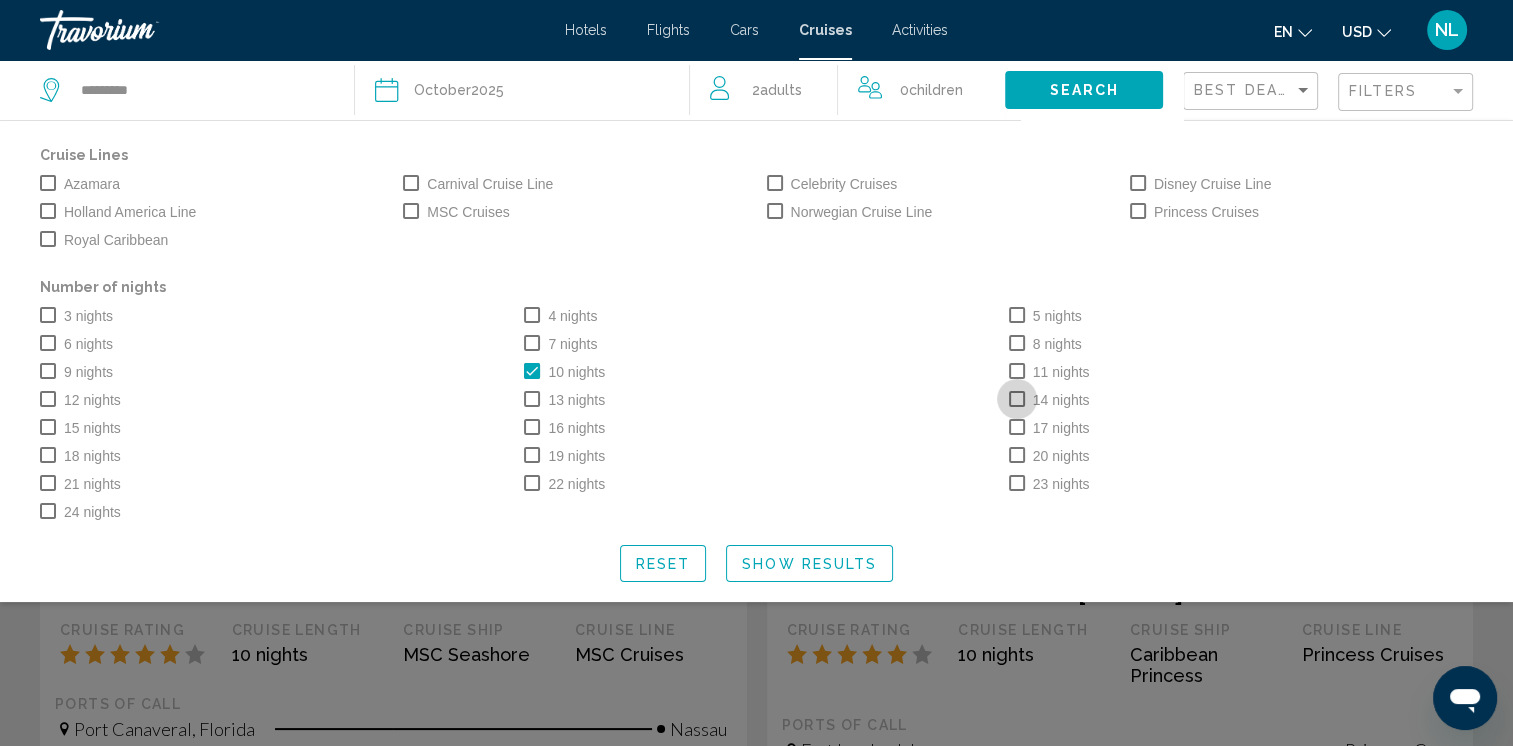 click at bounding box center (1017, 399) 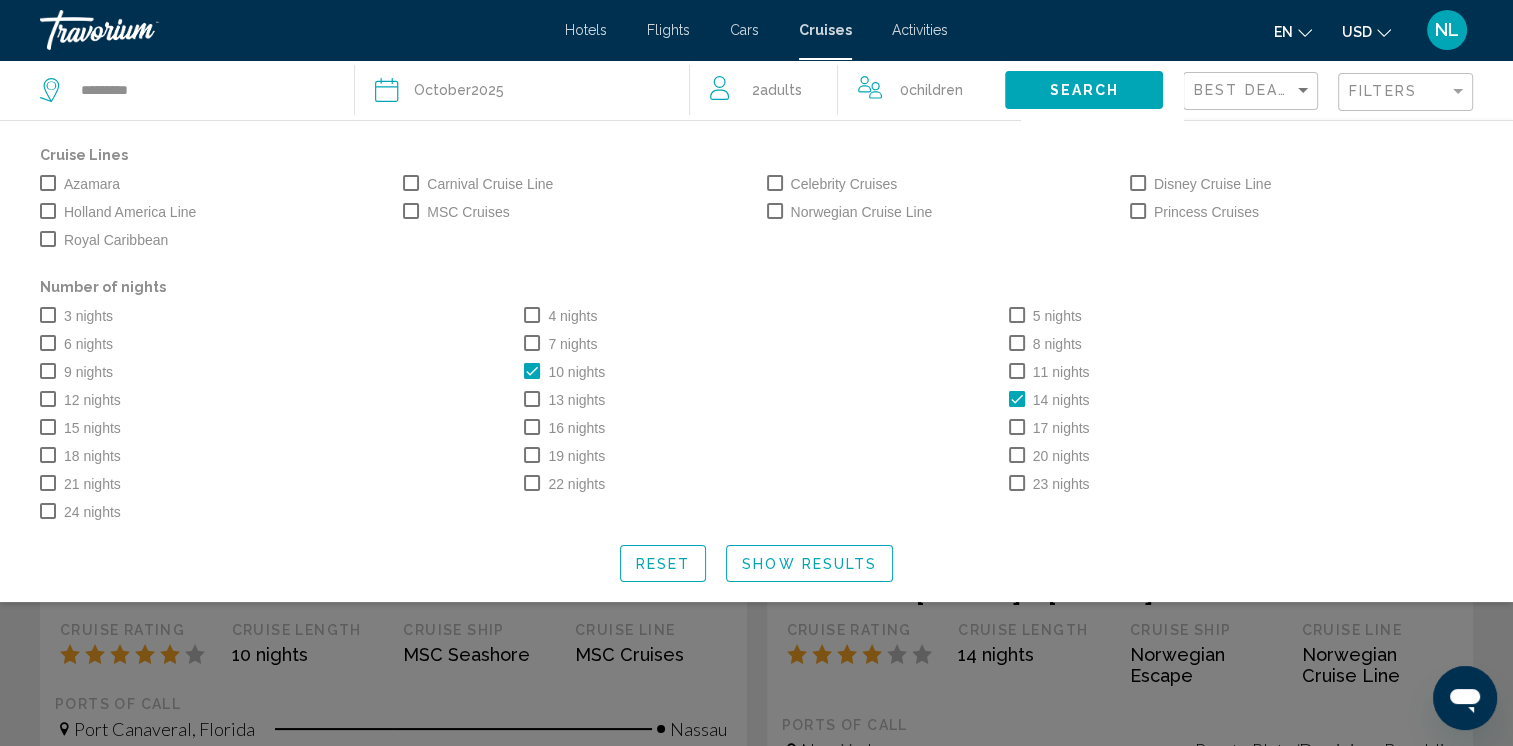 click at bounding box center [532, 371] 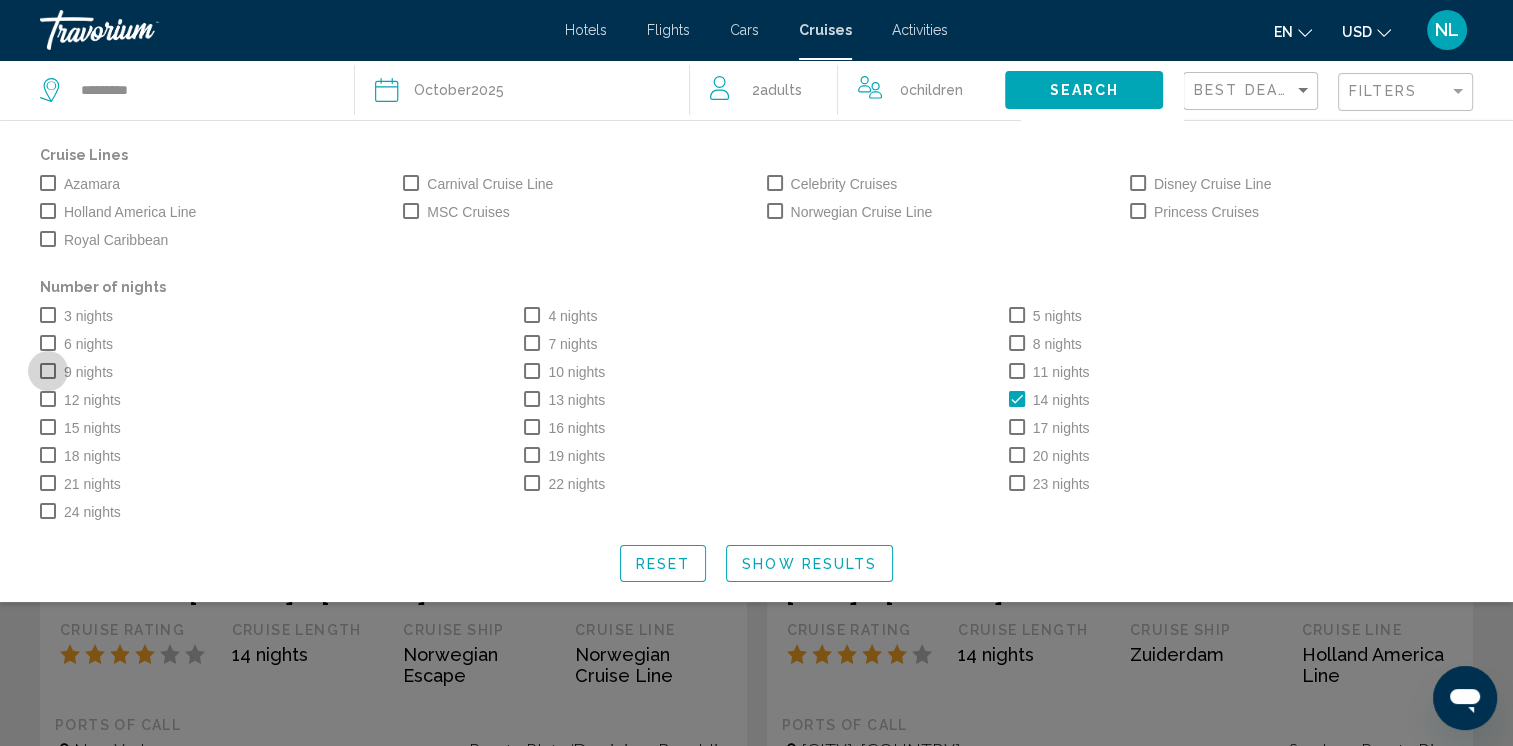 click at bounding box center (48, 371) 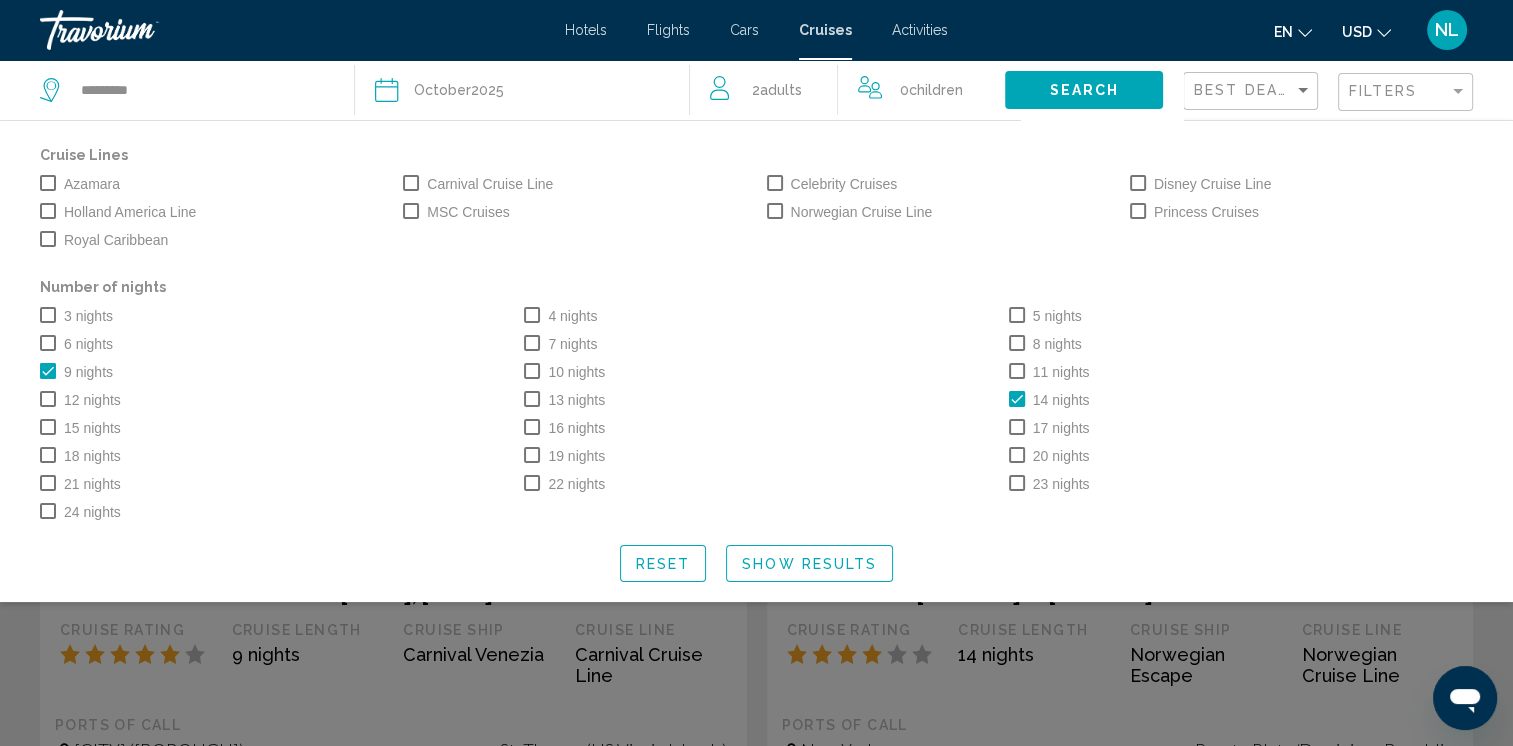 click on "Show Results" 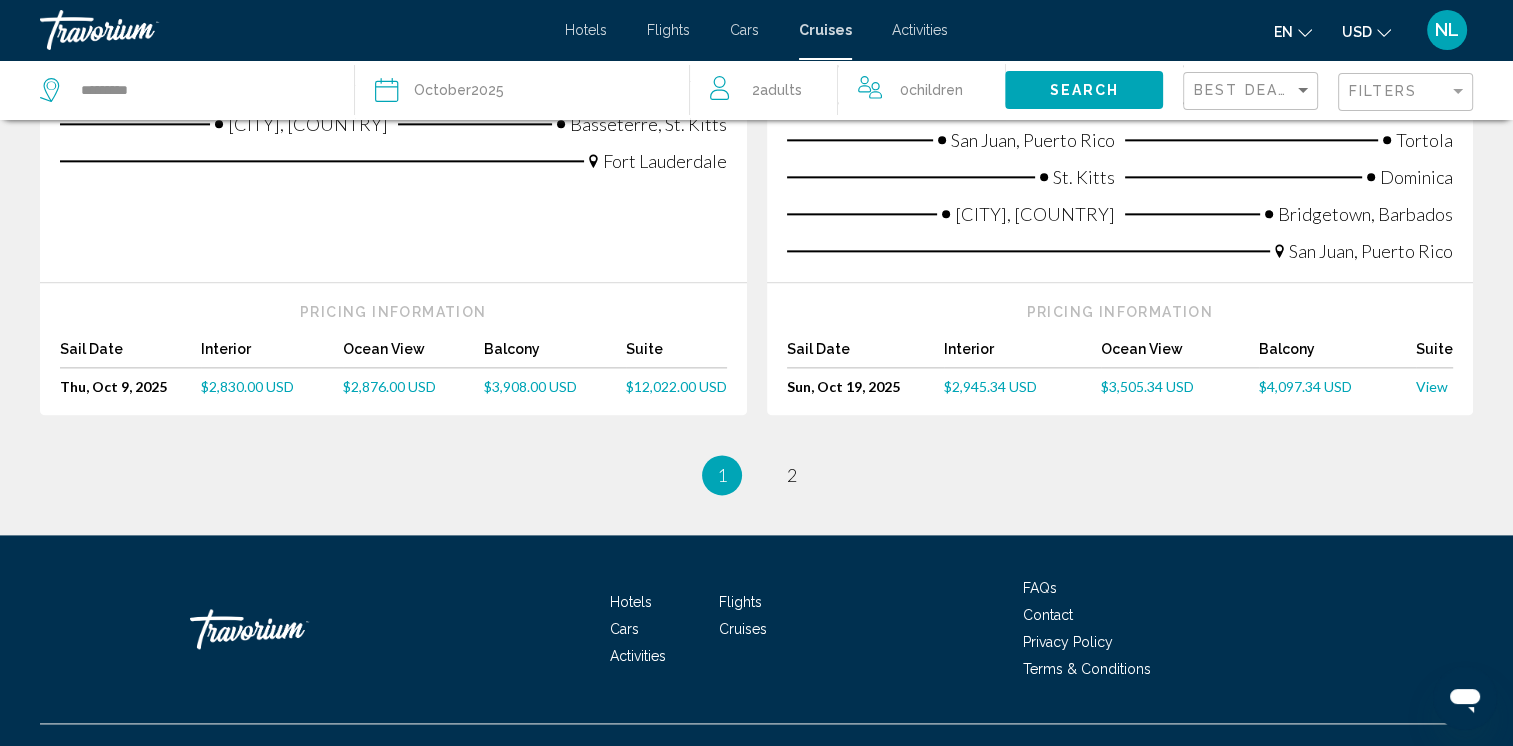 scroll, scrollTop: 2510, scrollLeft: 0, axis: vertical 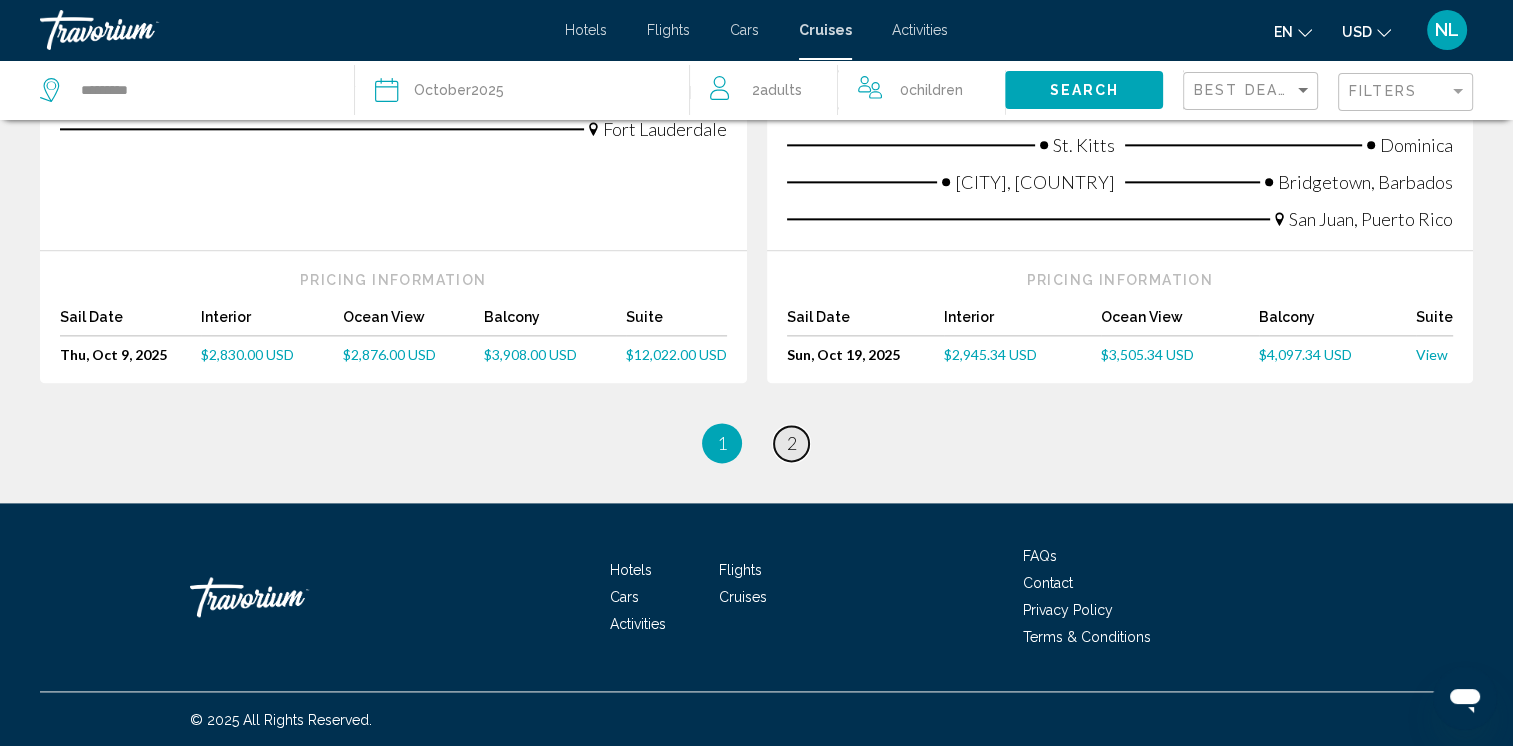 click on "2" at bounding box center [792, 443] 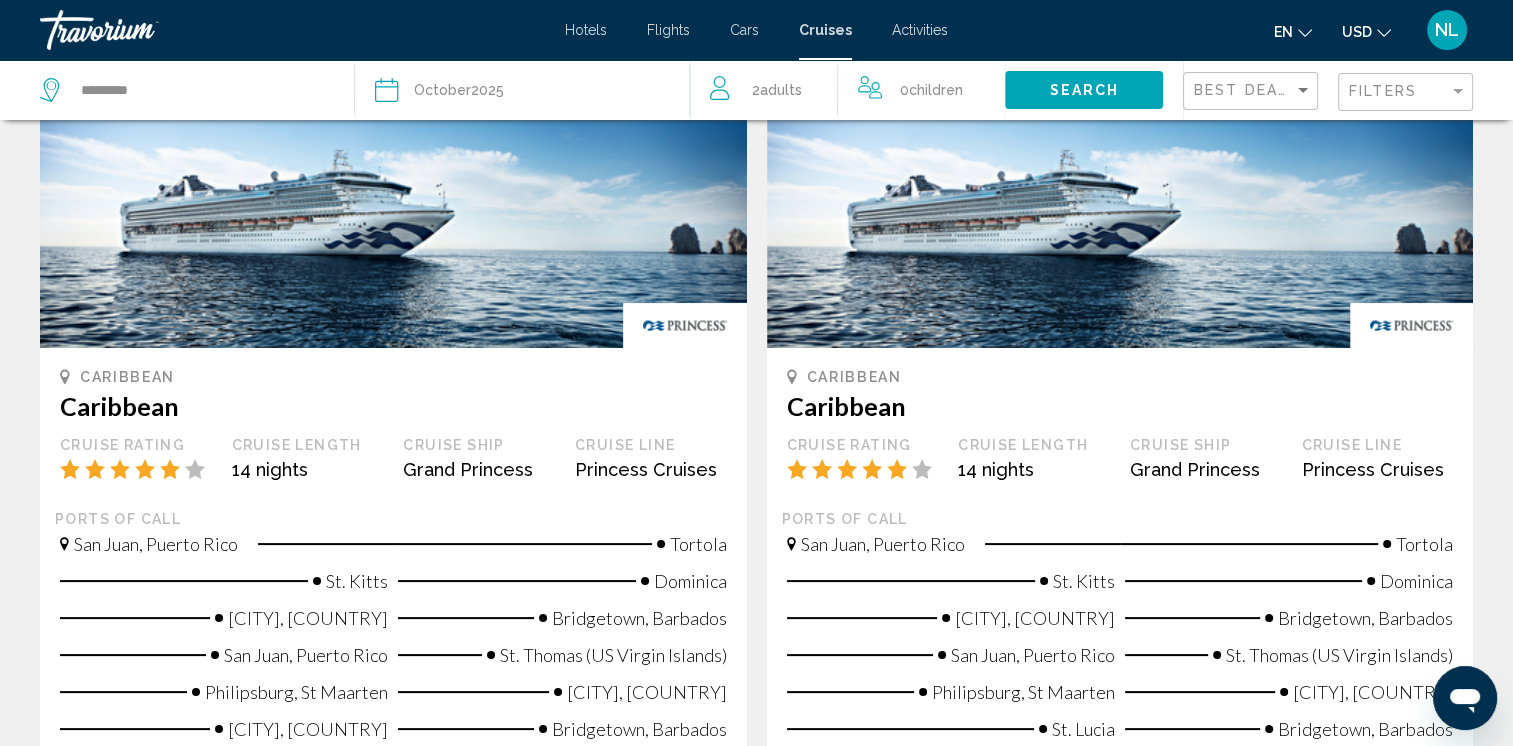 scroll, scrollTop: 0, scrollLeft: 0, axis: both 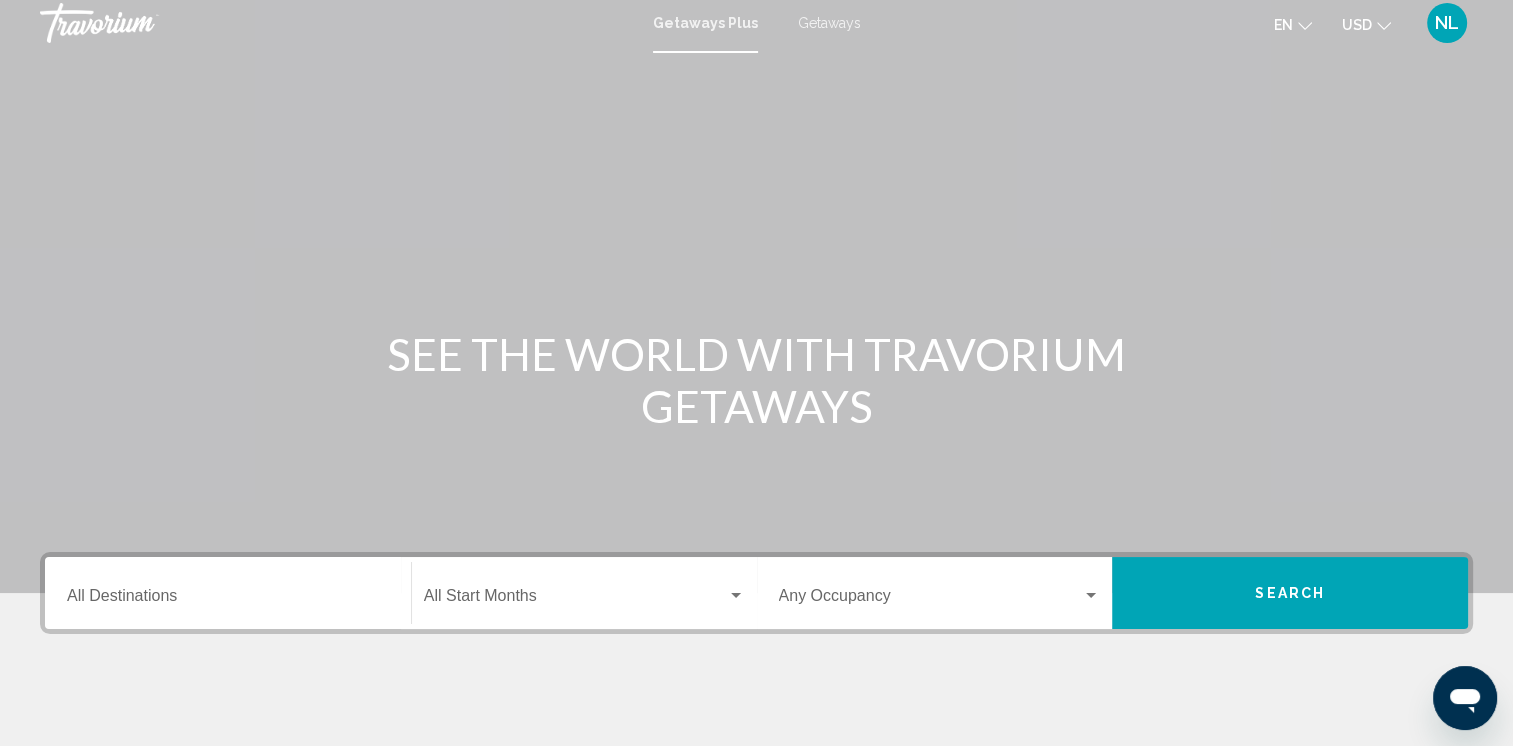 click on "USD" 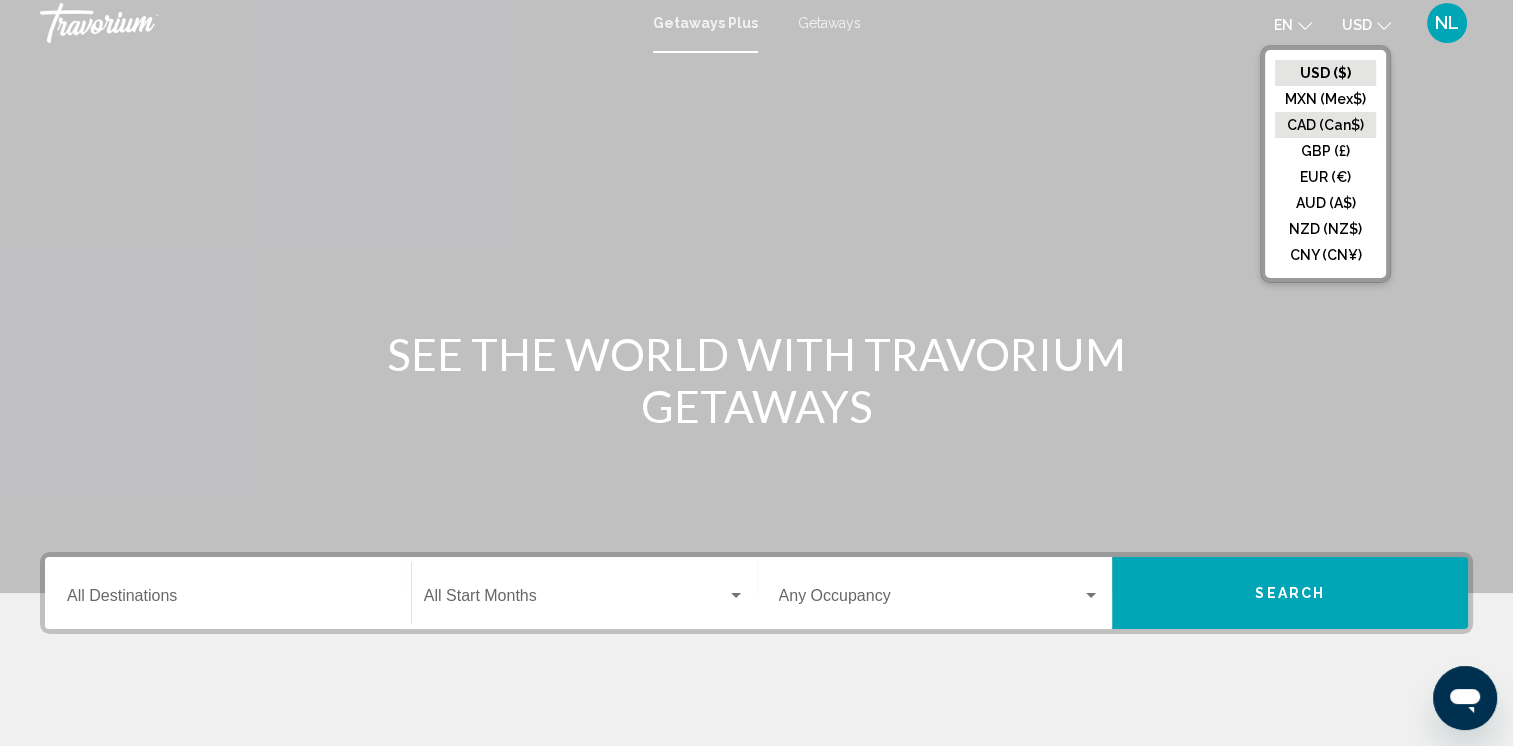 click on "CAD (Can$)" 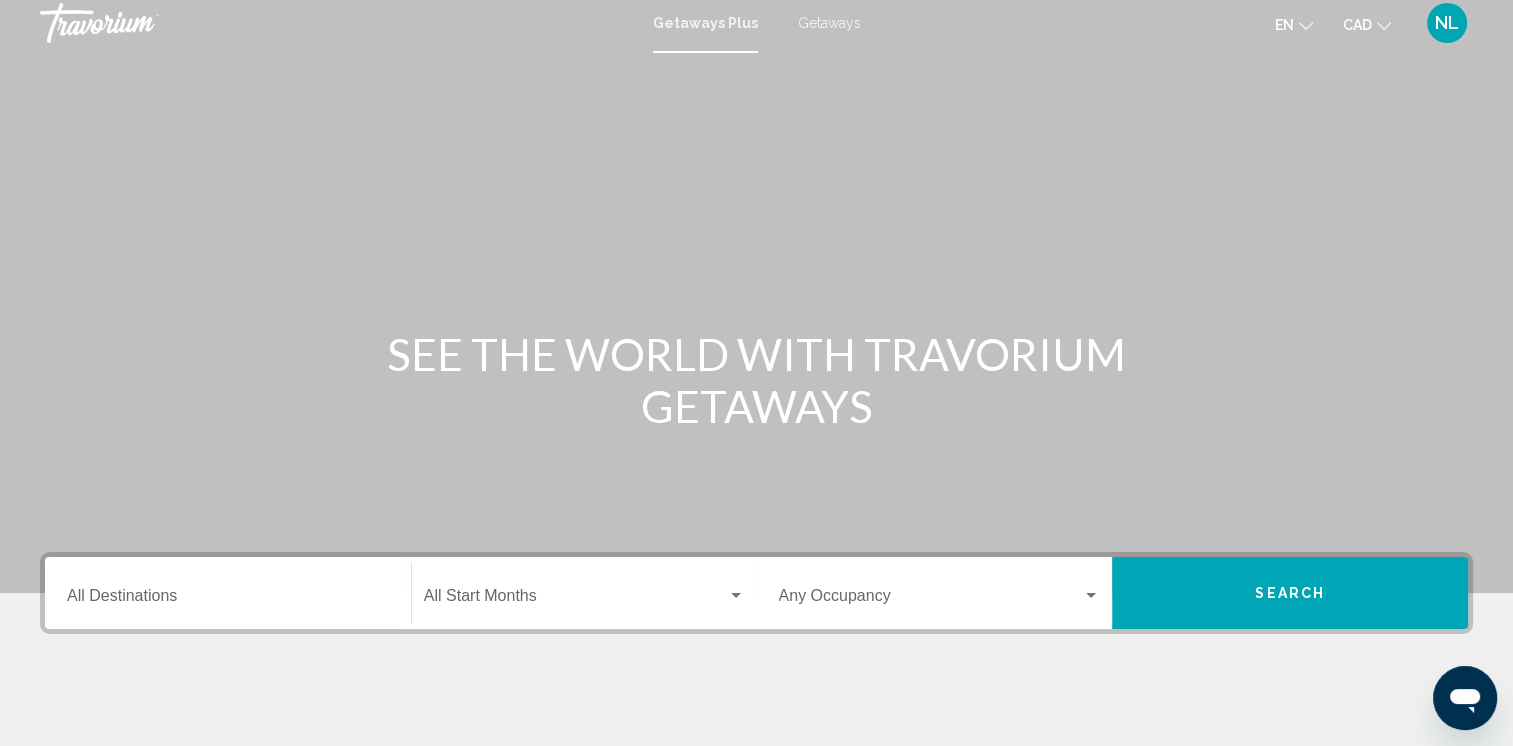 click at bounding box center (736, 595) 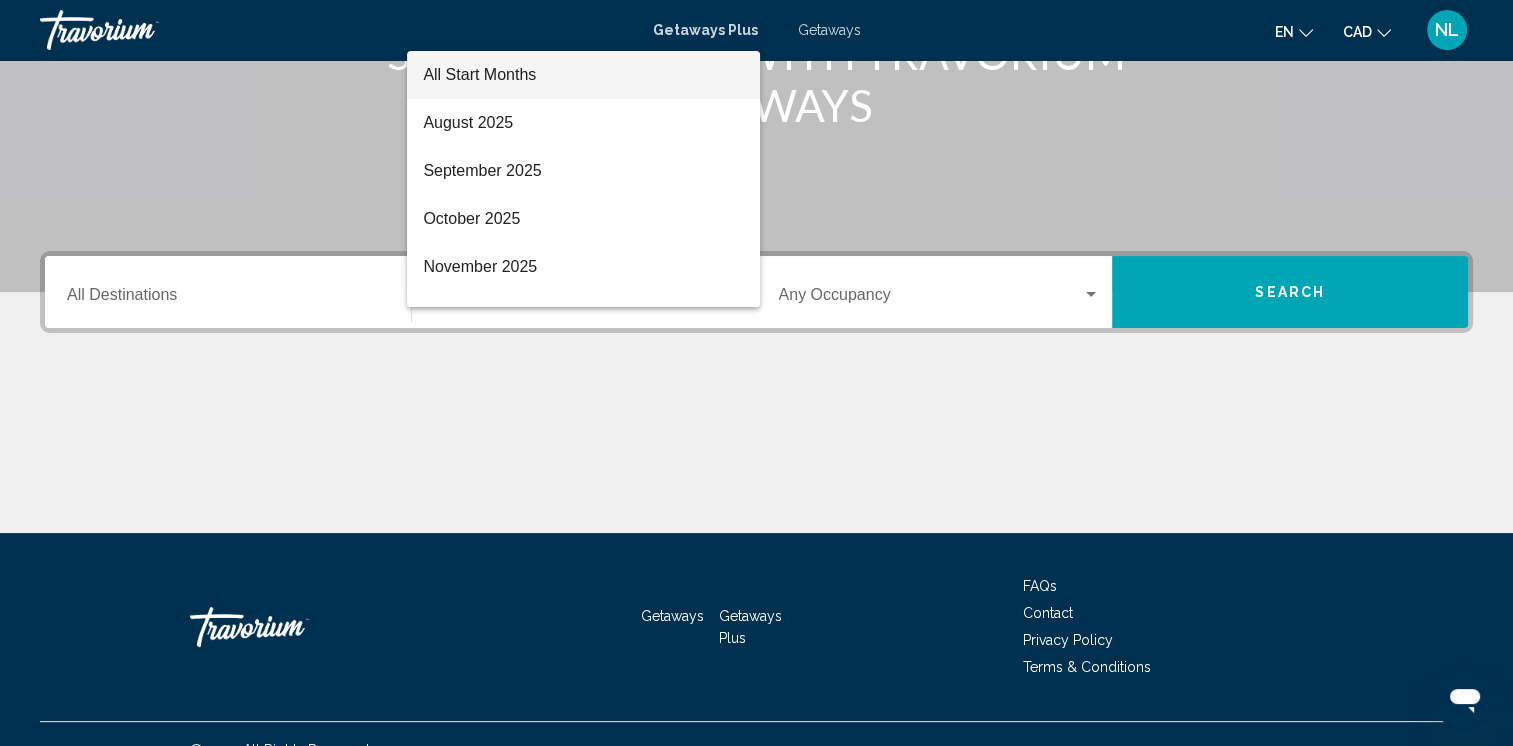 scroll, scrollTop: 339, scrollLeft: 0, axis: vertical 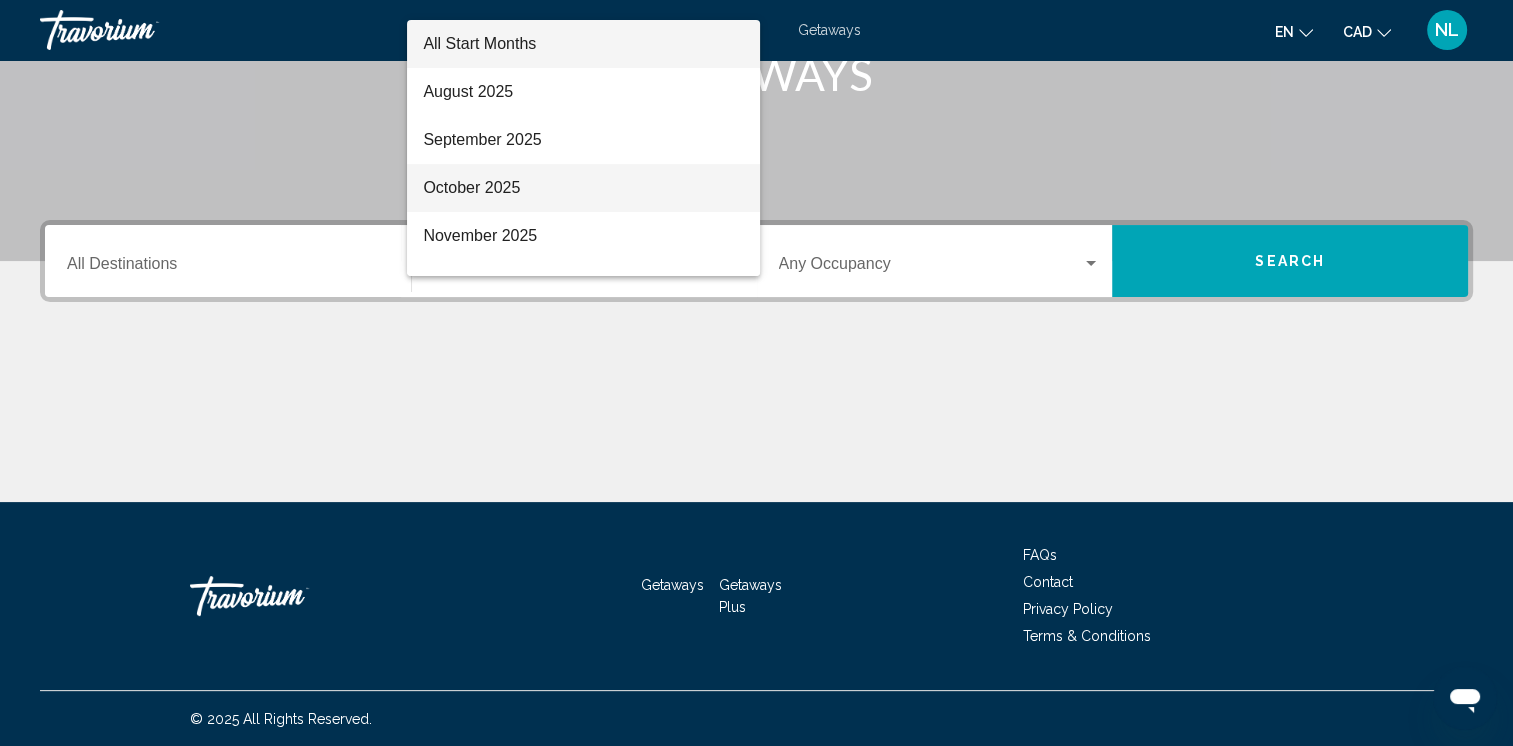 click on "October 2025" at bounding box center (583, 188) 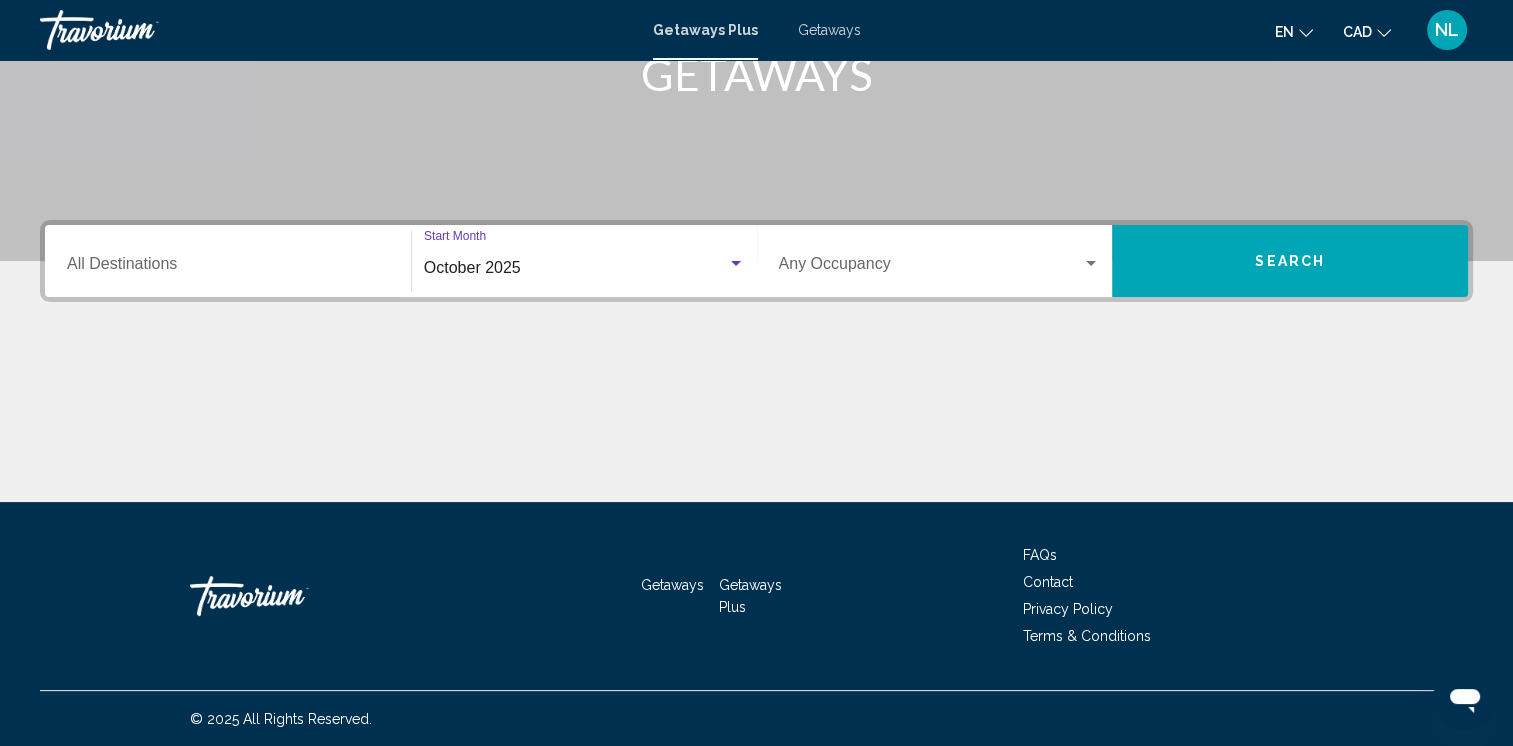 click at bounding box center (1091, 263) 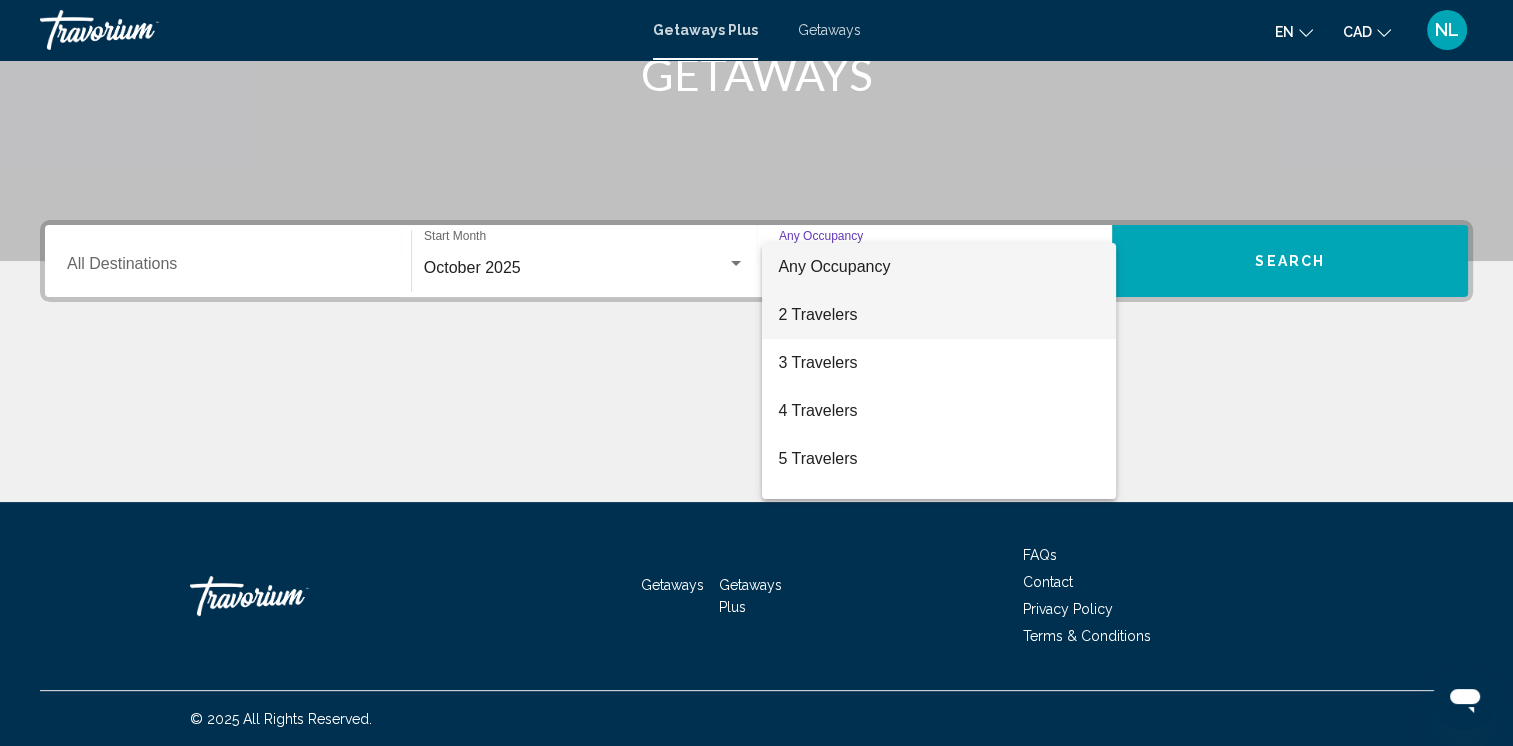 click on "2 Travelers" at bounding box center (939, 315) 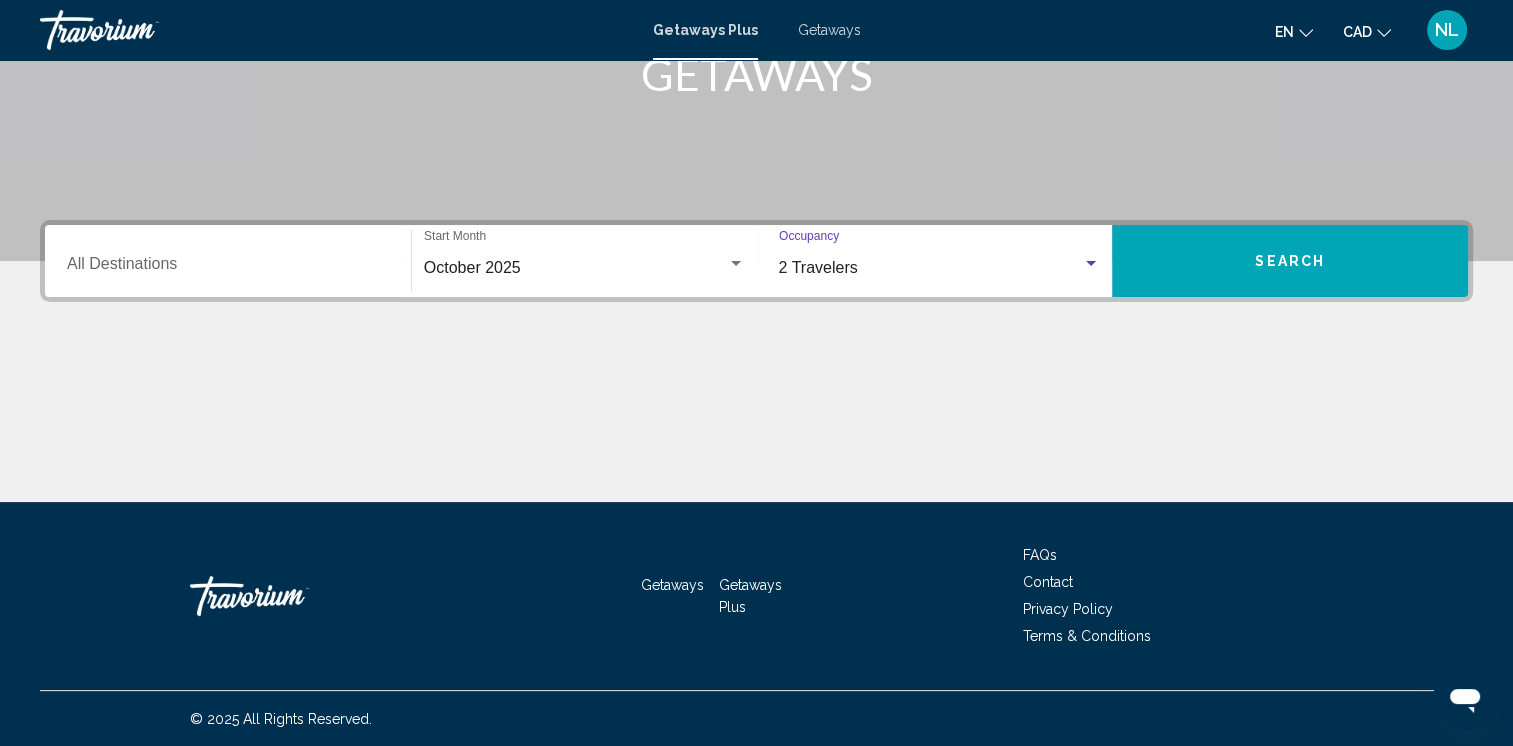 click on "Search" at bounding box center (1290, 262) 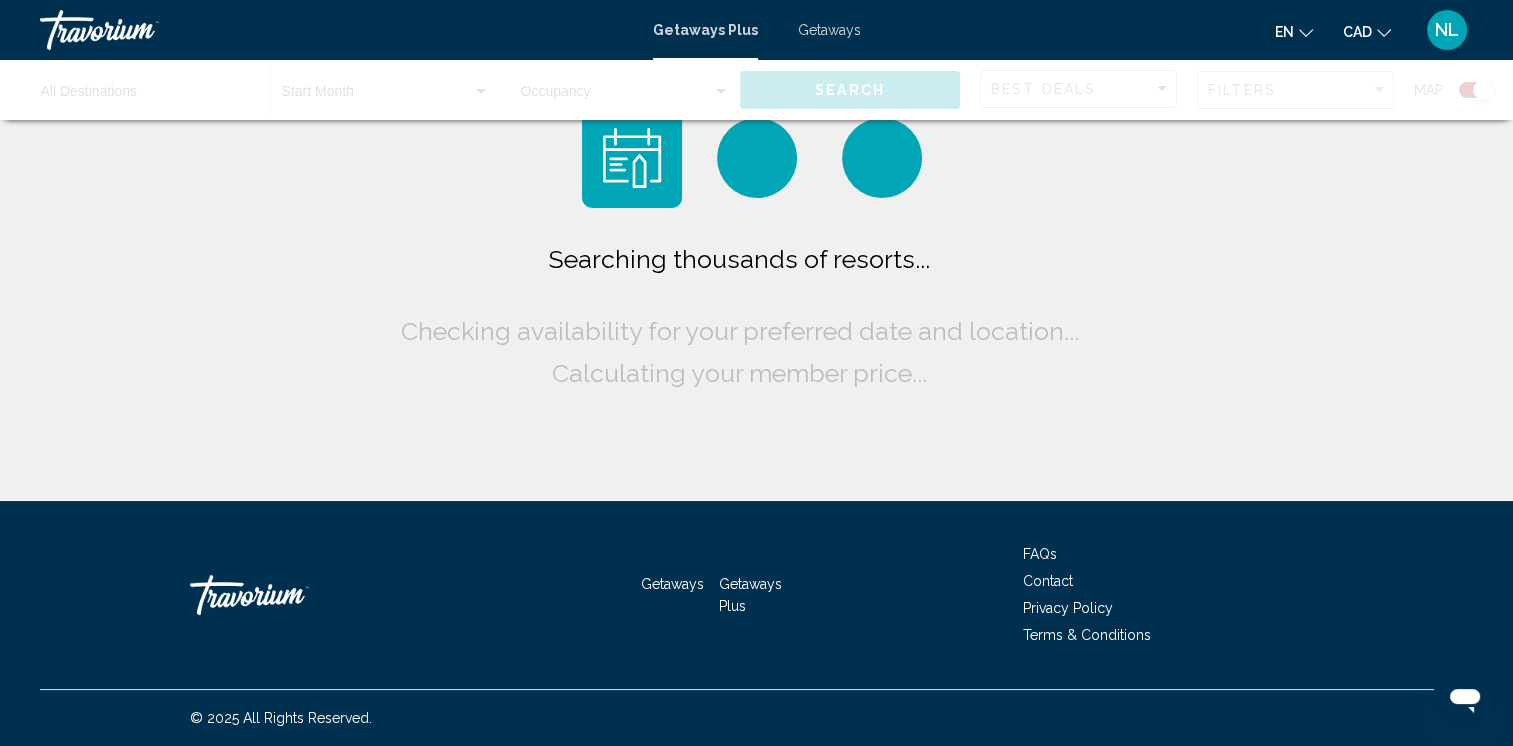 scroll, scrollTop: 0, scrollLeft: 0, axis: both 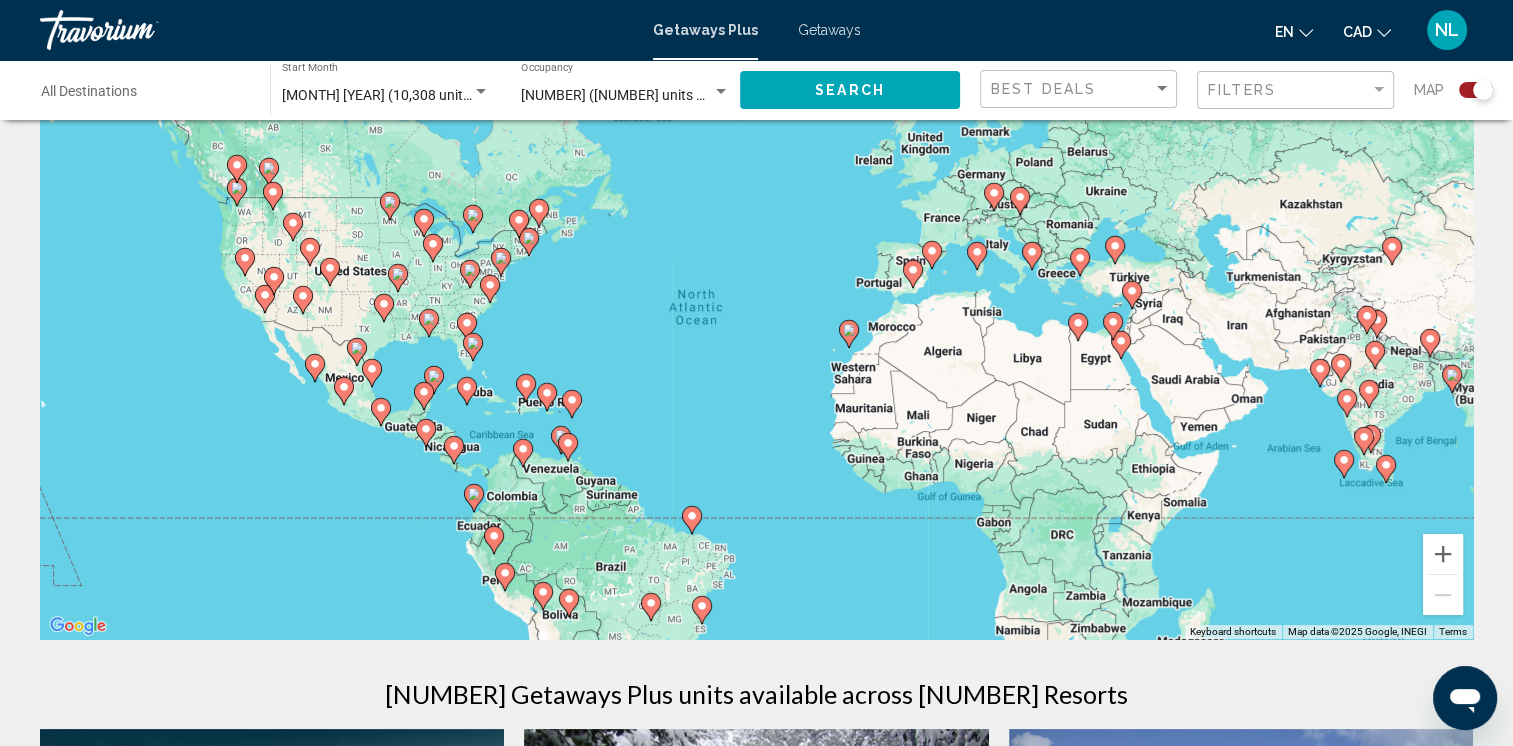 click 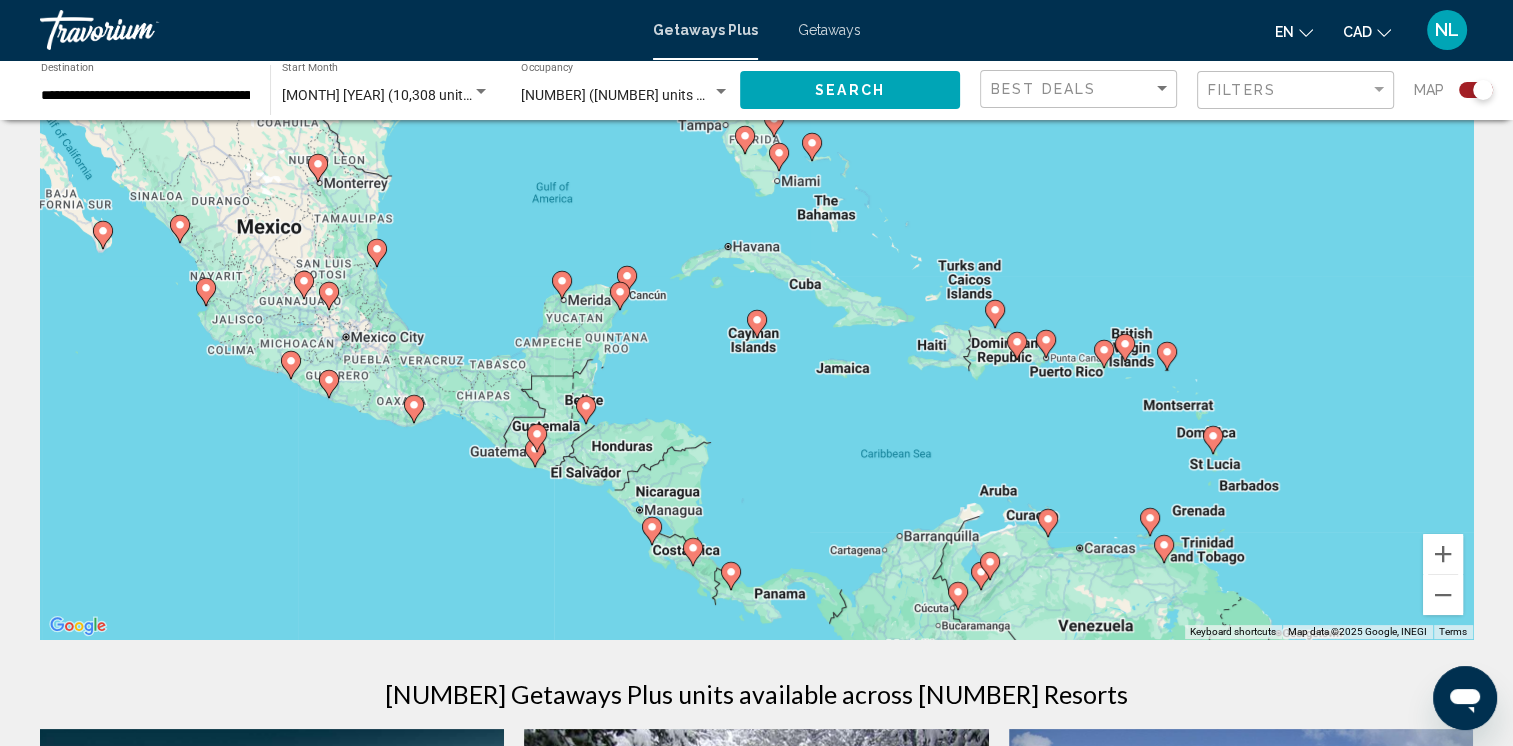 click 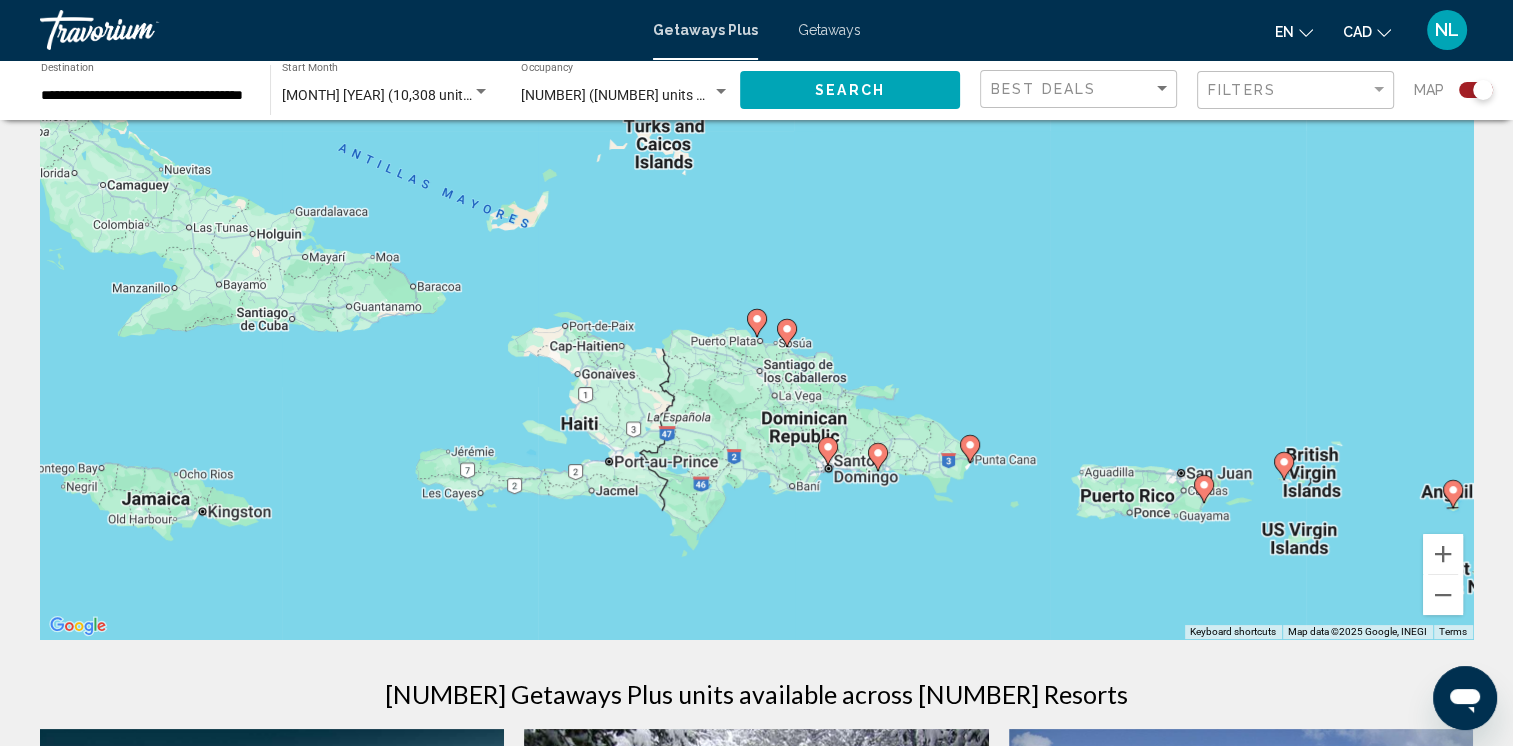 click 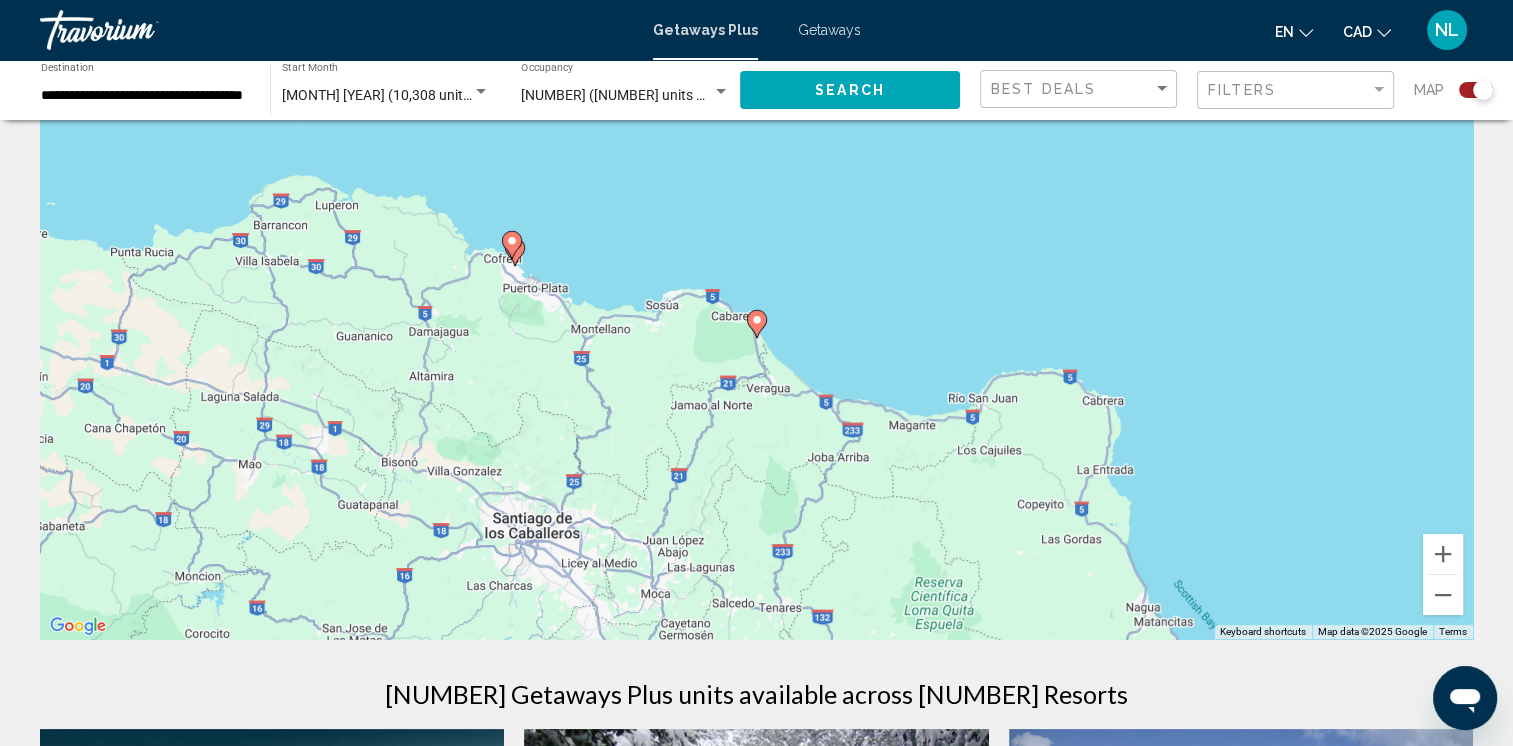 click 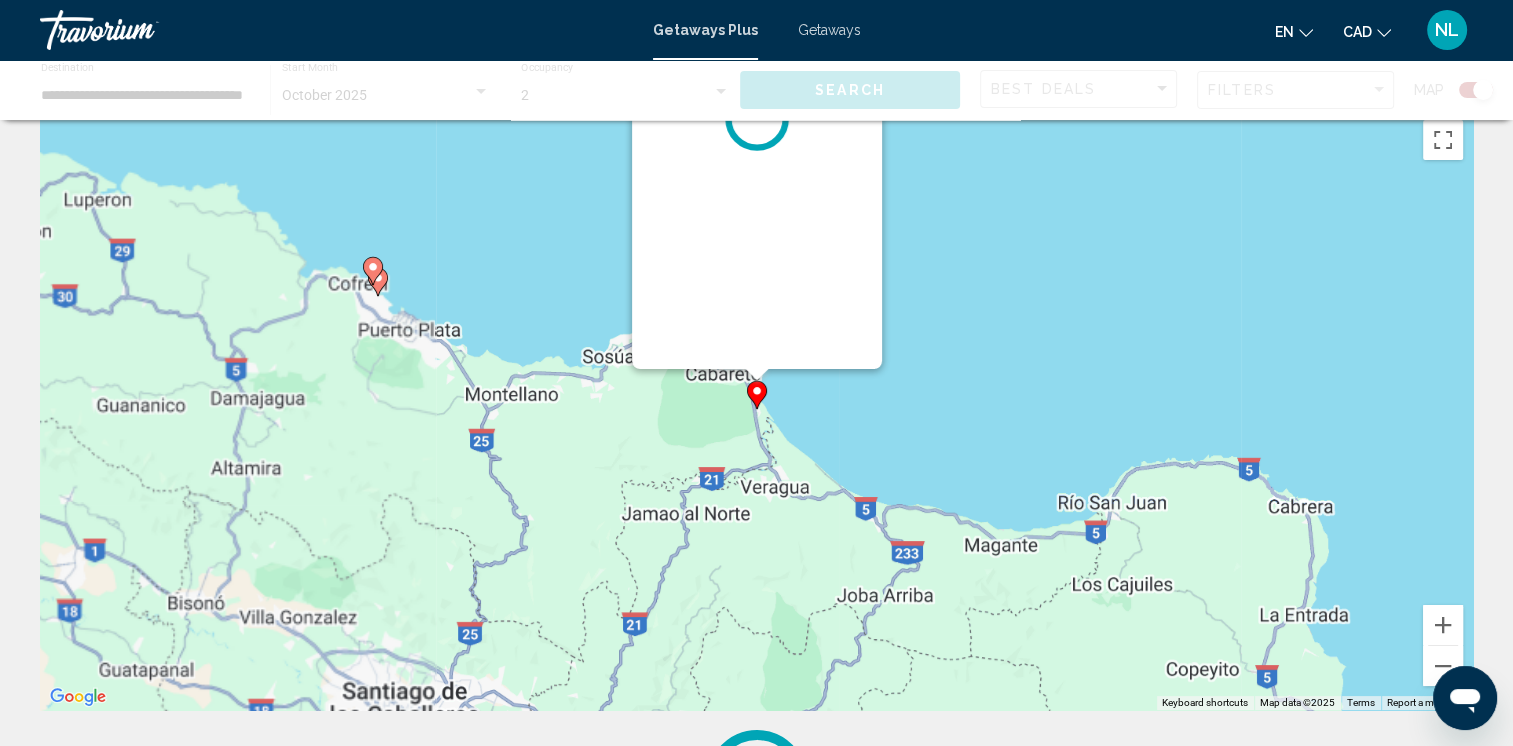 scroll, scrollTop: 0, scrollLeft: 0, axis: both 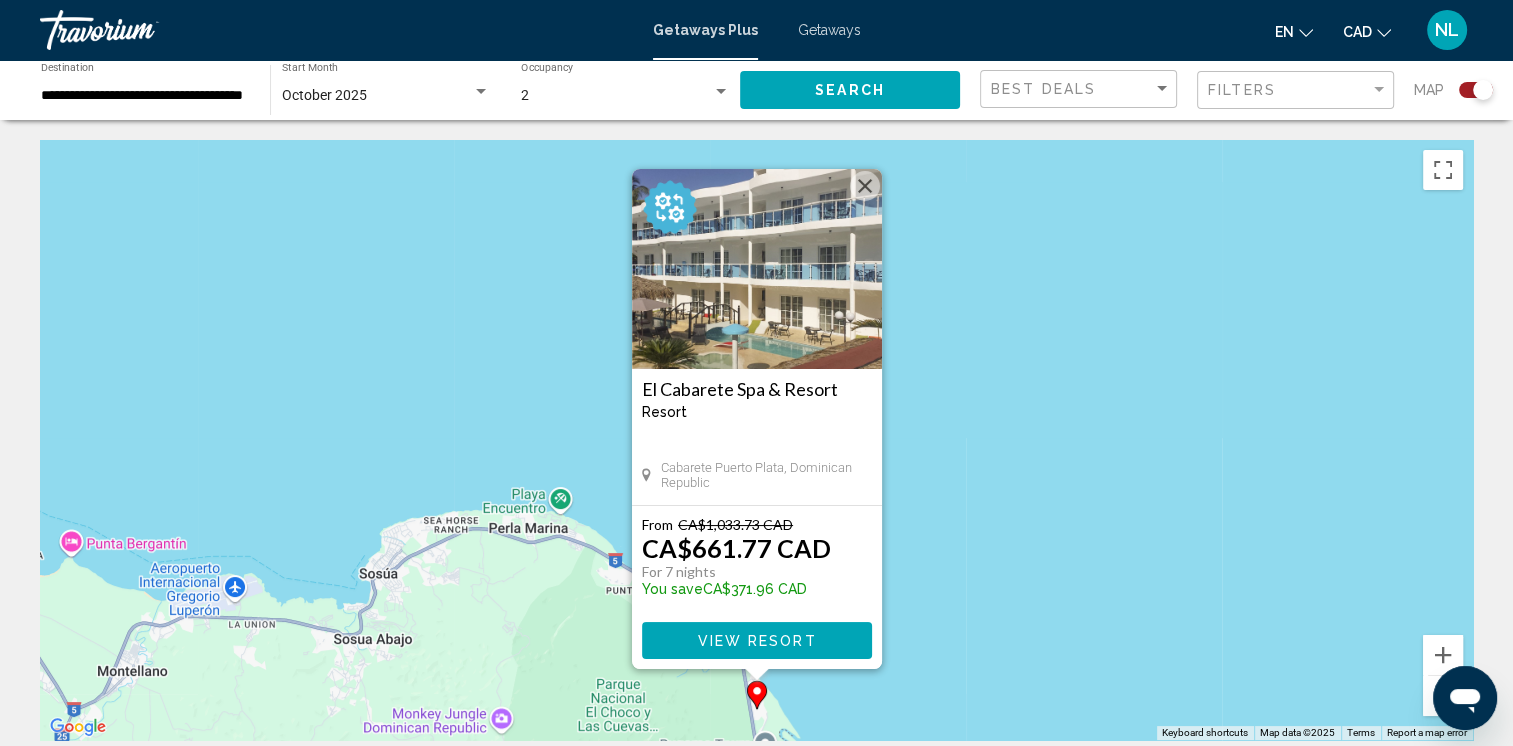 click on "View Resort" at bounding box center [756, 641] 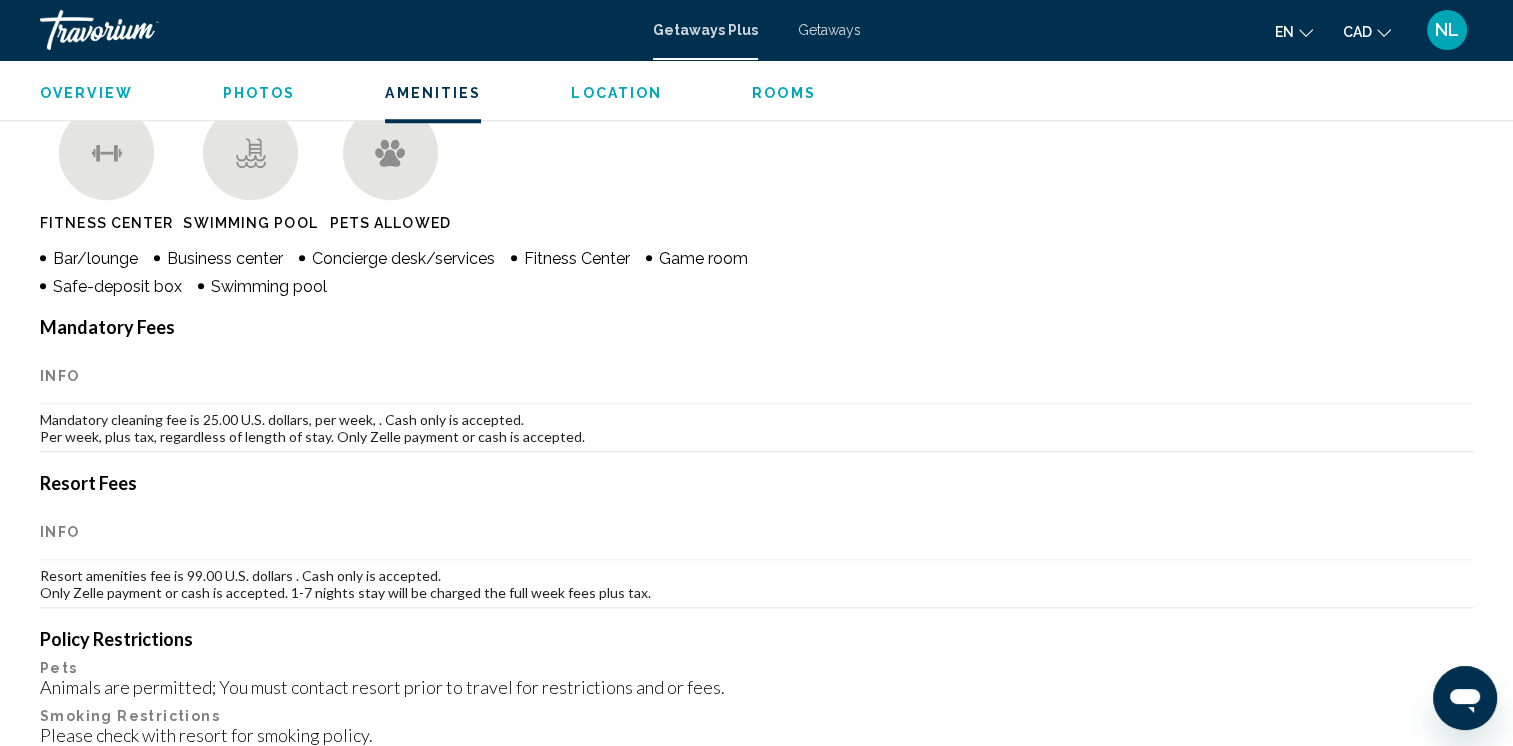 scroll, scrollTop: 1653, scrollLeft: 0, axis: vertical 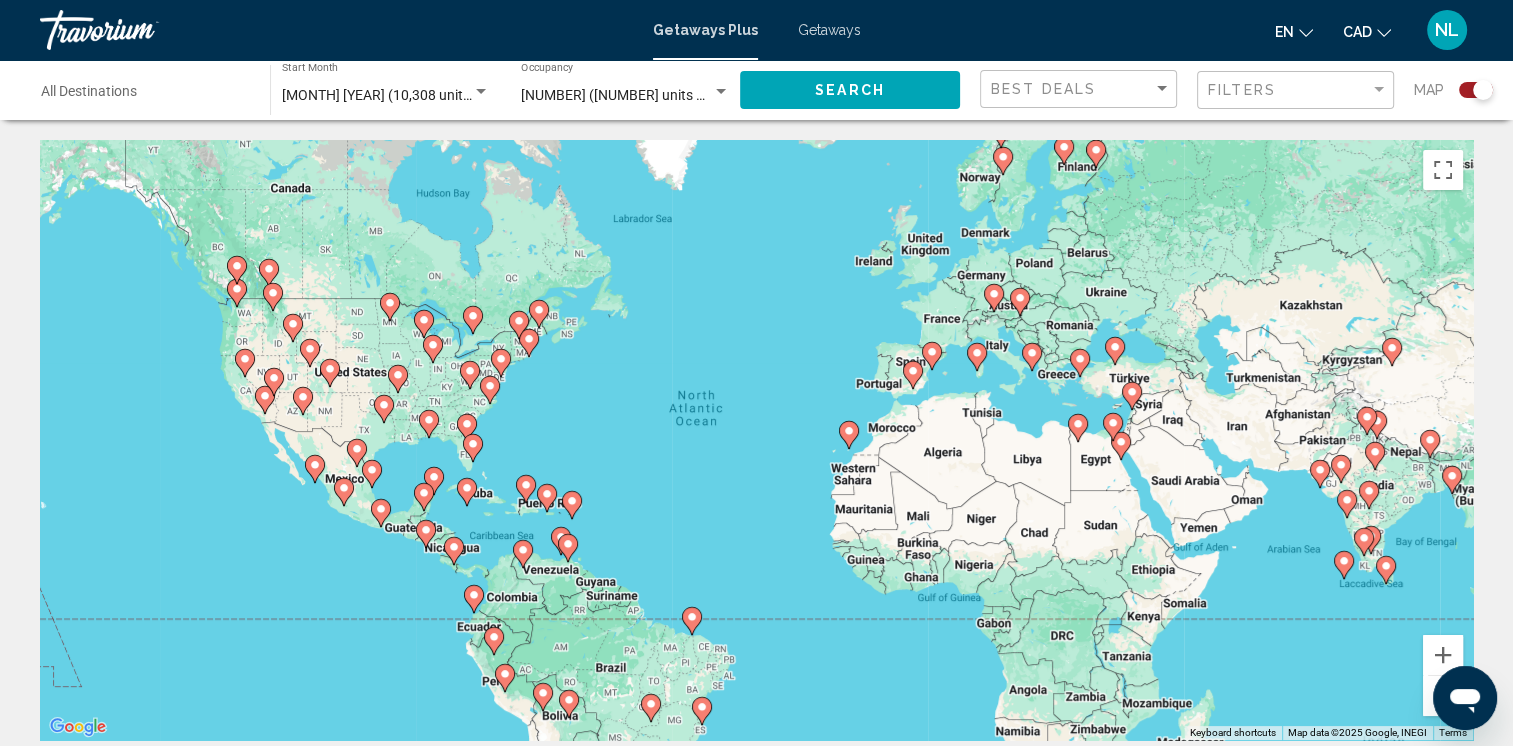 click 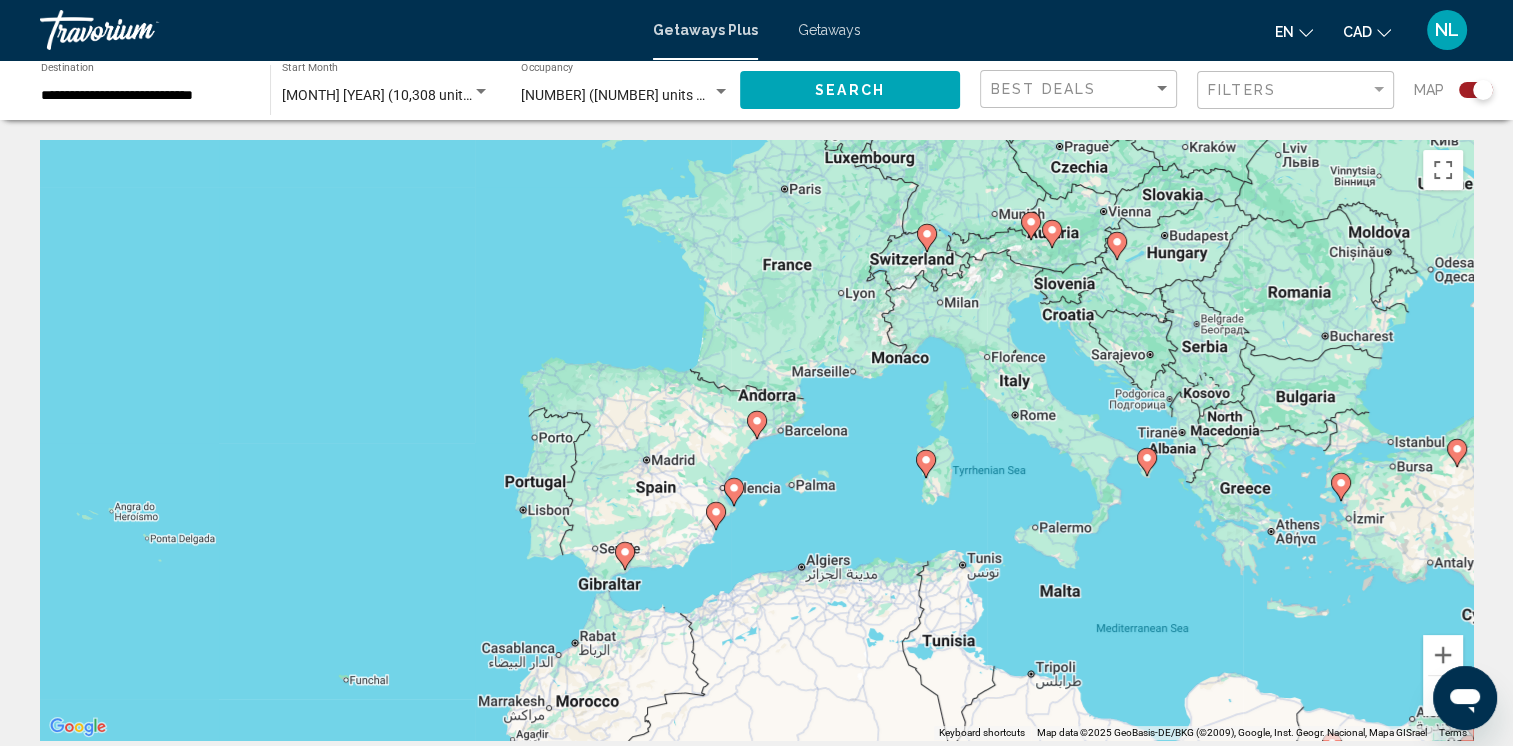click 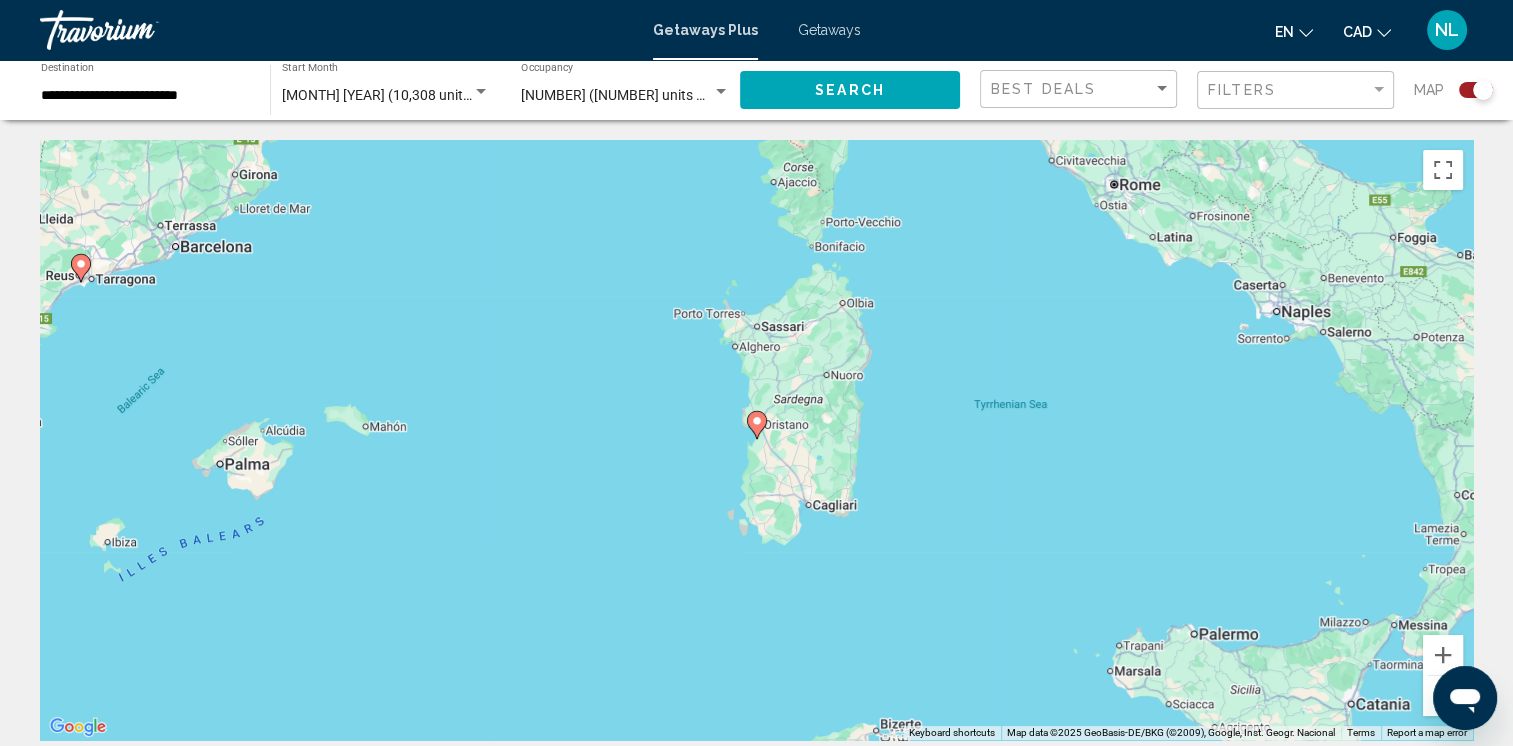 click 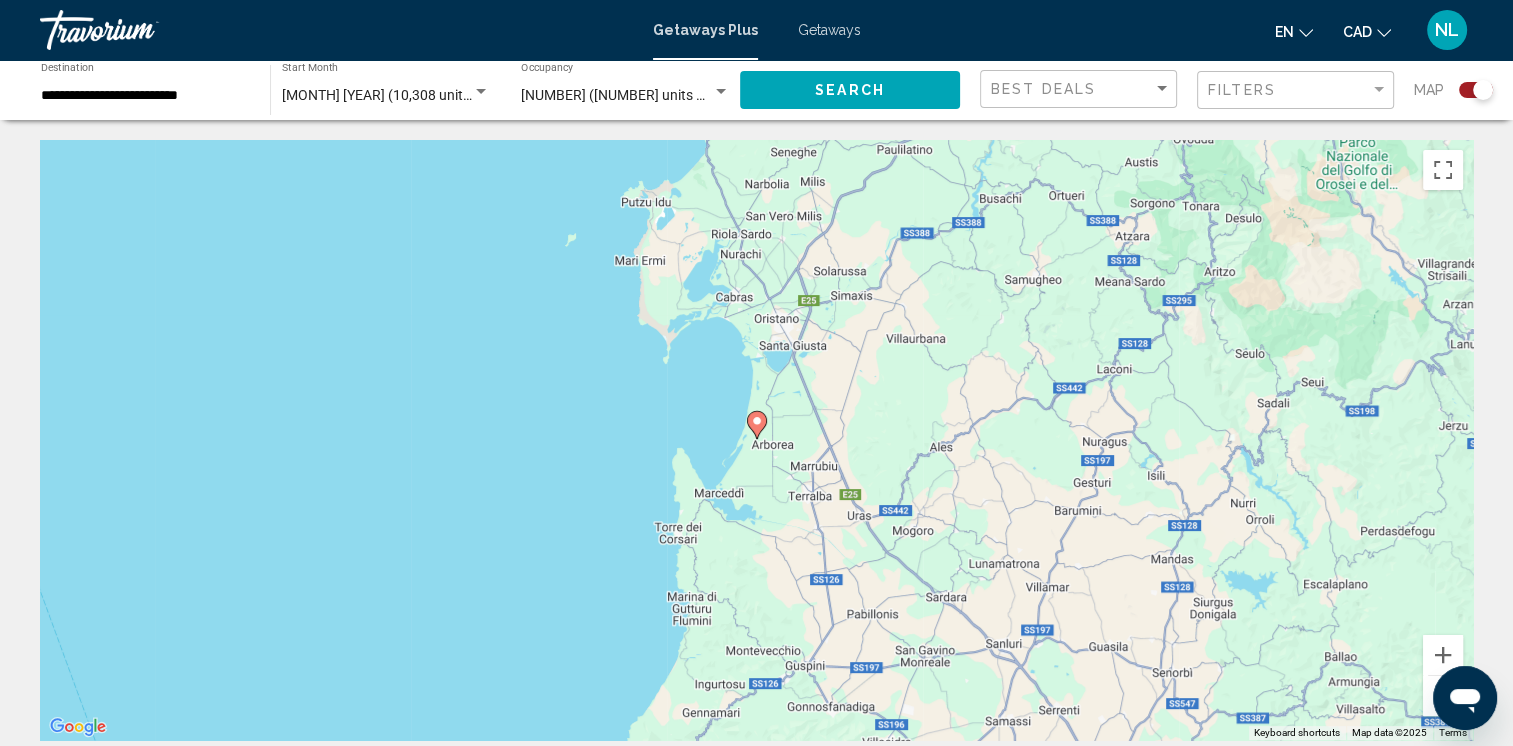 click 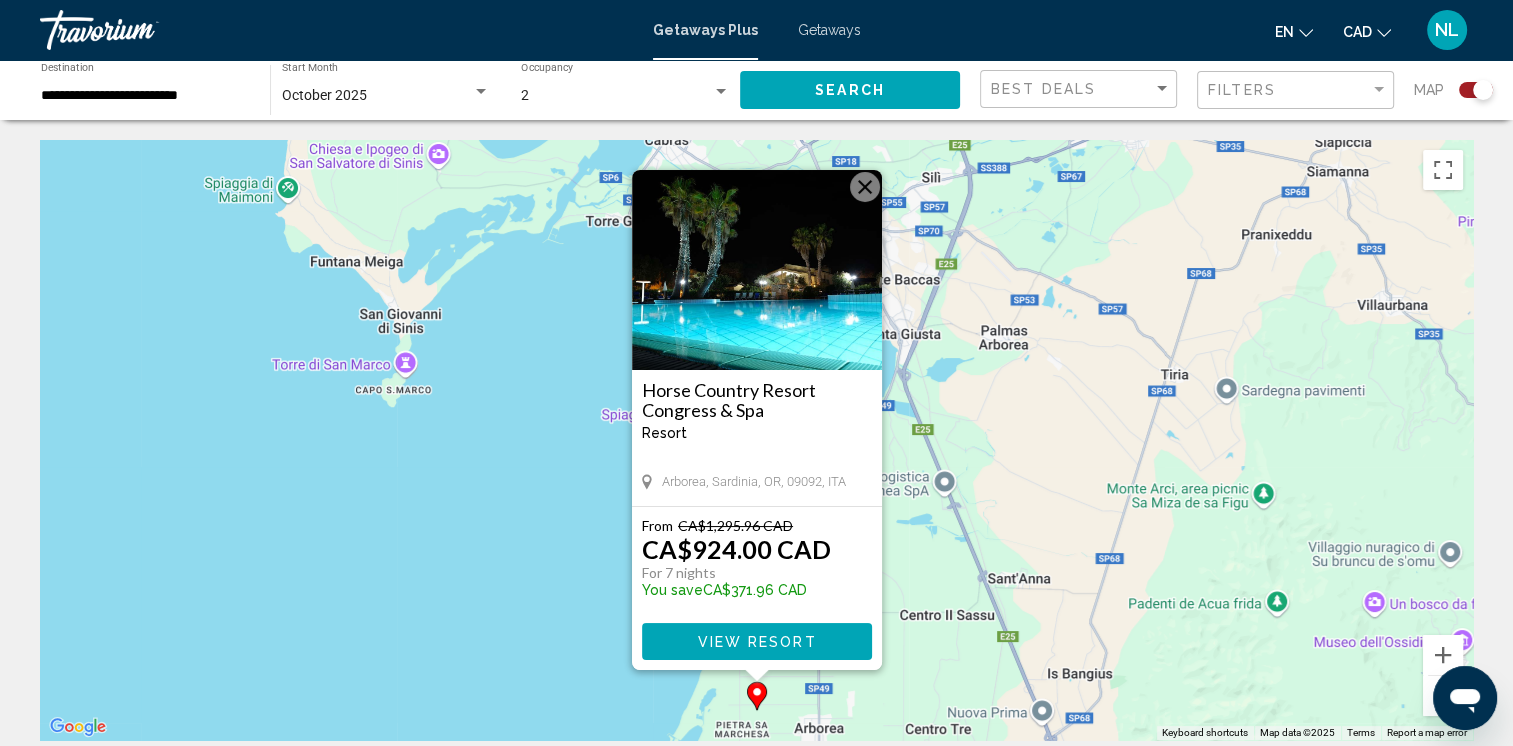 click at bounding box center (865, 187) 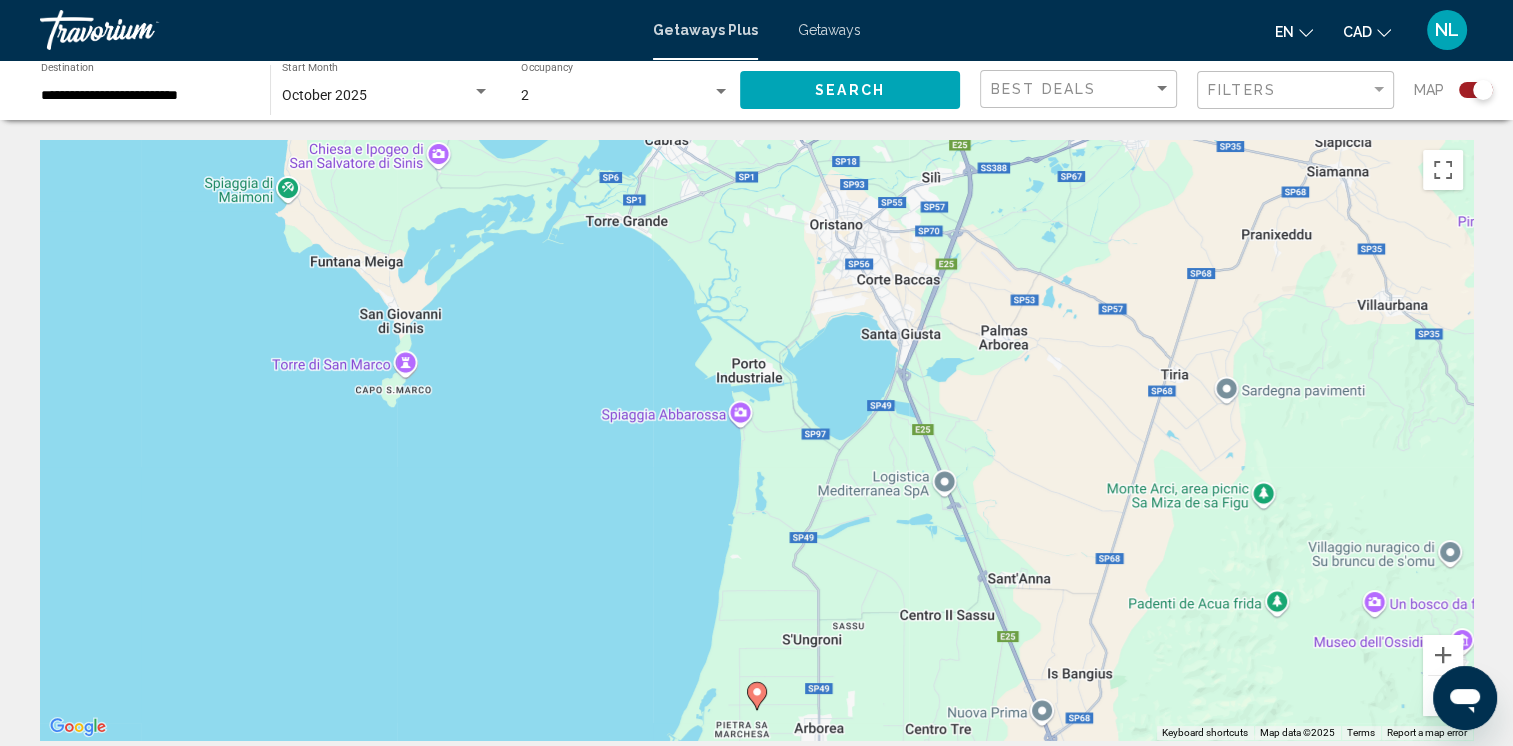 click 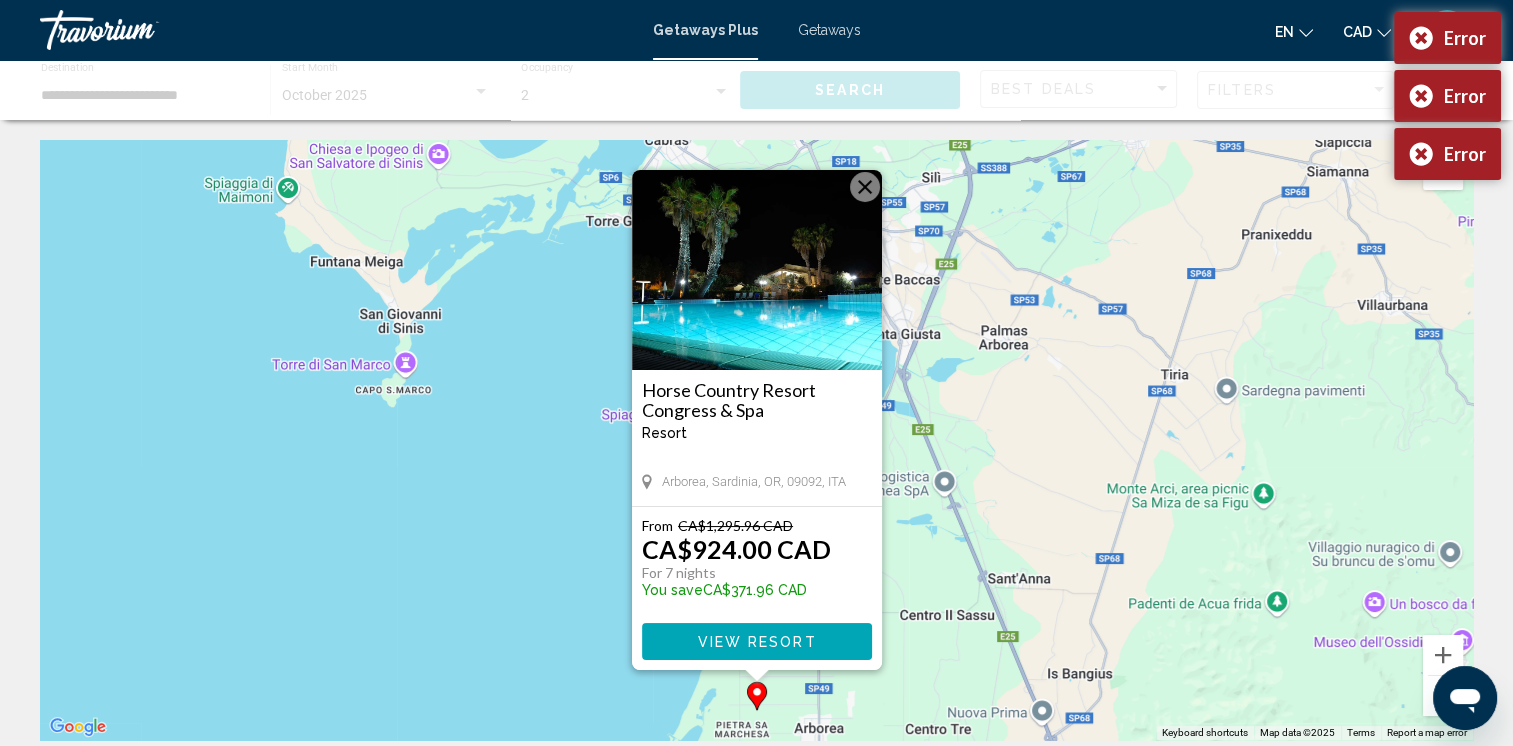 click on "View Resort" at bounding box center (756, 642) 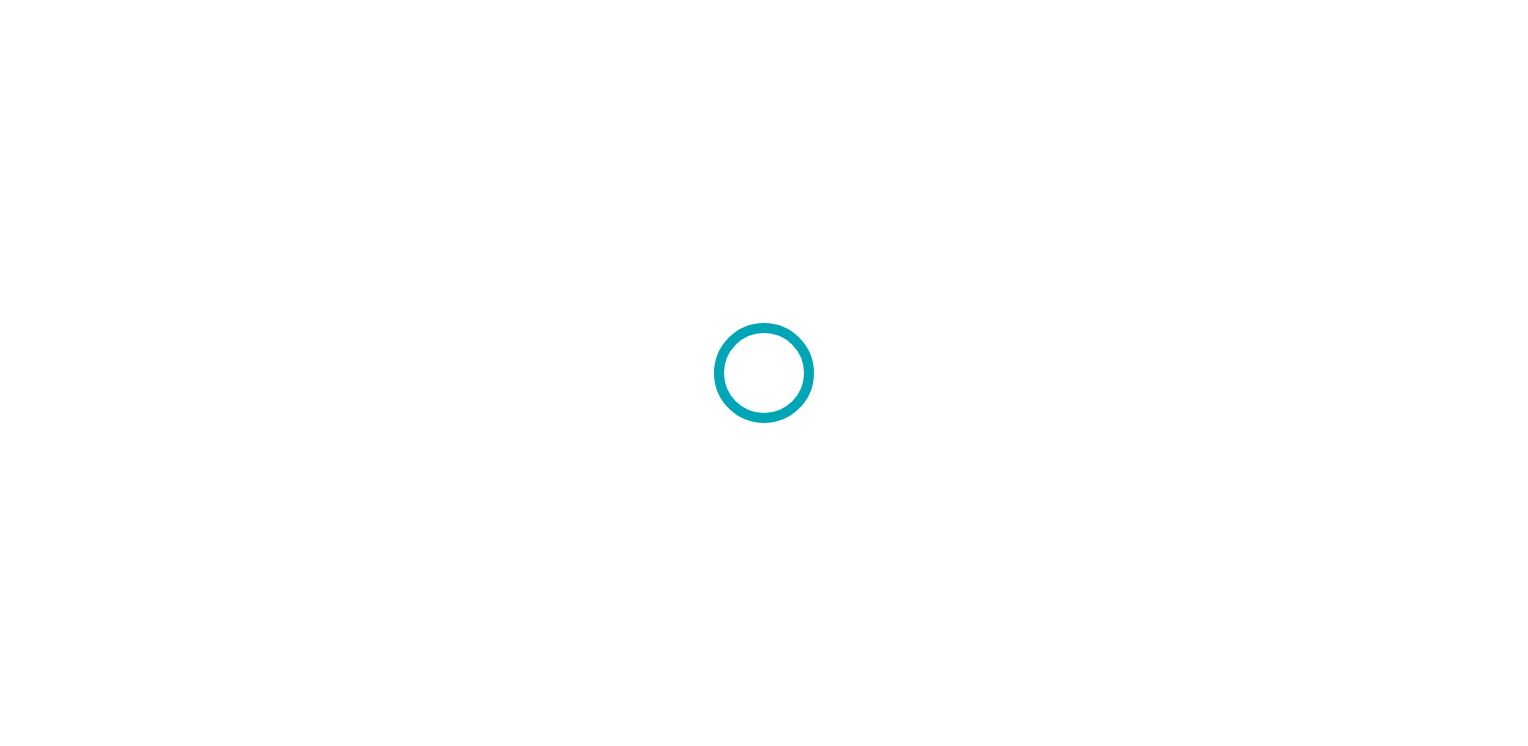 scroll, scrollTop: 0, scrollLeft: 0, axis: both 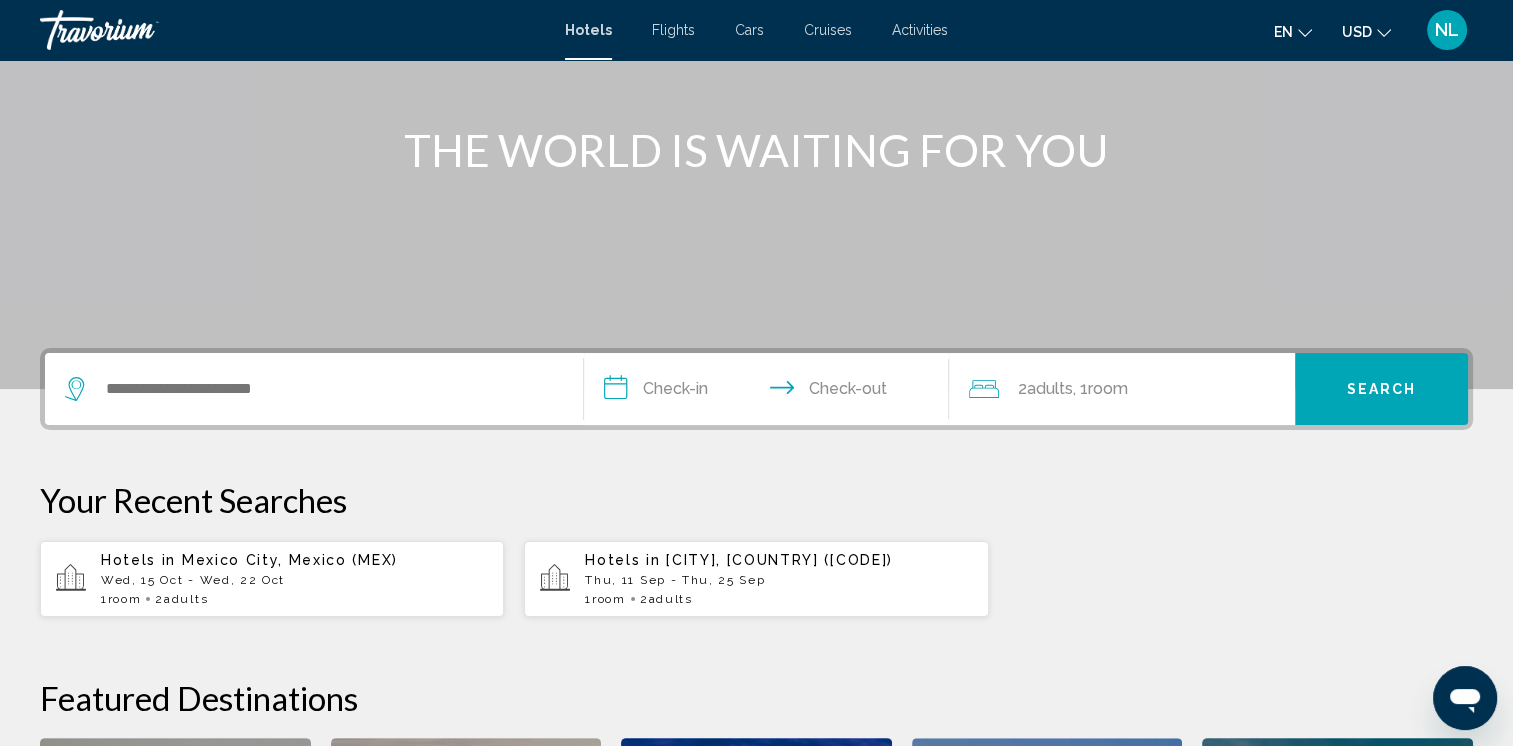 click on "**********" at bounding box center (771, 392) 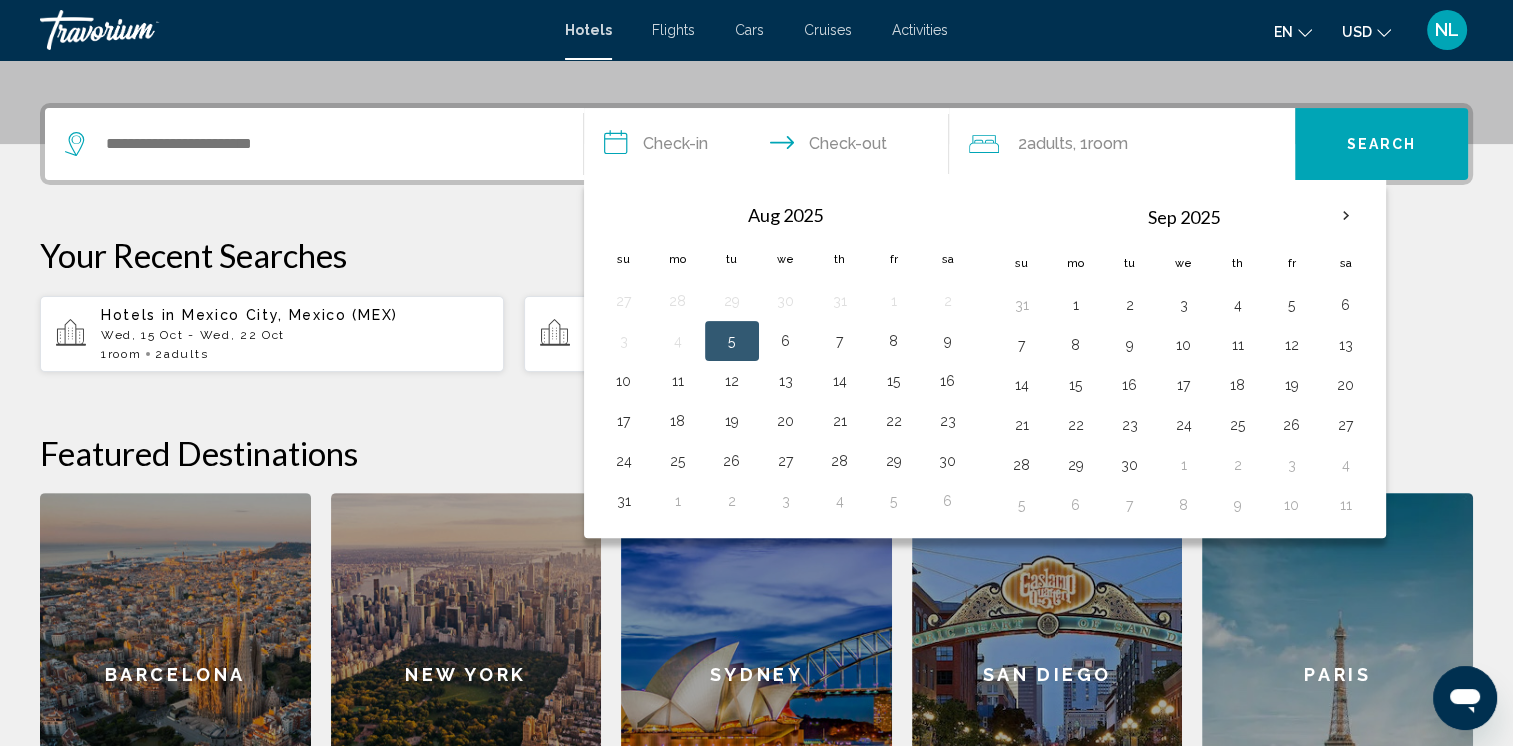 scroll, scrollTop: 493, scrollLeft: 0, axis: vertical 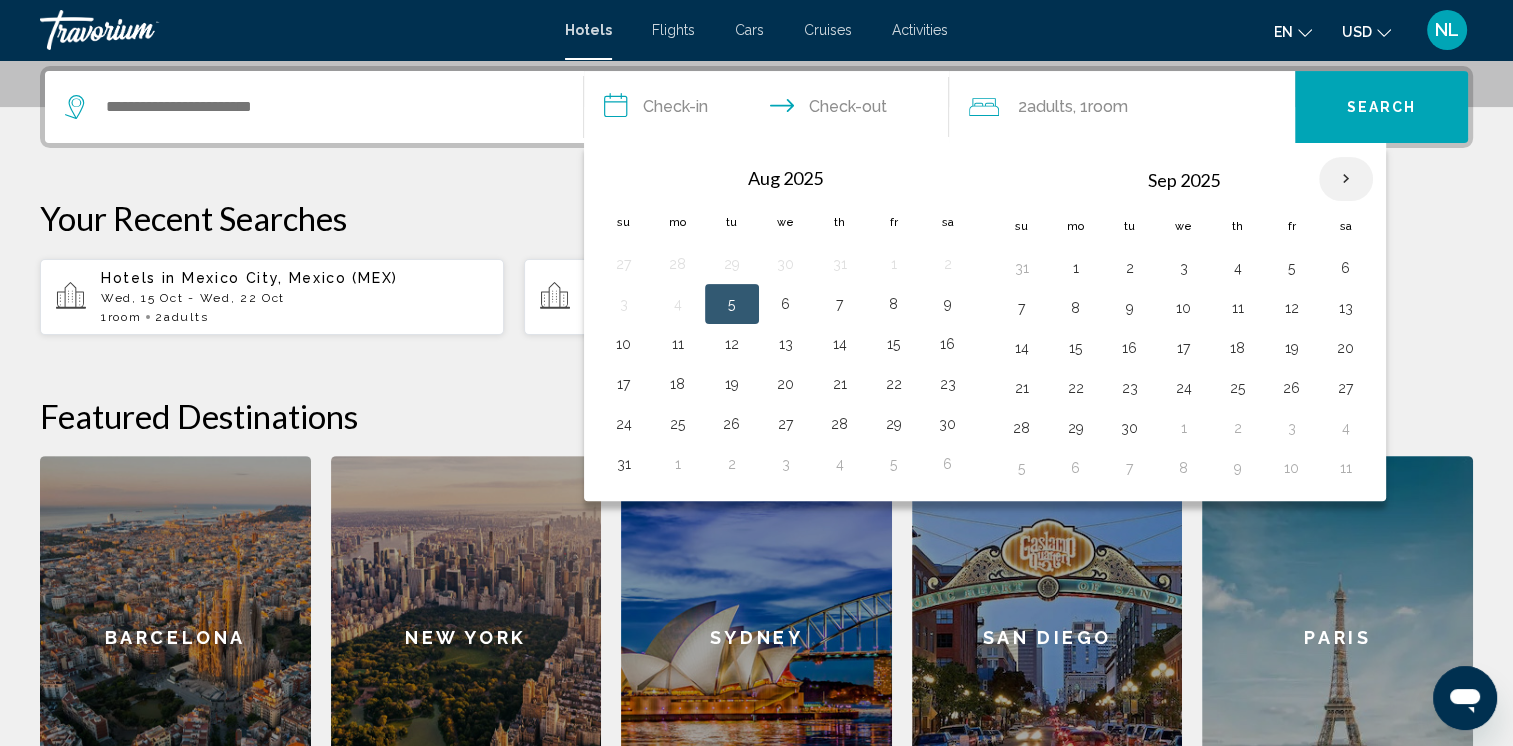 click at bounding box center (1346, 179) 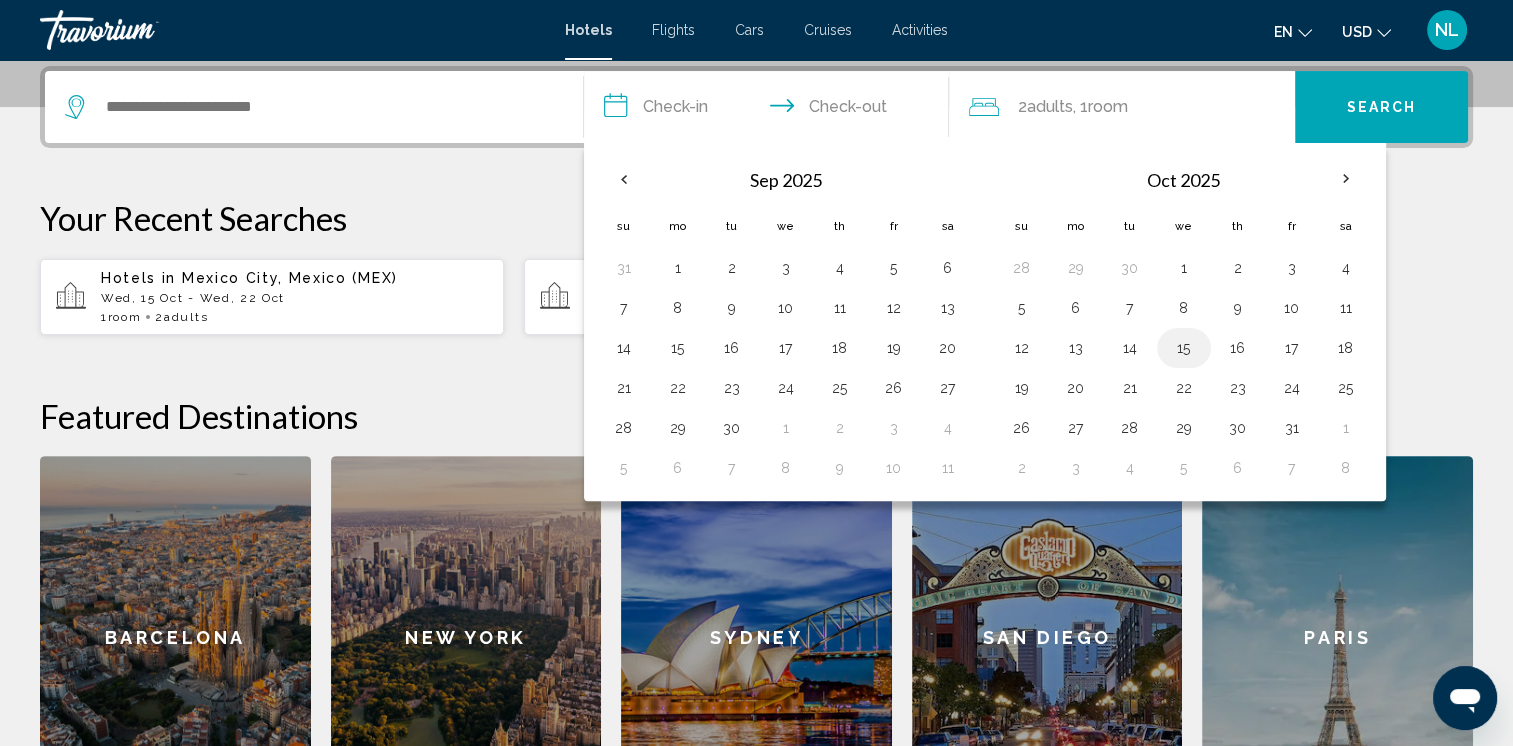 click on "15" at bounding box center [1184, 348] 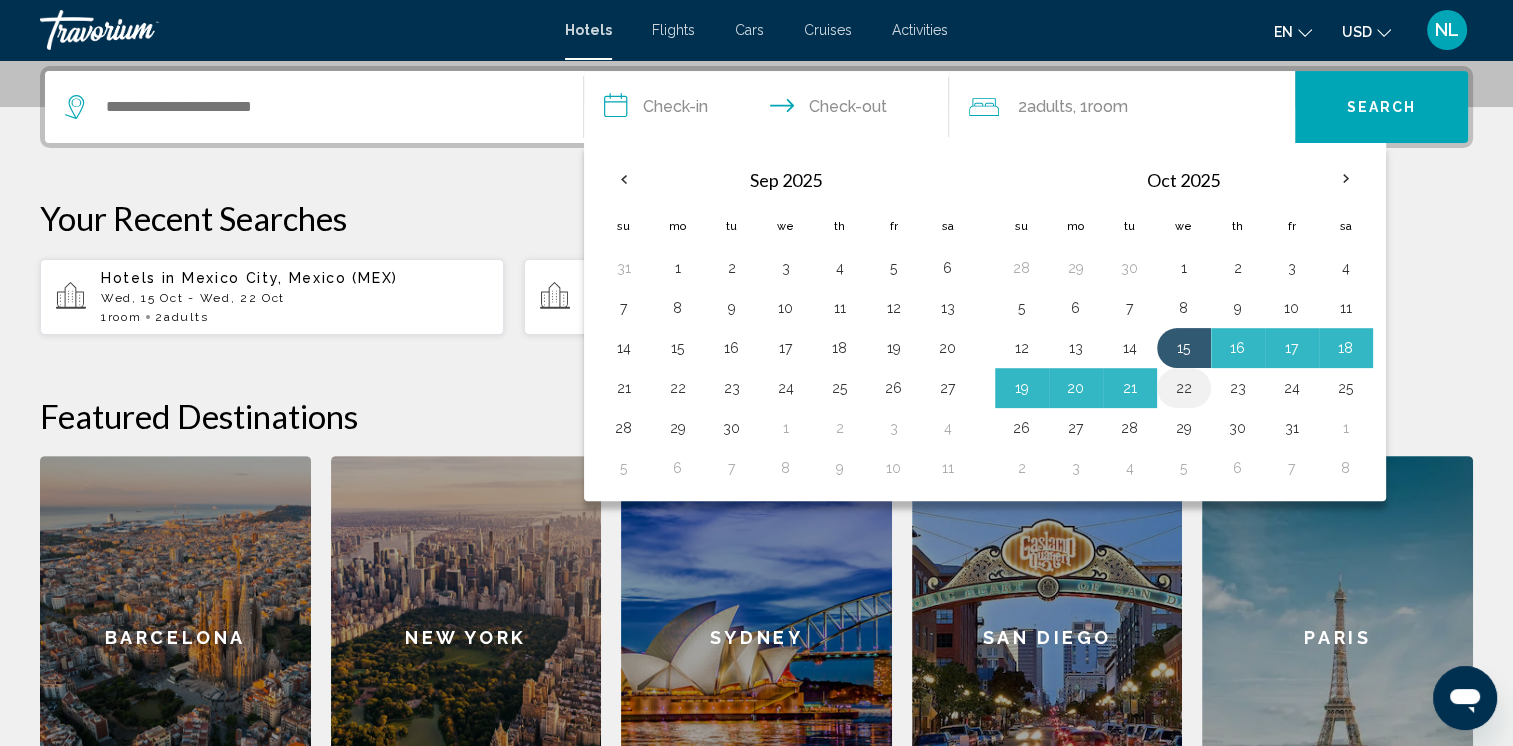click on "22" at bounding box center (1184, 388) 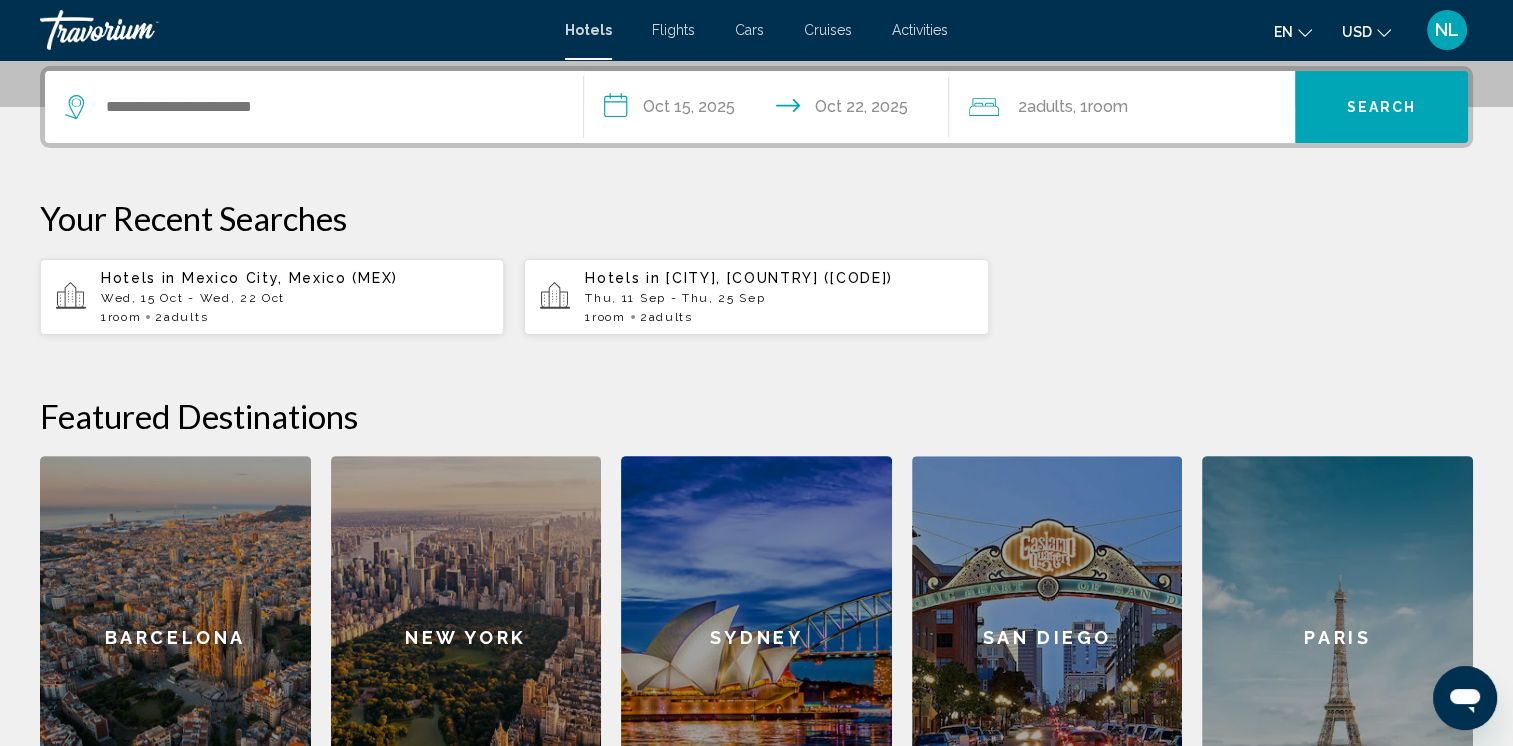 click on "Search" at bounding box center [1382, 108] 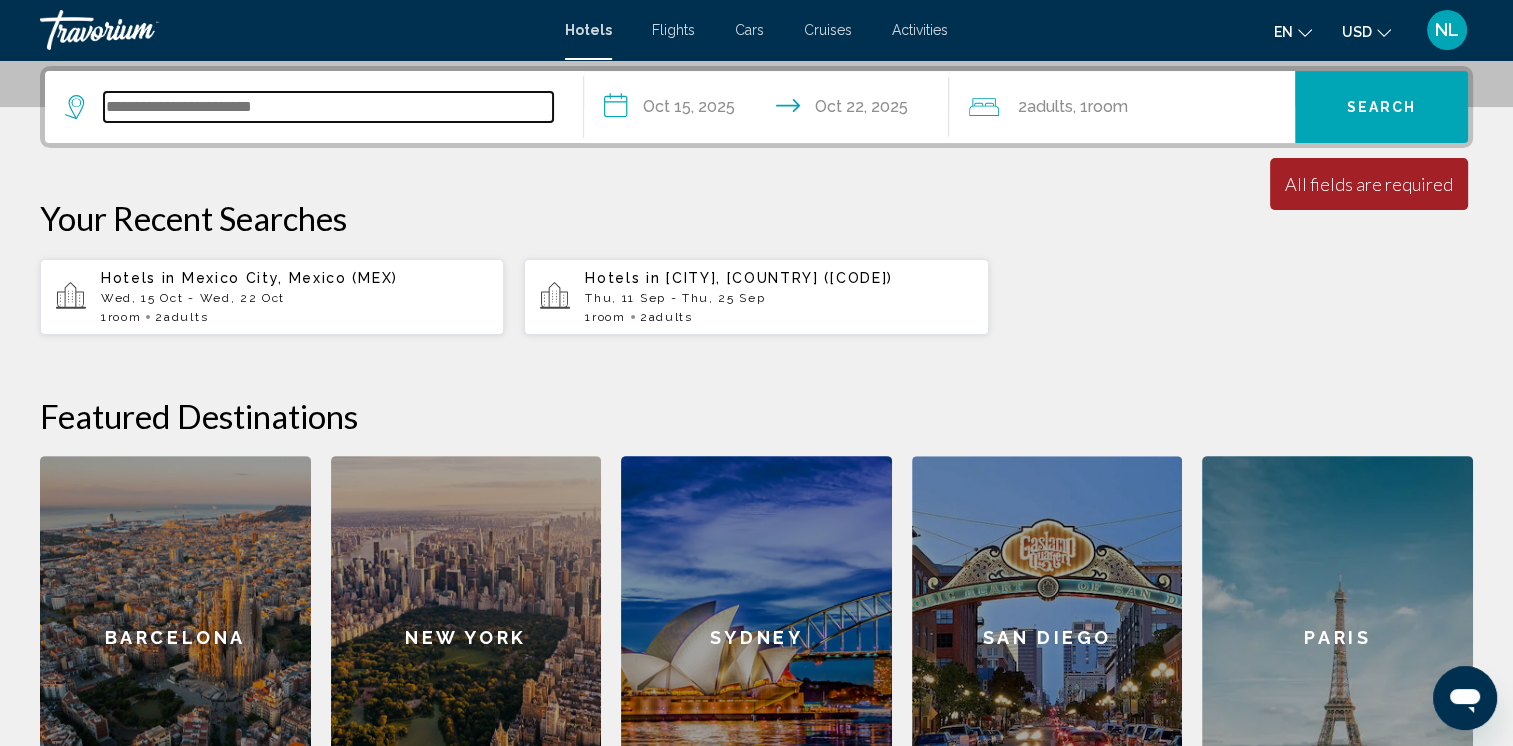 click at bounding box center [328, 107] 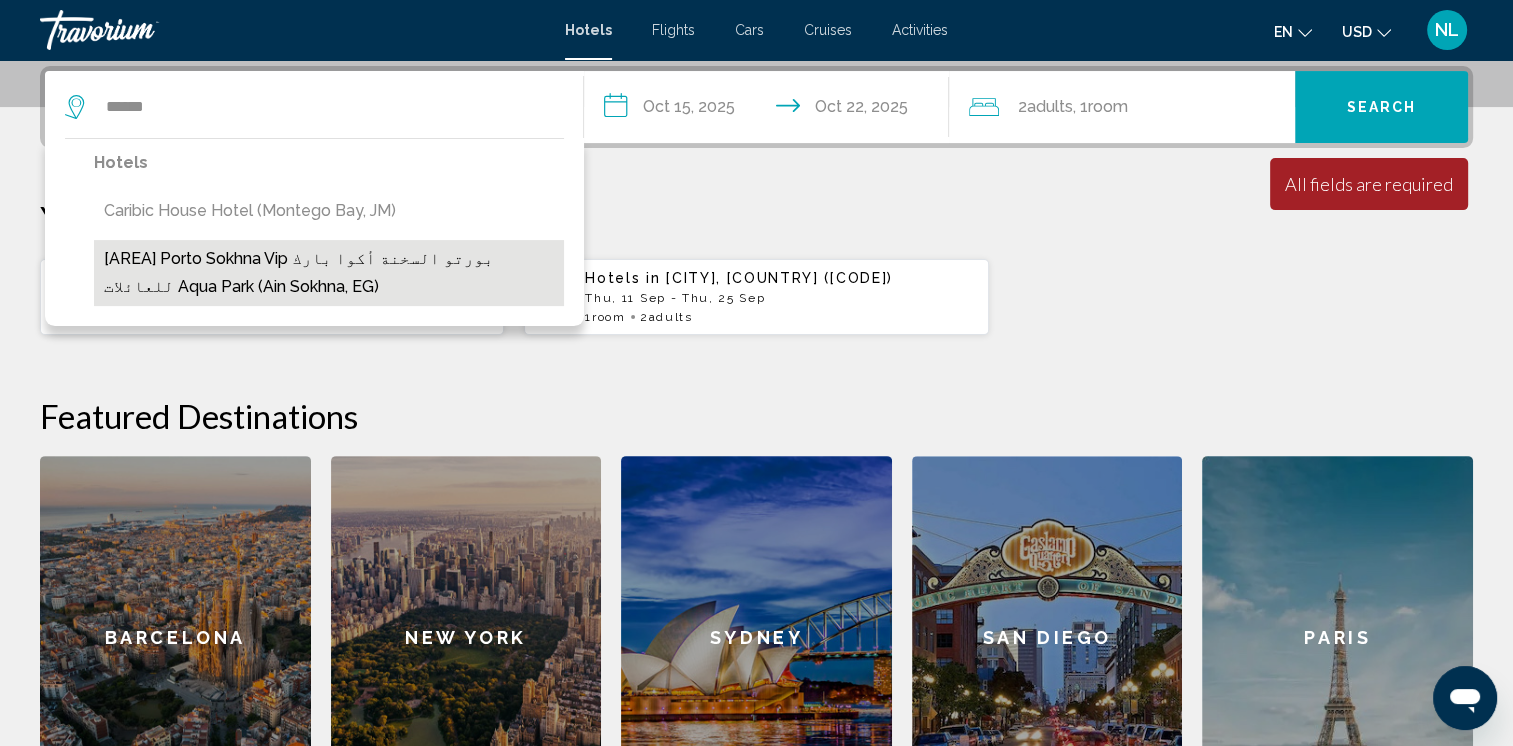 click on "[AREA] Porto Sokhna Vip بورتو السخنة أكوا بارك للعائلات Aqua Park (Ain Sokhna, EG)" at bounding box center [329, 273] 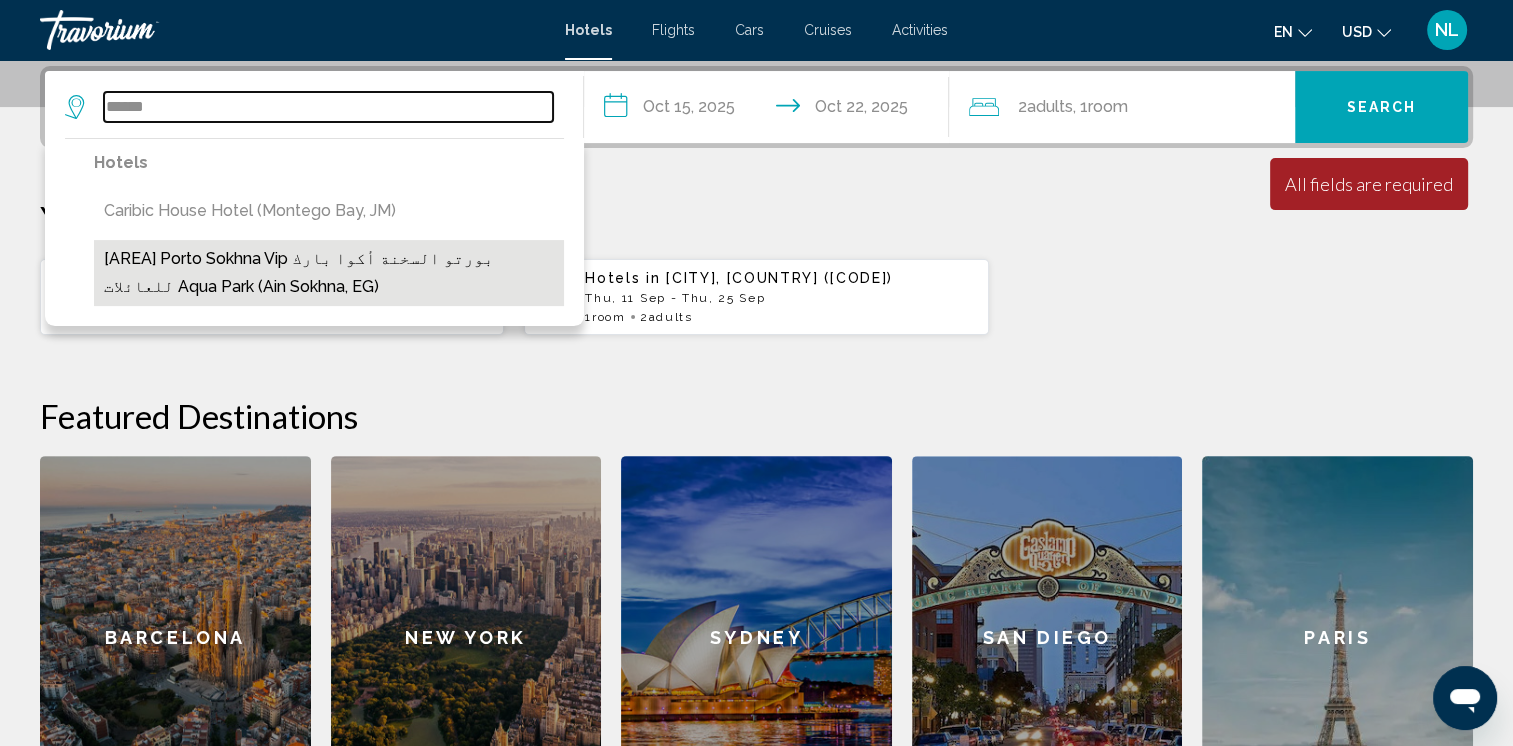 type on "**********" 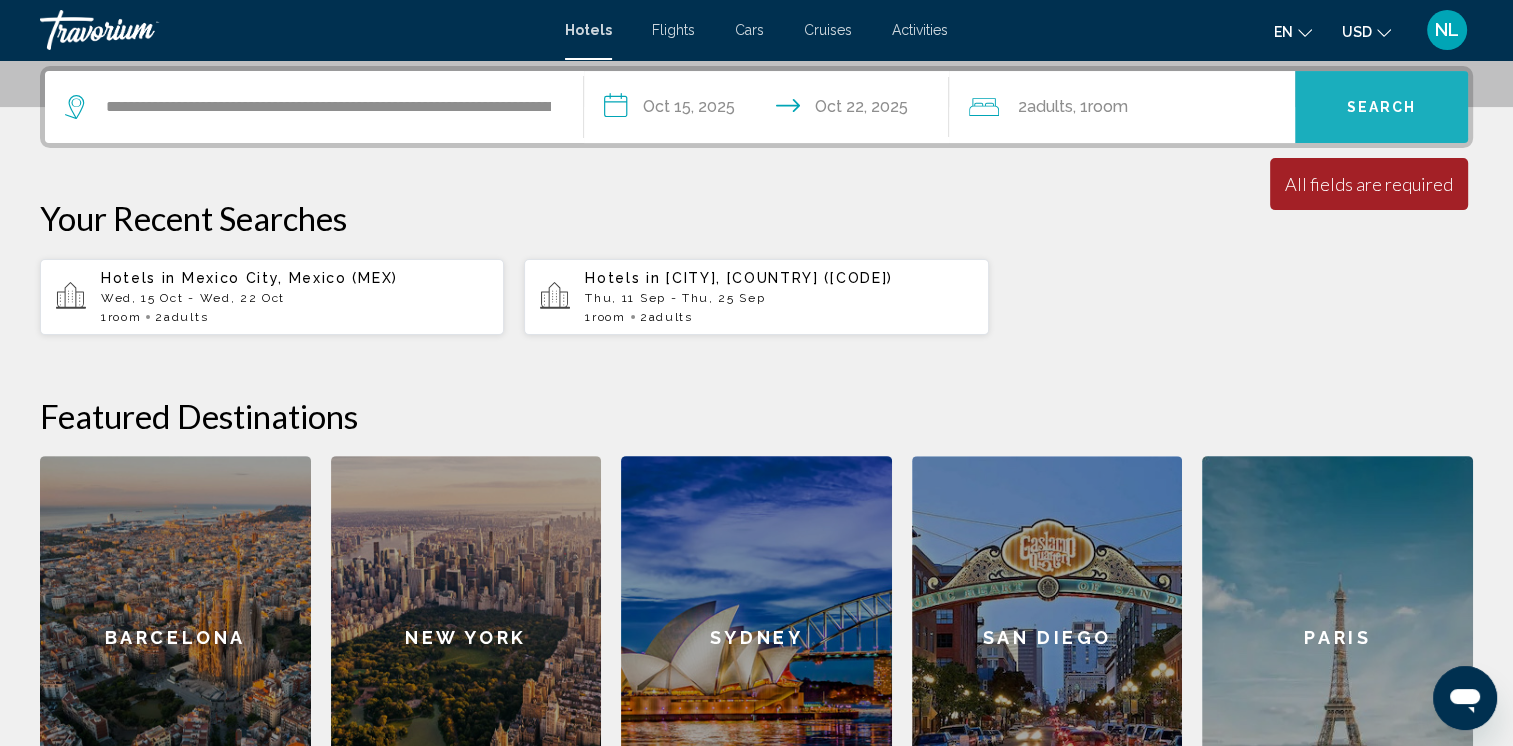 click on "Search" at bounding box center [1382, 108] 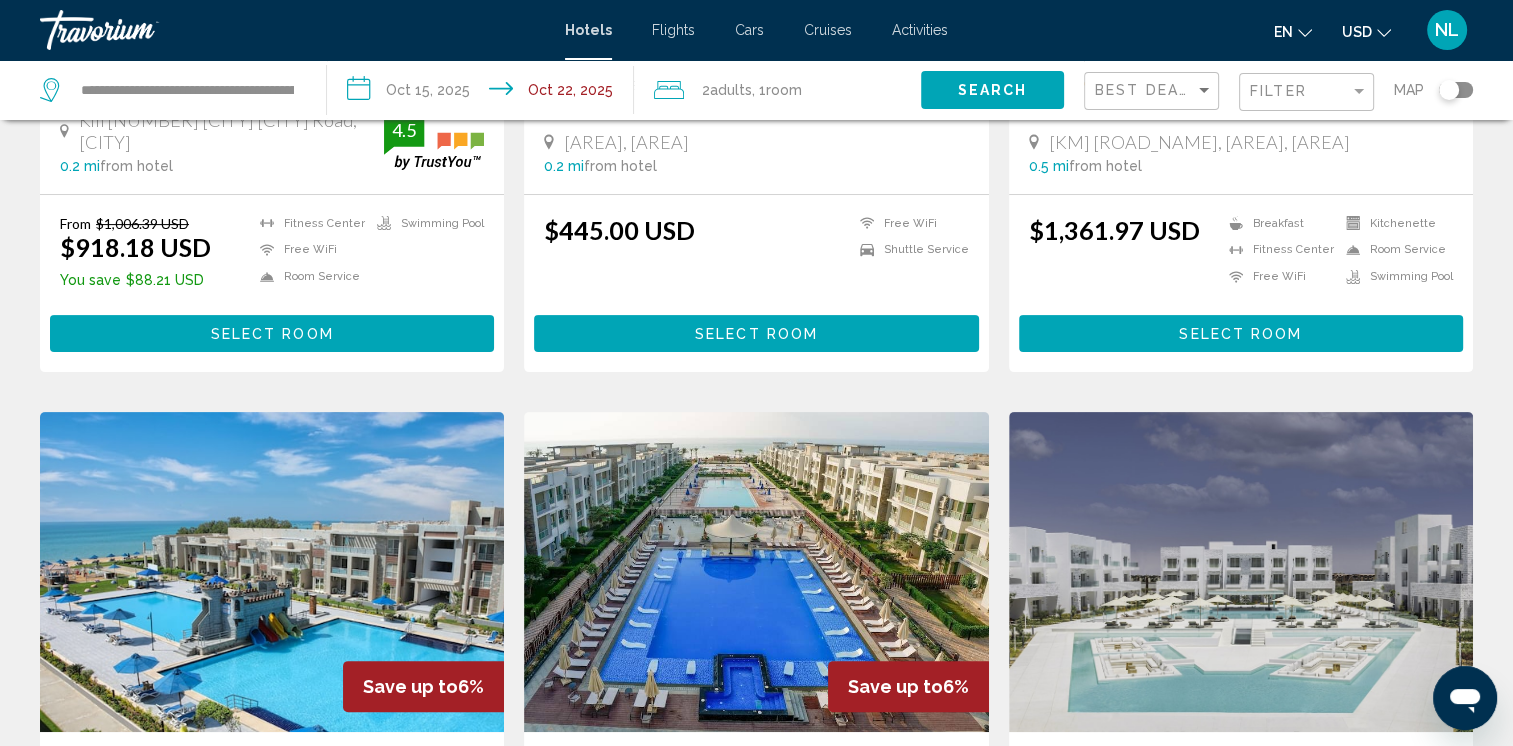 scroll, scrollTop: 0, scrollLeft: 0, axis: both 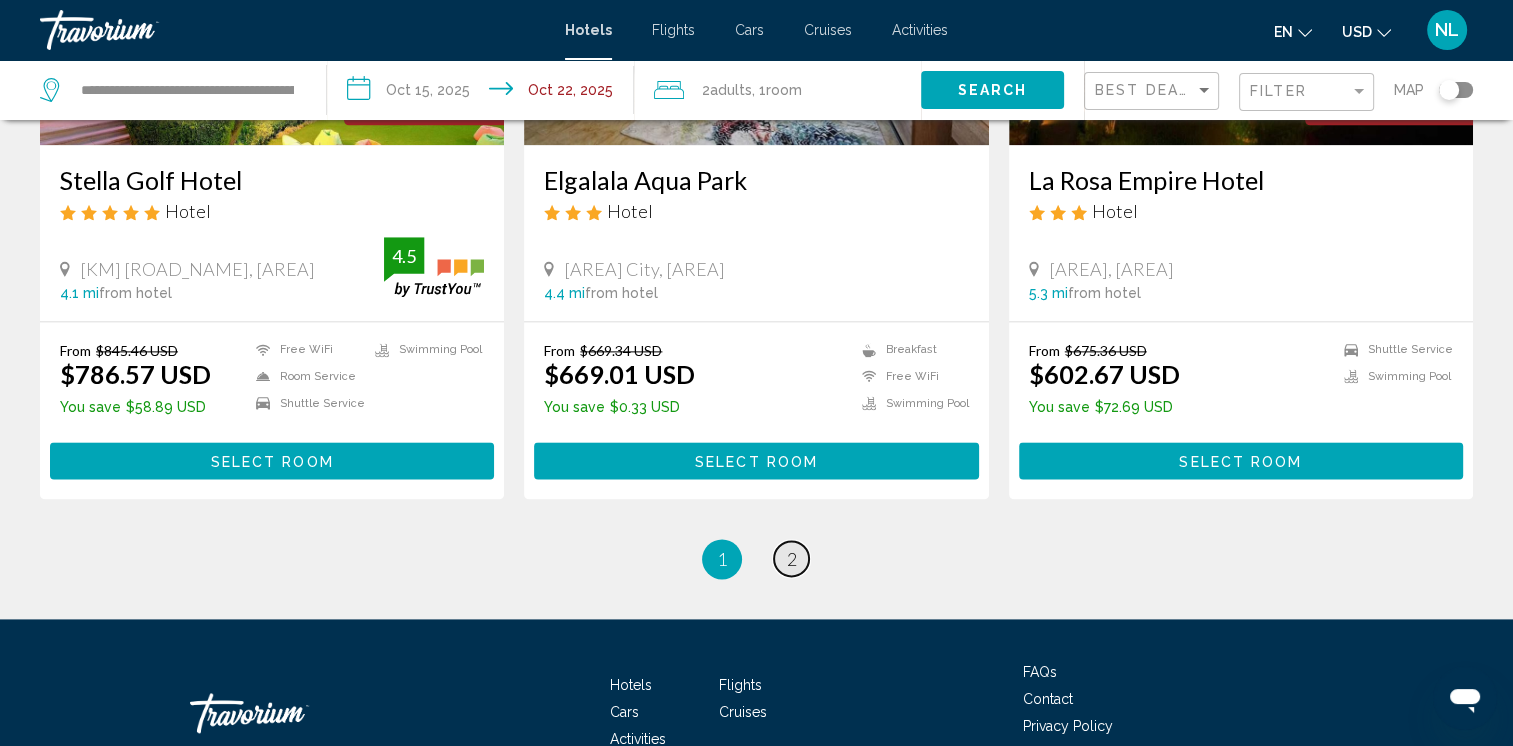 click on "2" at bounding box center [792, 559] 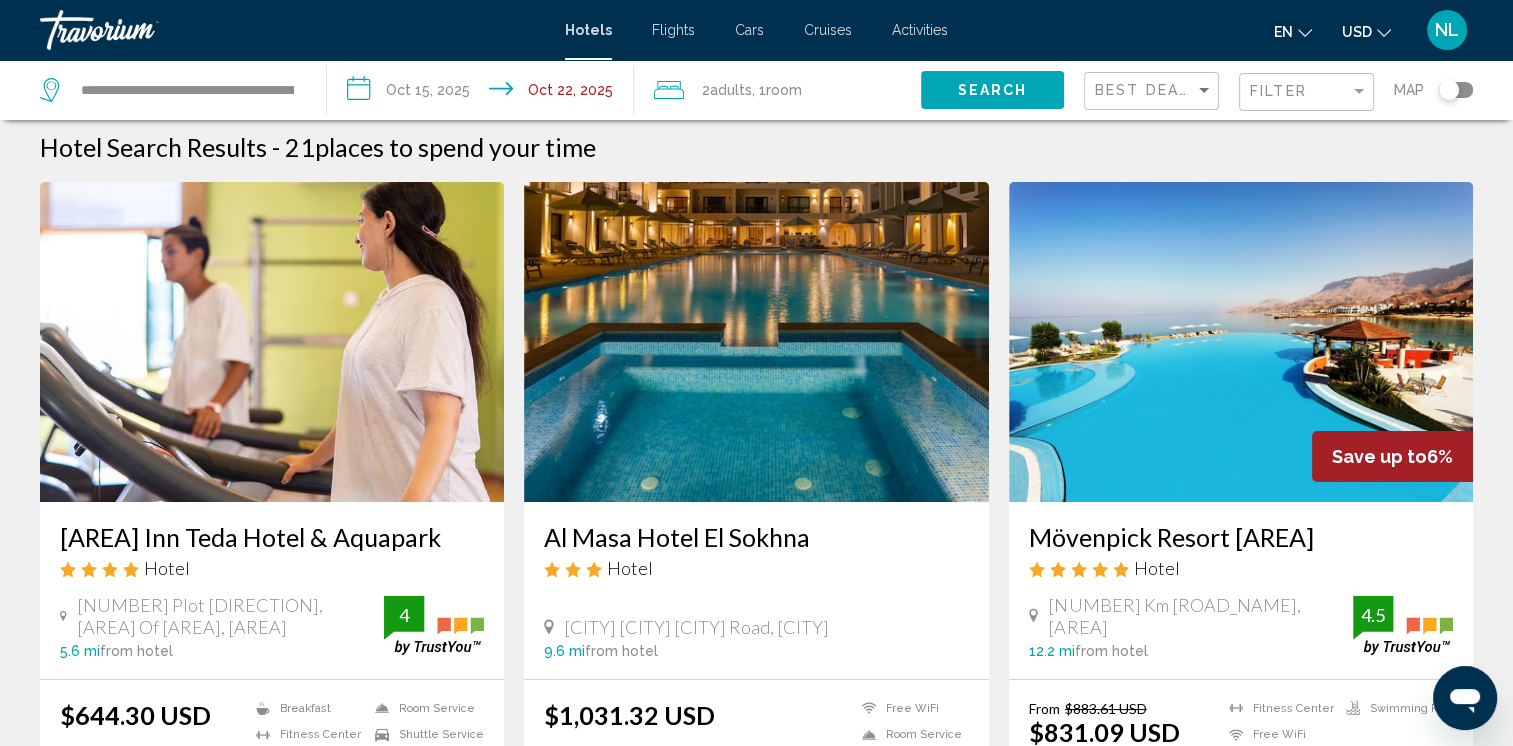 scroll, scrollTop: 0, scrollLeft: 0, axis: both 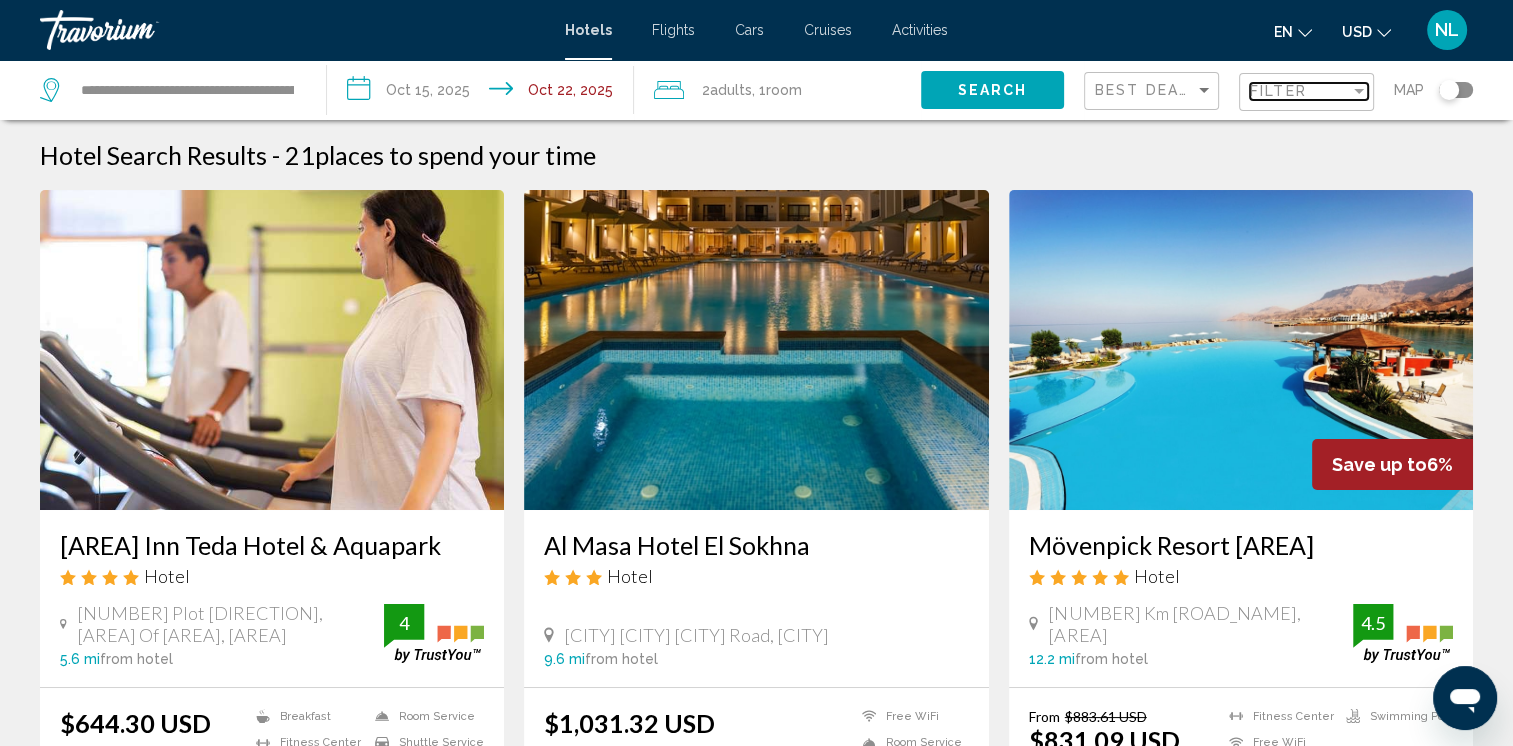 click on "Filter" at bounding box center [1300, 91] 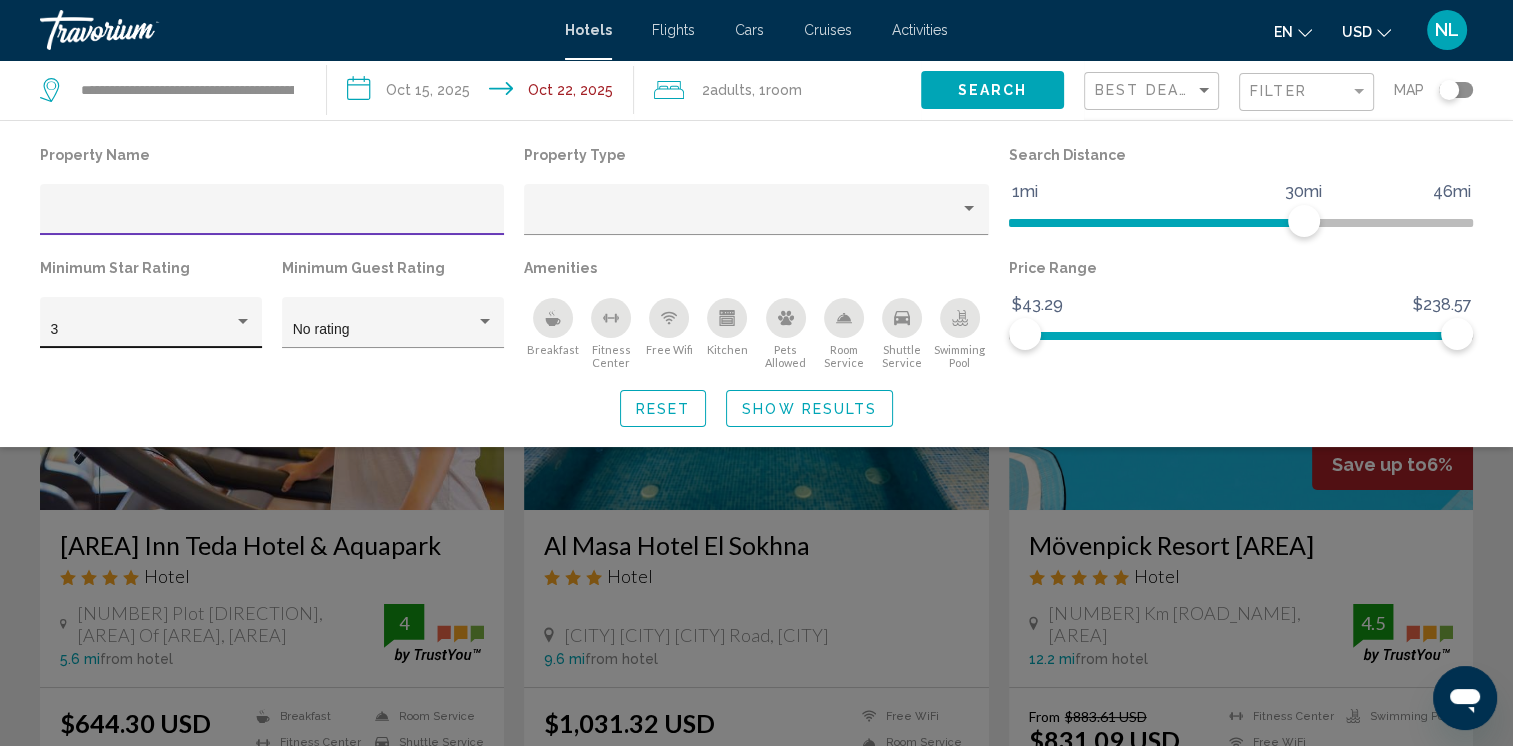 click at bounding box center [243, 322] 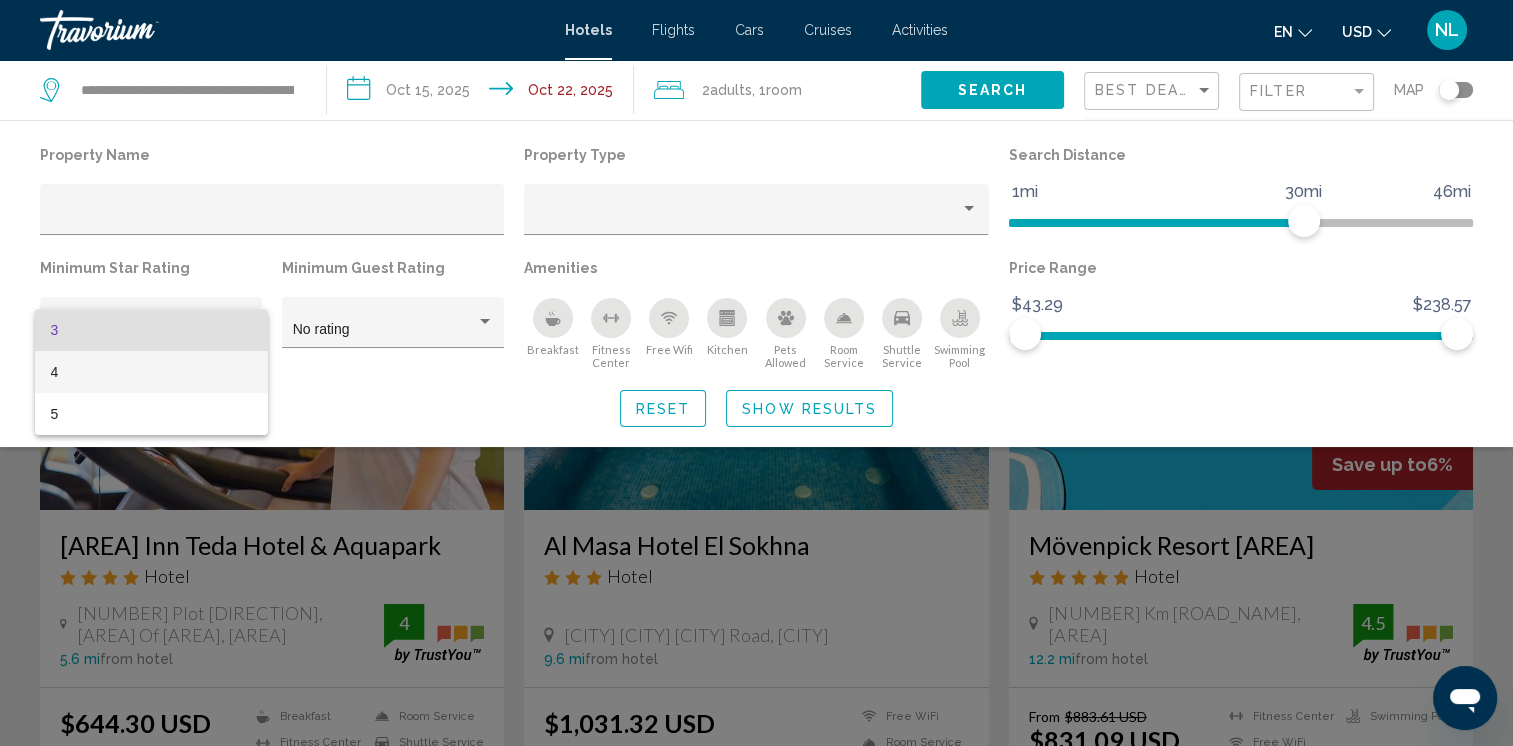 click on "4" at bounding box center [151, 372] 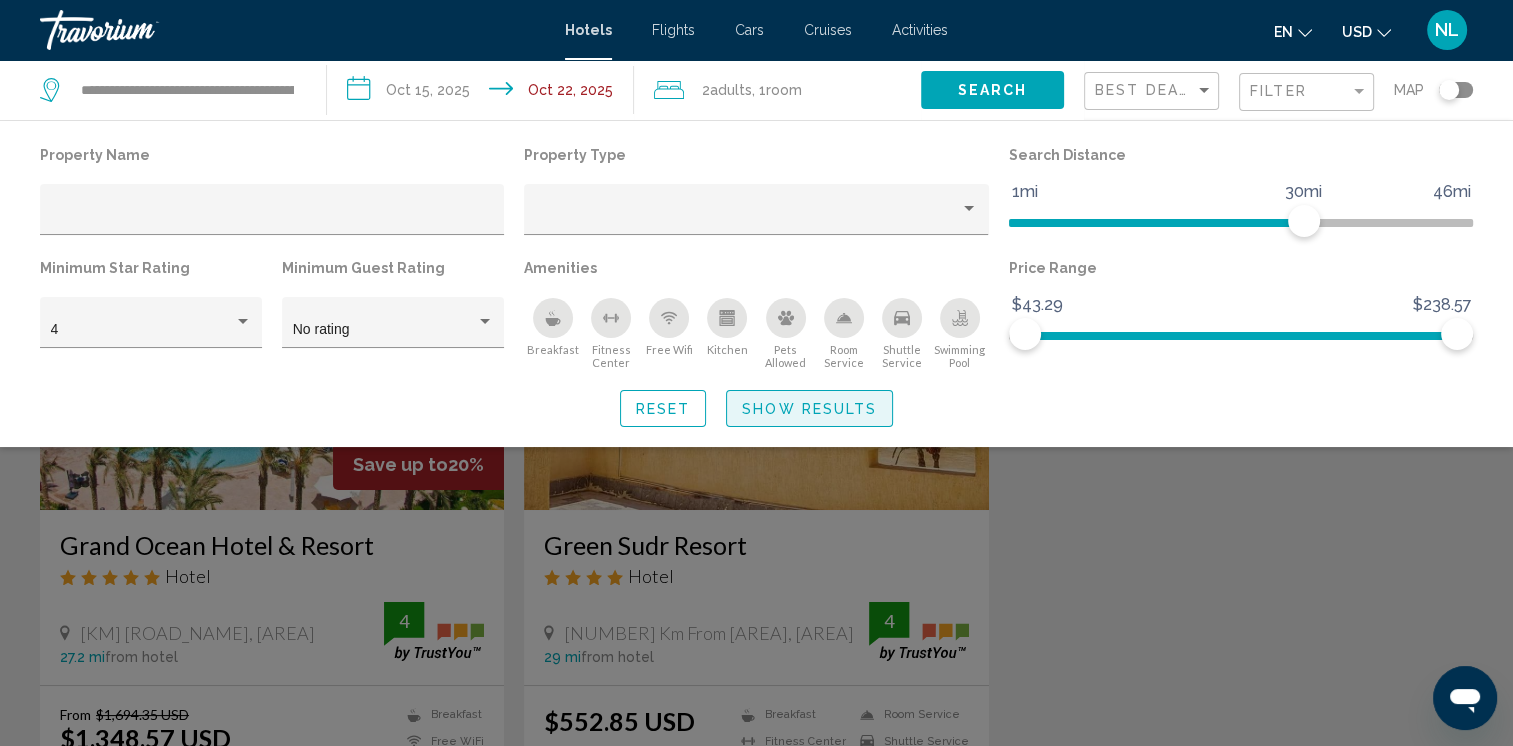 click on "Show Results" 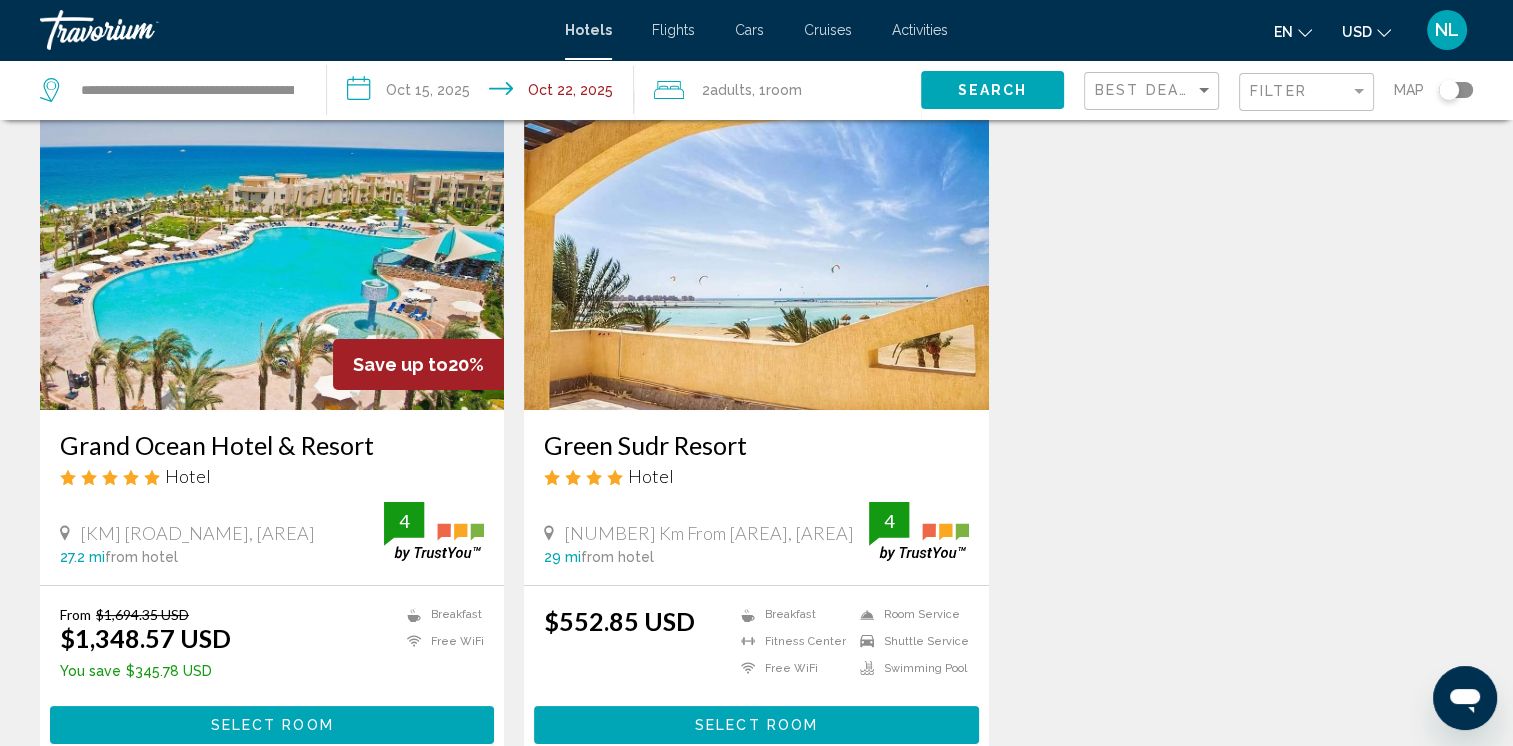 scroll, scrollTop: 0, scrollLeft: 0, axis: both 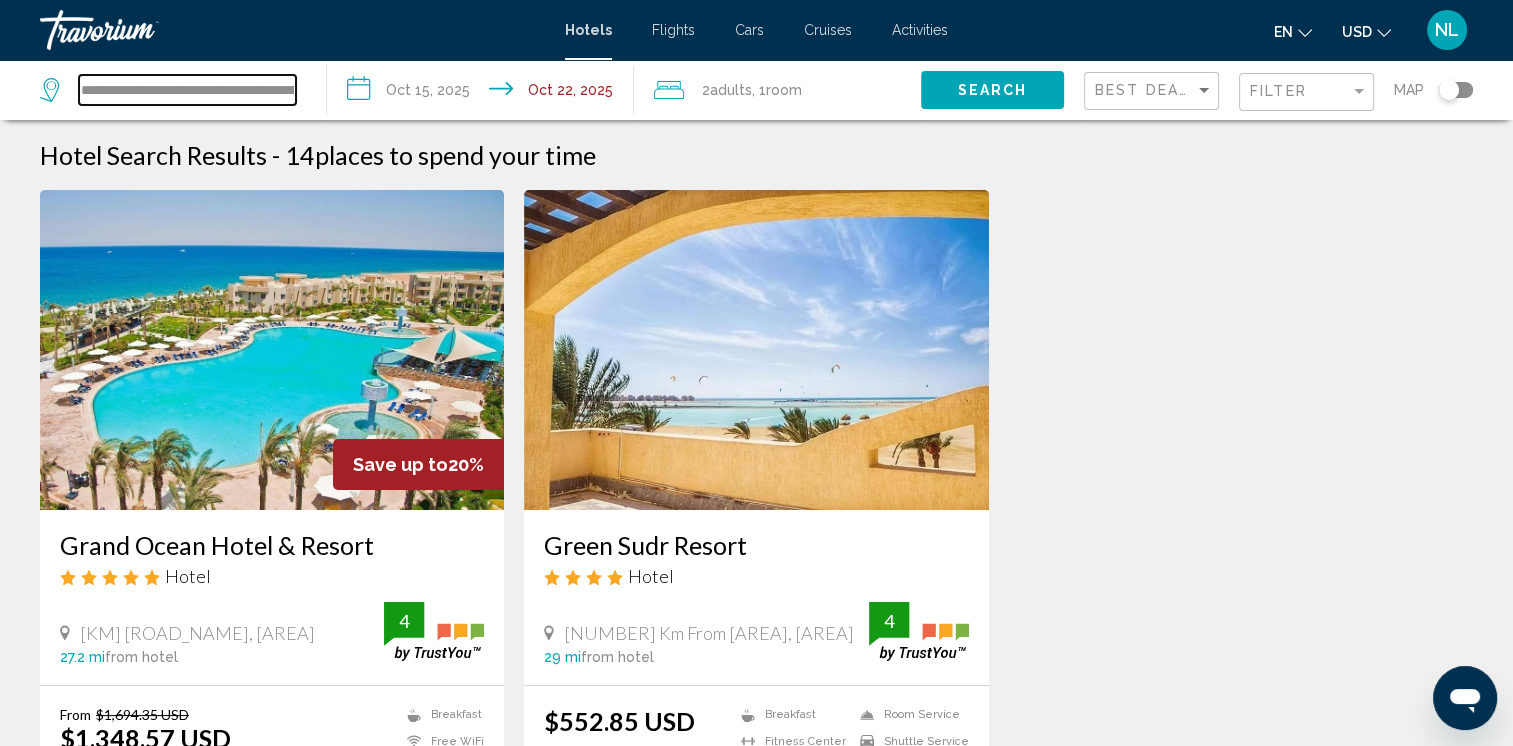 click on "**********" at bounding box center [187, 90] 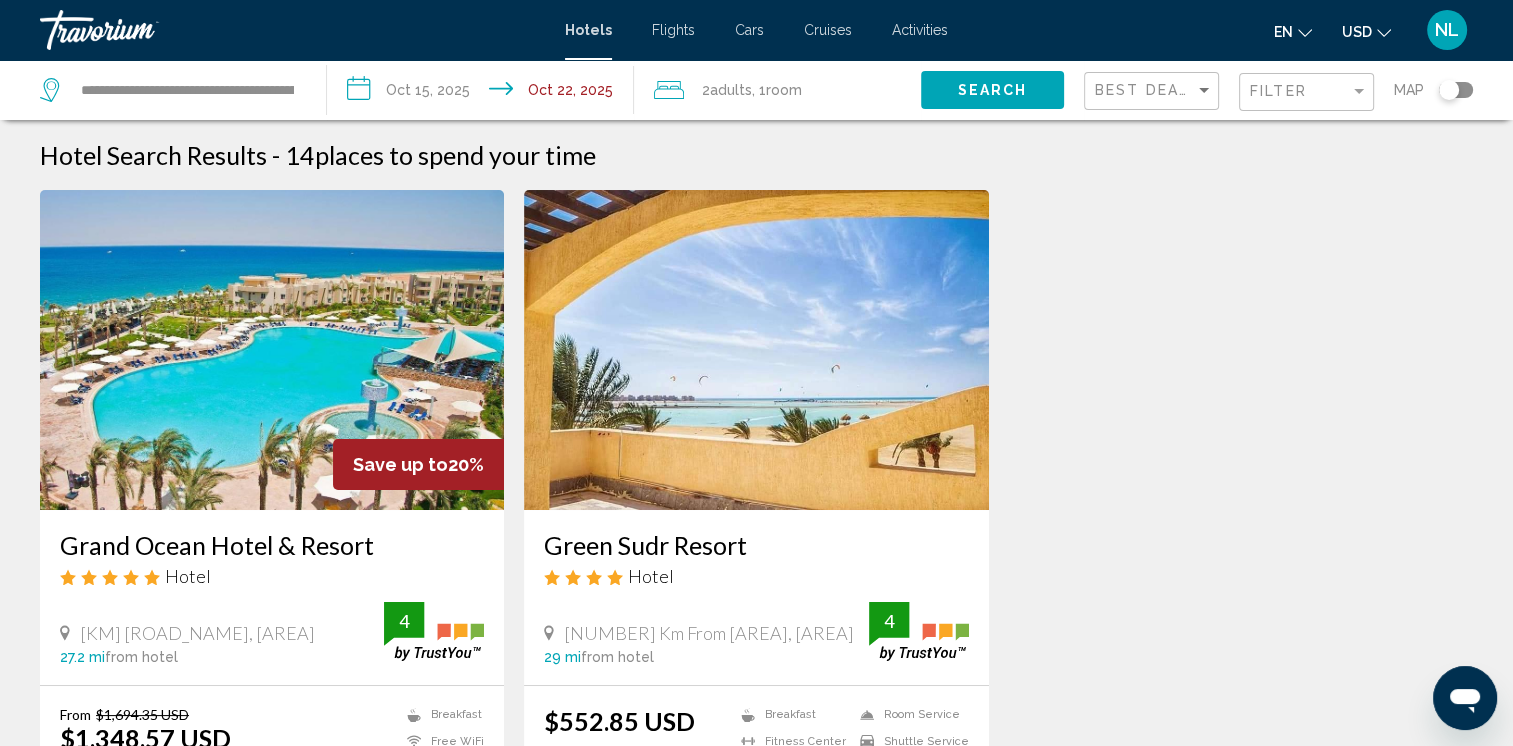 click 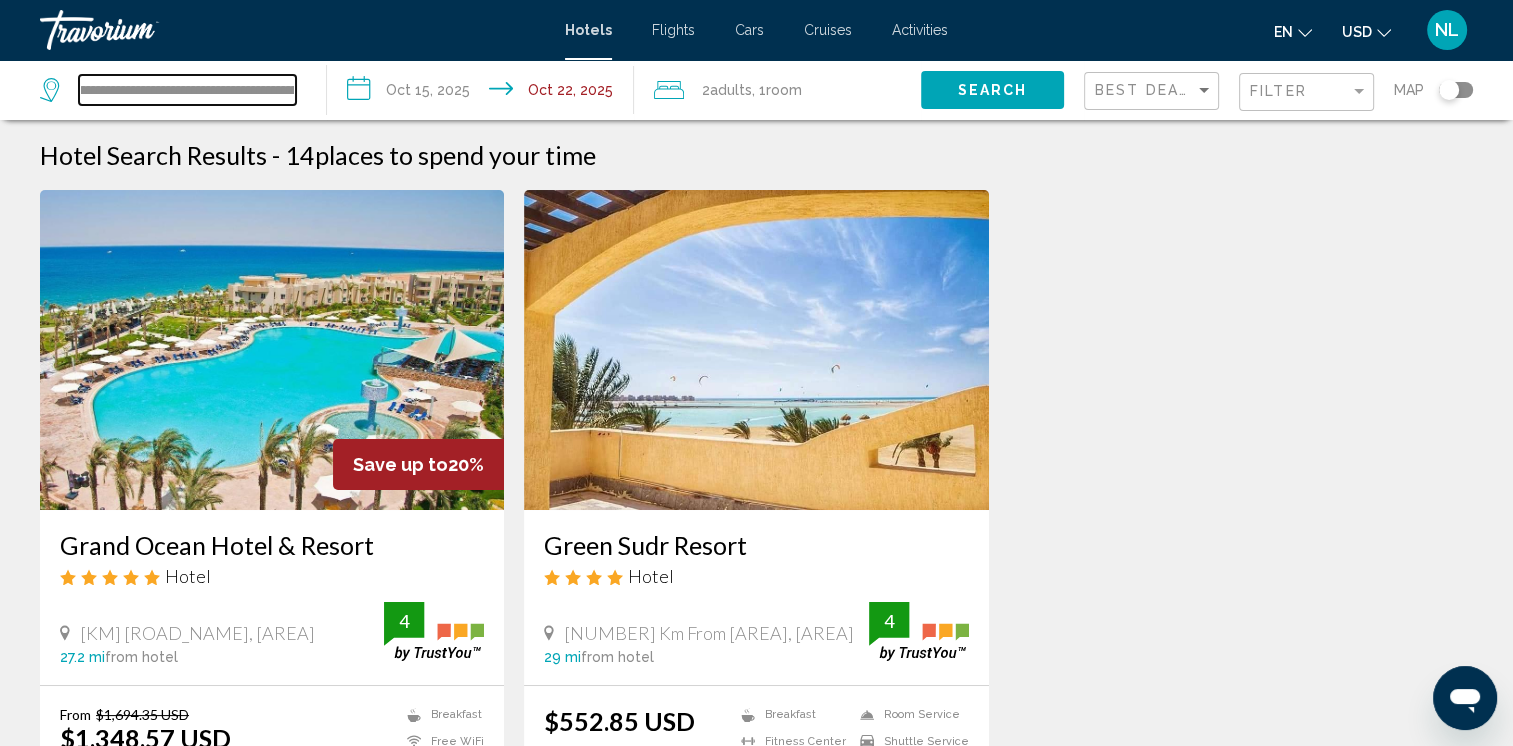 scroll, scrollTop: 0, scrollLeft: 0, axis: both 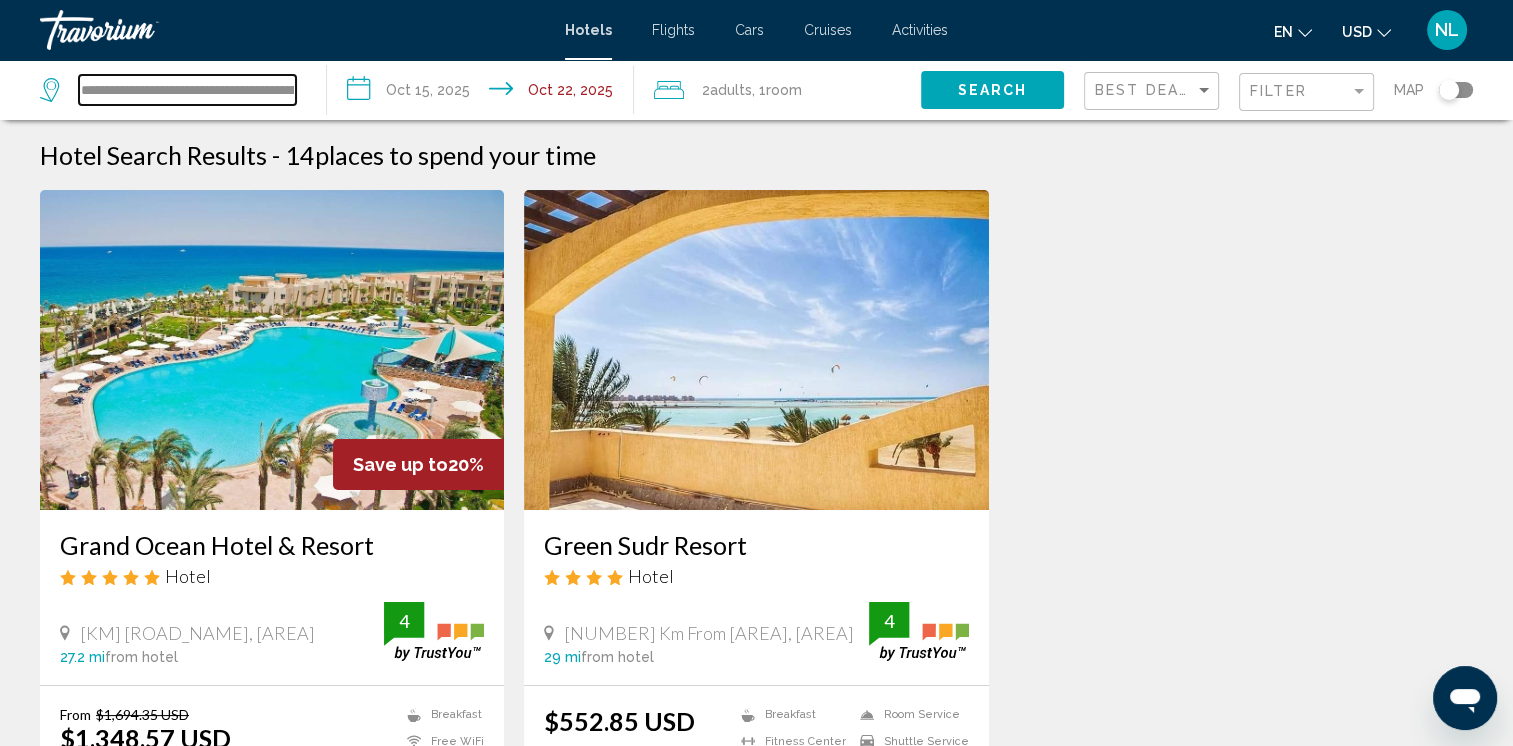 drag, startPoint x: 290, startPoint y: 90, endPoint x: 29, endPoint y: 118, distance: 262.49762 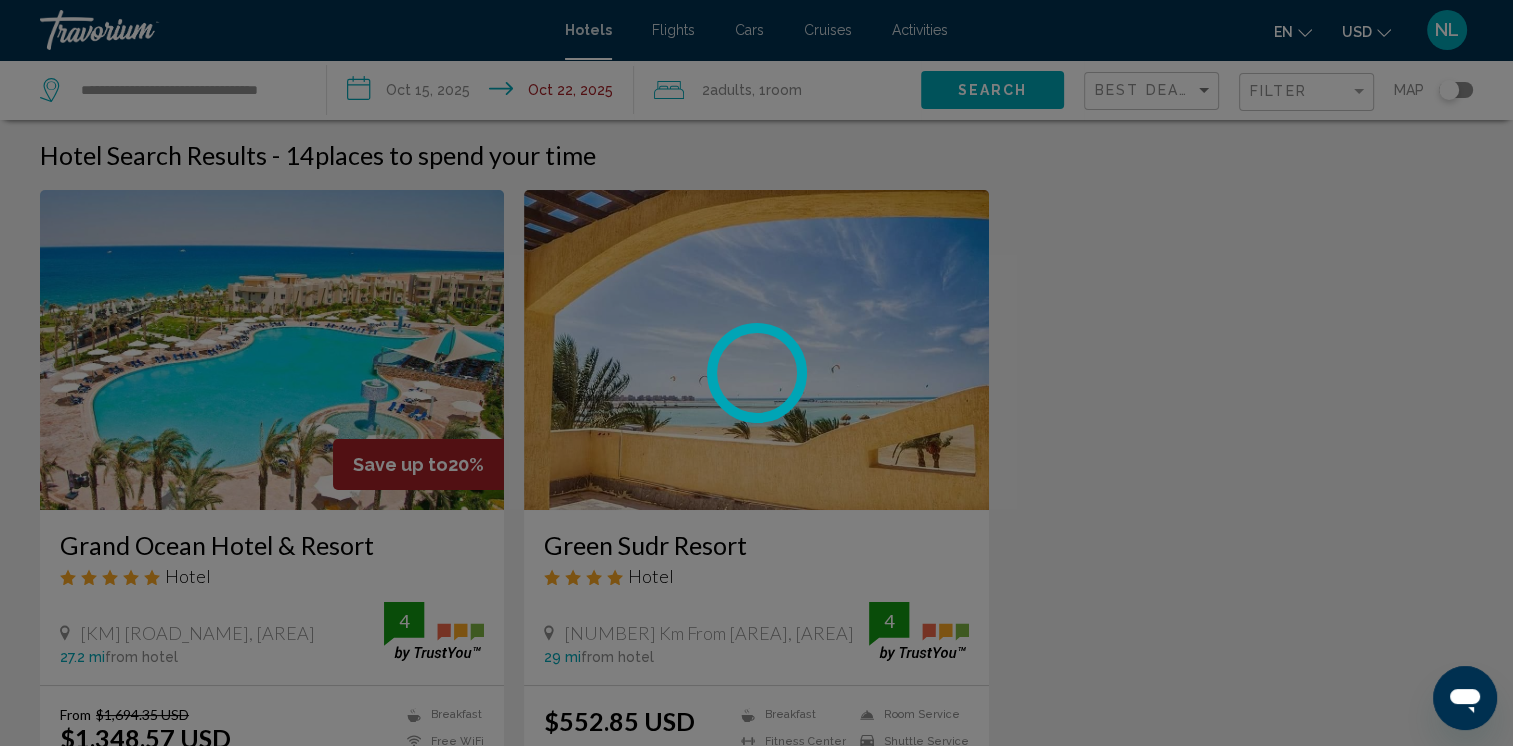 click at bounding box center (756, 373) 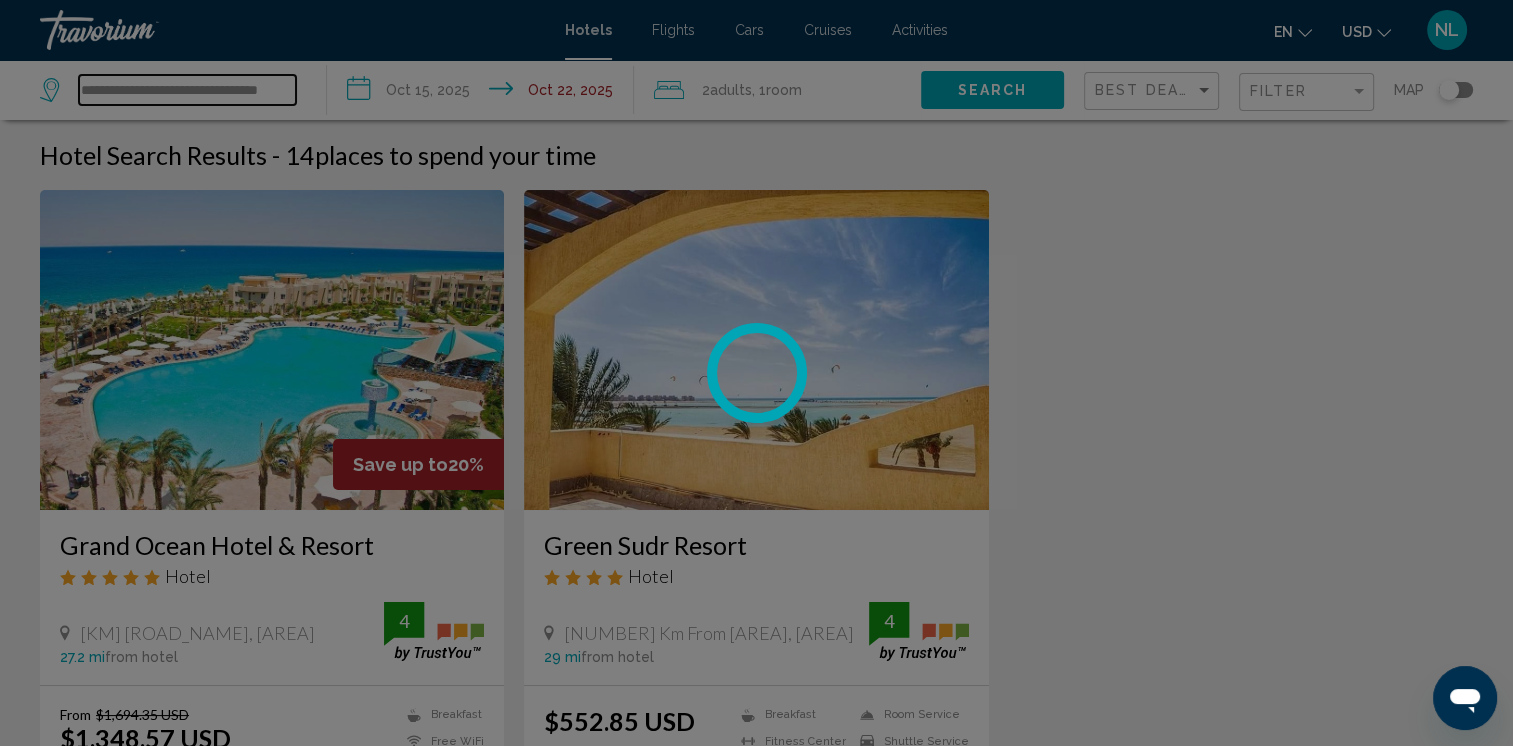 click on "**********" at bounding box center [187, 90] 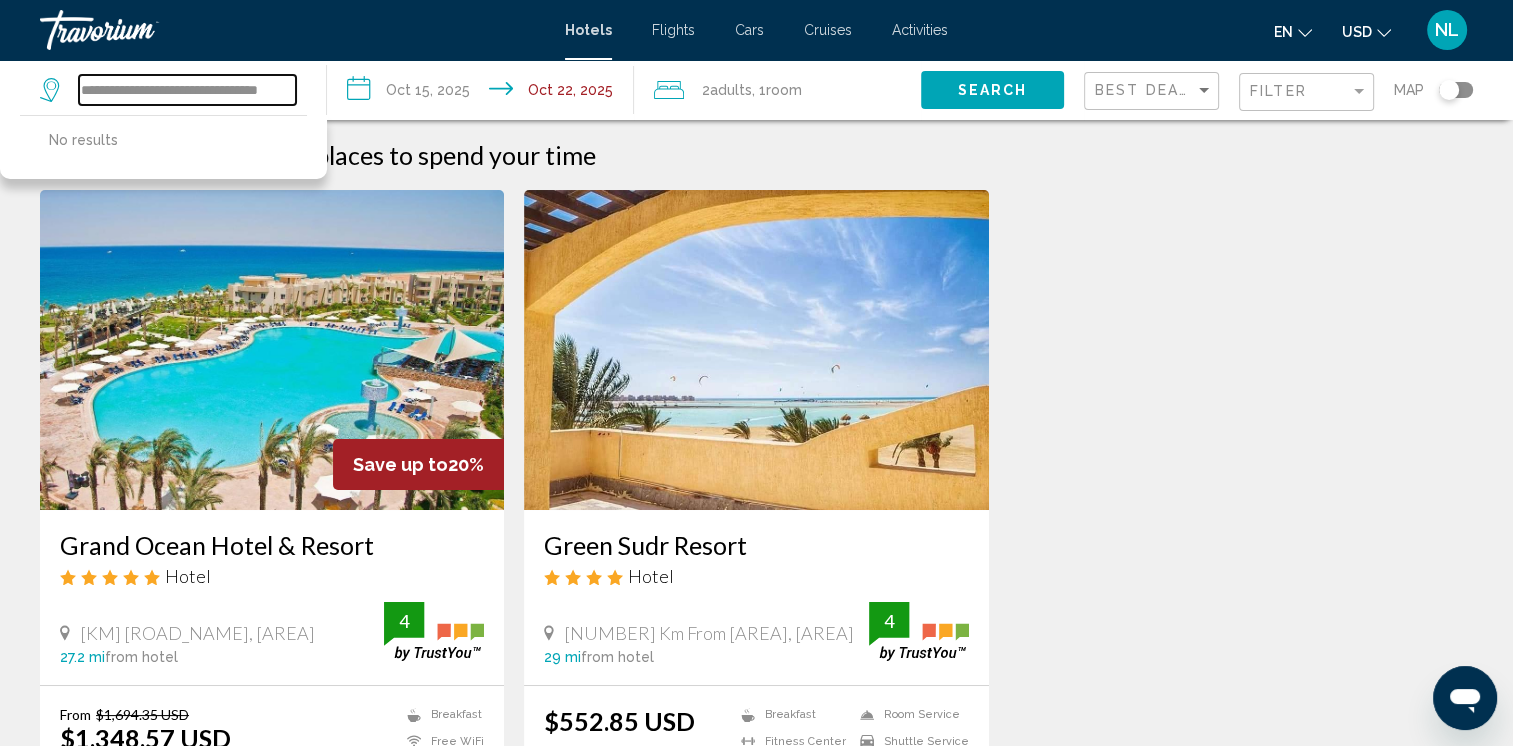 drag, startPoint x: 288, startPoint y: 87, endPoint x: 83, endPoint y: 99, distance: 205.35092 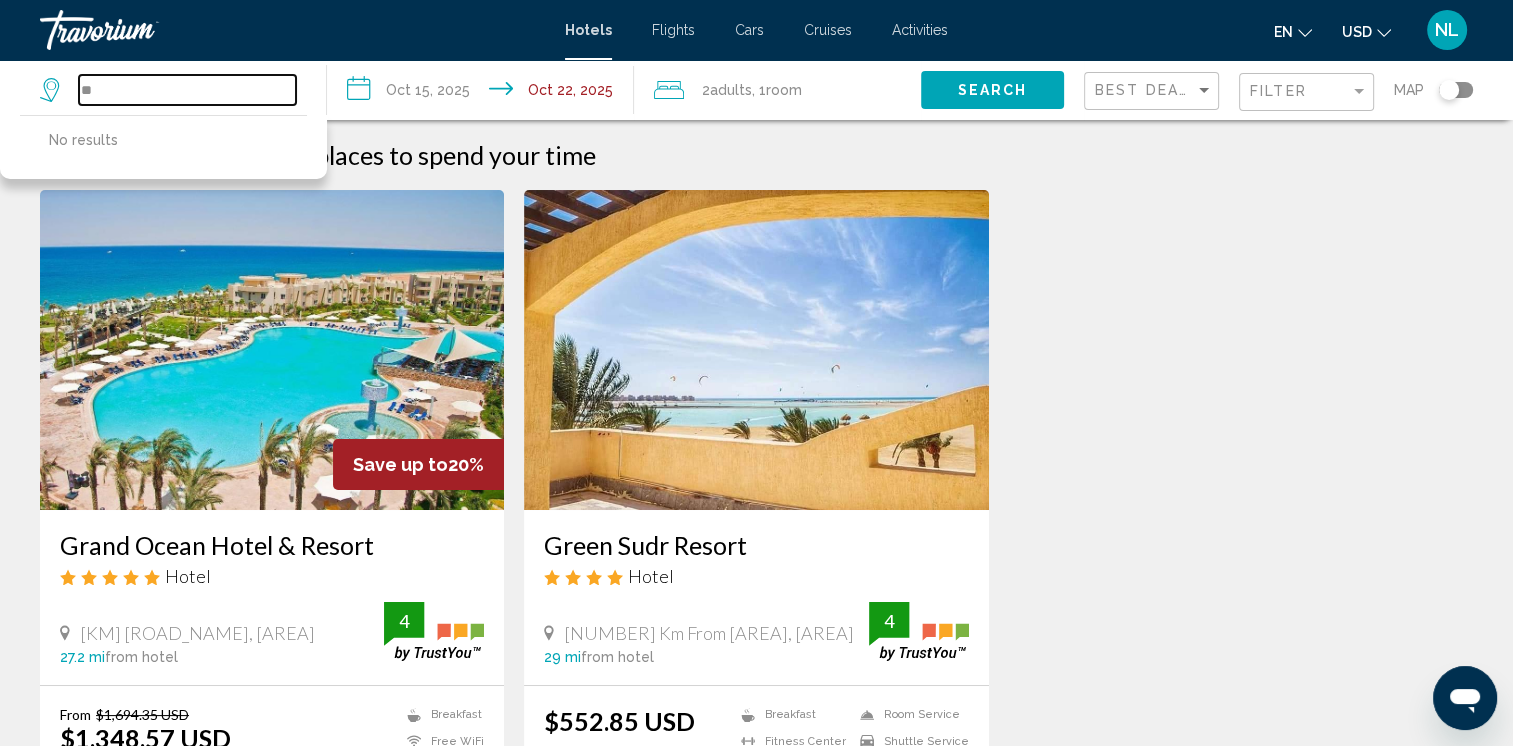 click on "**" at bounding box center [187, 90] 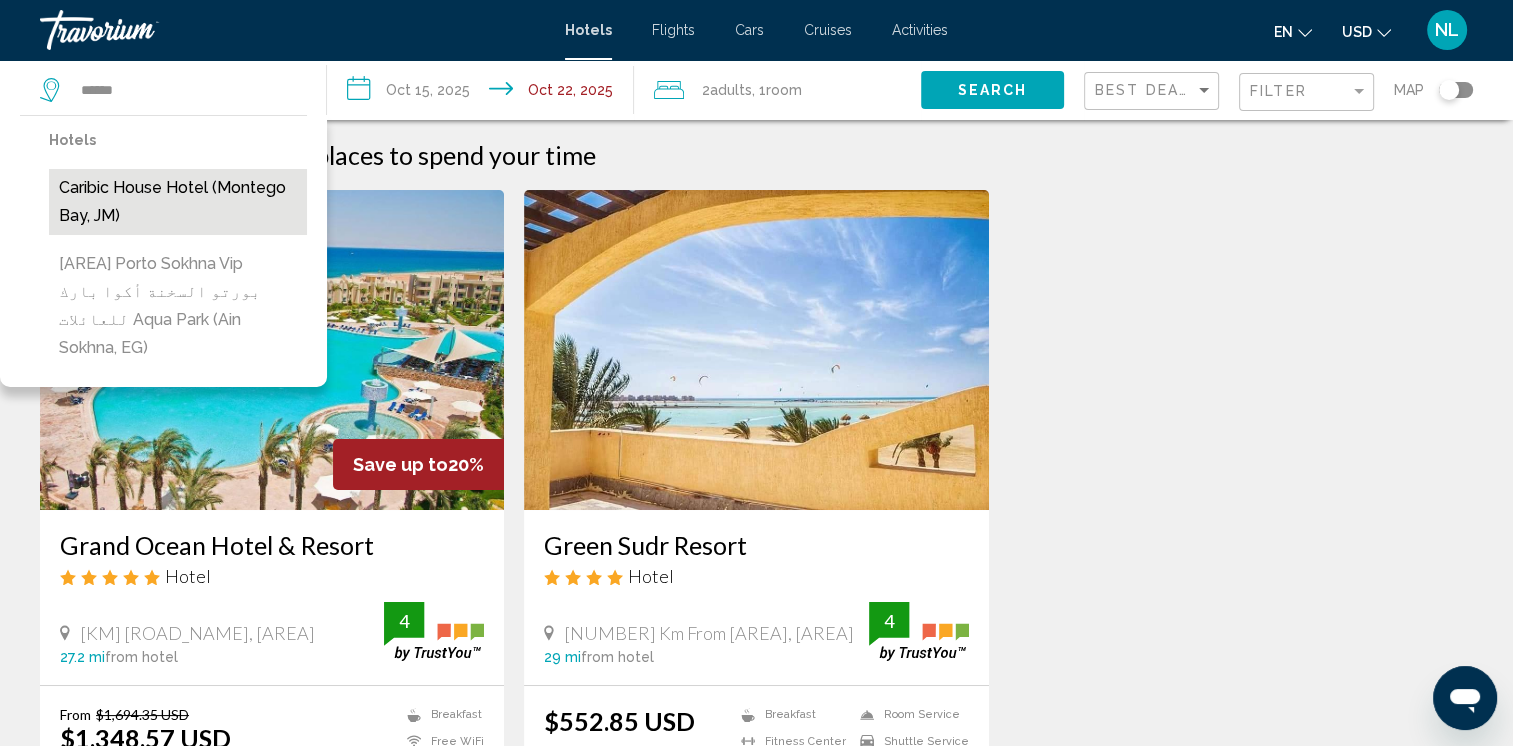click on "Caribic House Hotel (Montego Bay, JM)" at bounding box center [178, 202] 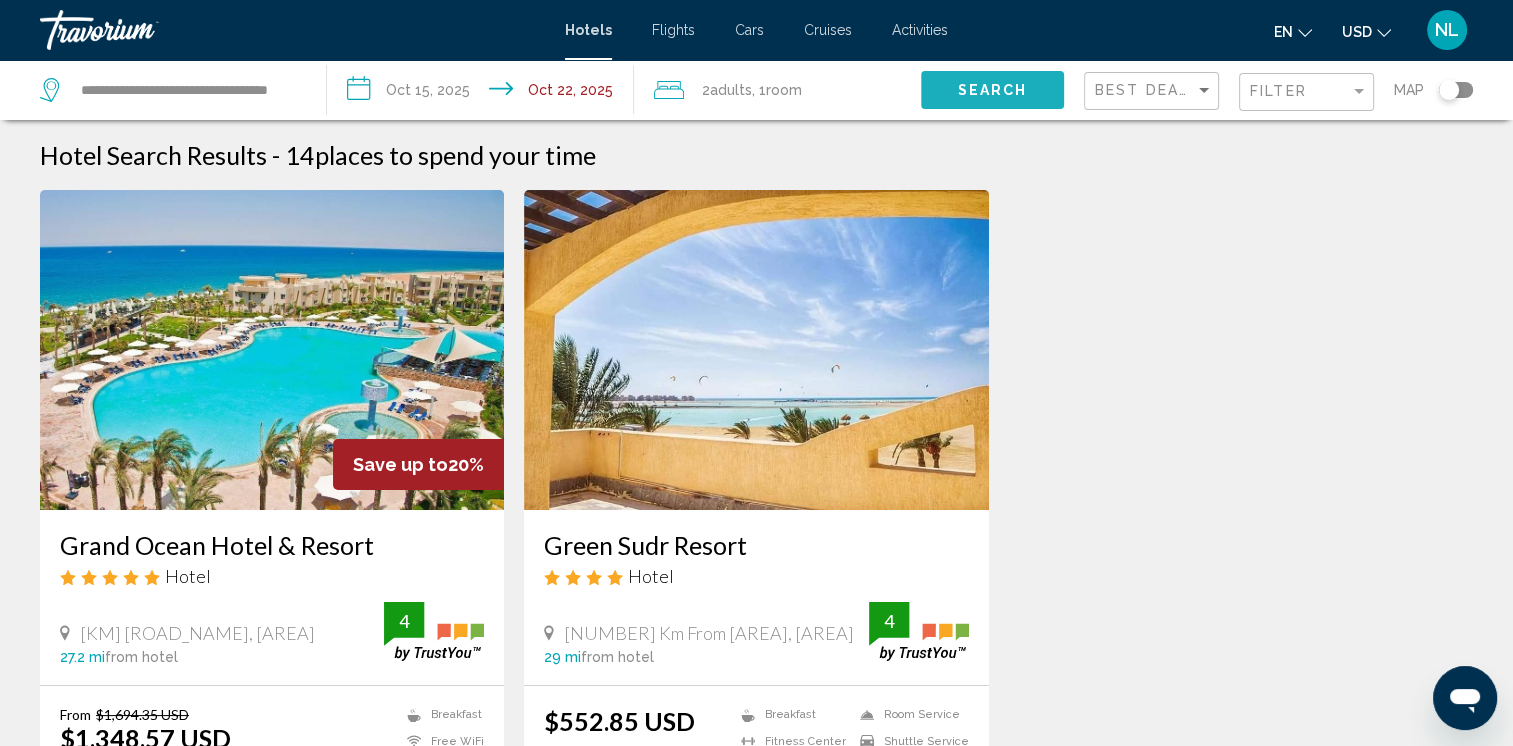 click on "Search" 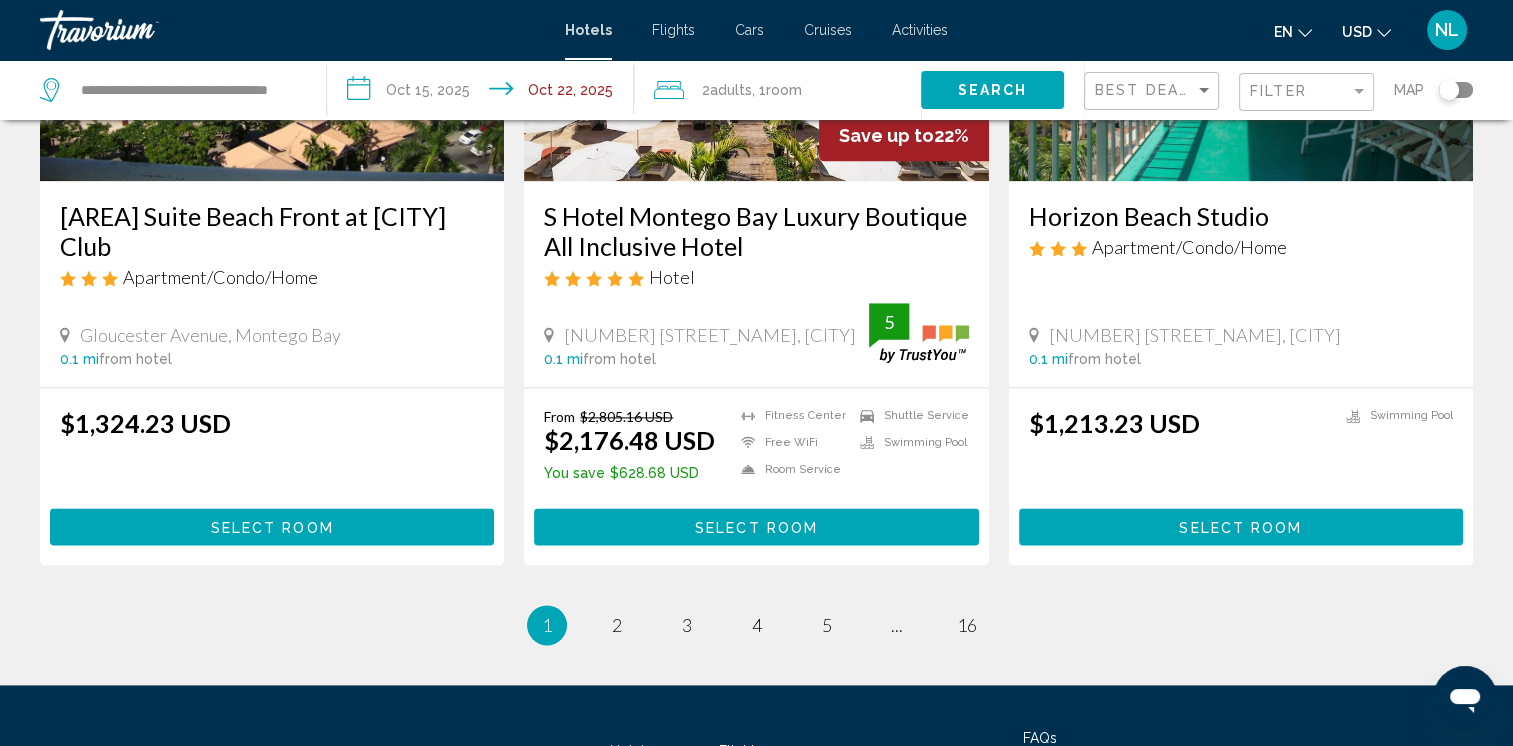 scroll, scrollTop: 2508, scrollLeft: 0, axis: vertical 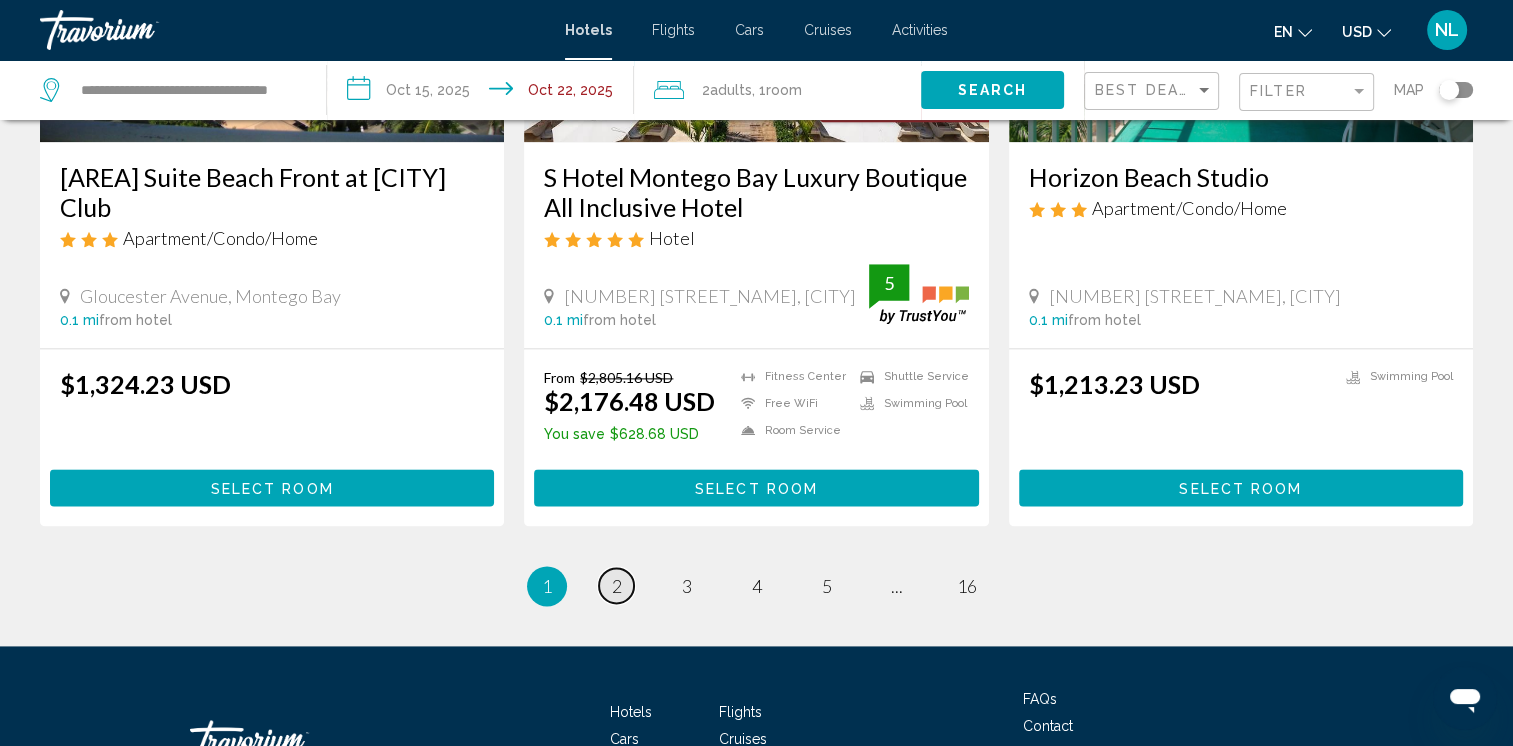 click on "page  2" at bounding box center [616, 585] 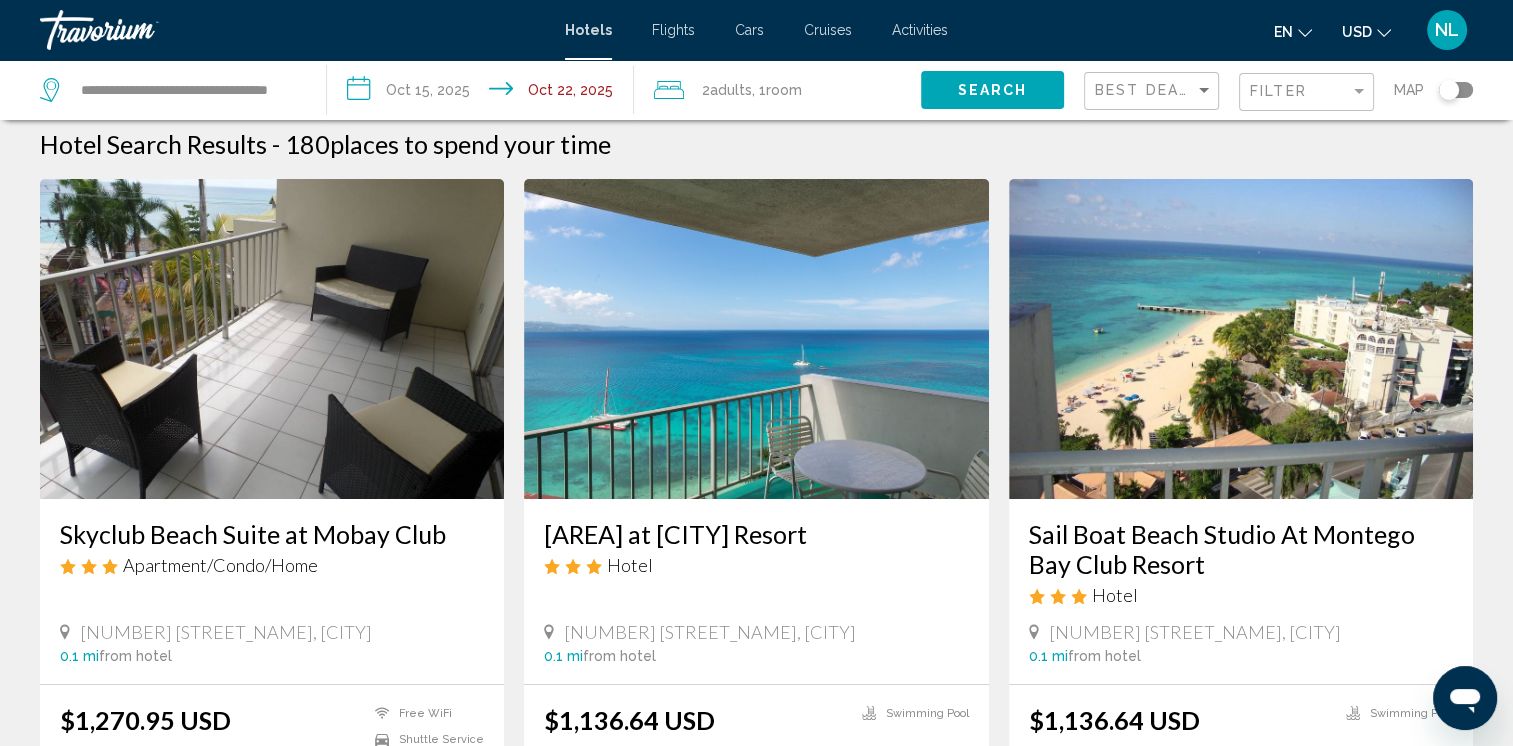 scroll, scrollTop: 0, scrollLeft: 0, axis: both 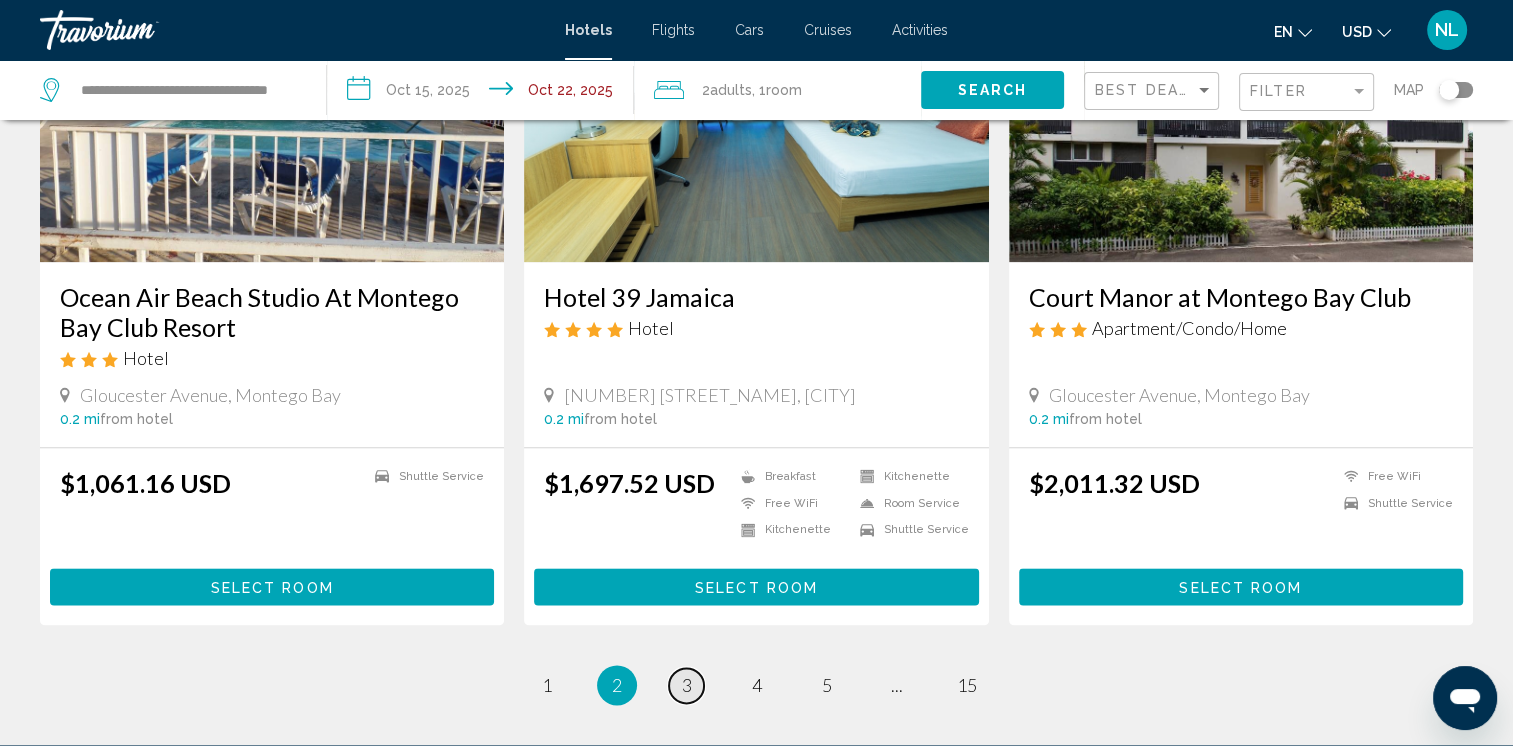 click on "3" at bounding box center [687, 685] 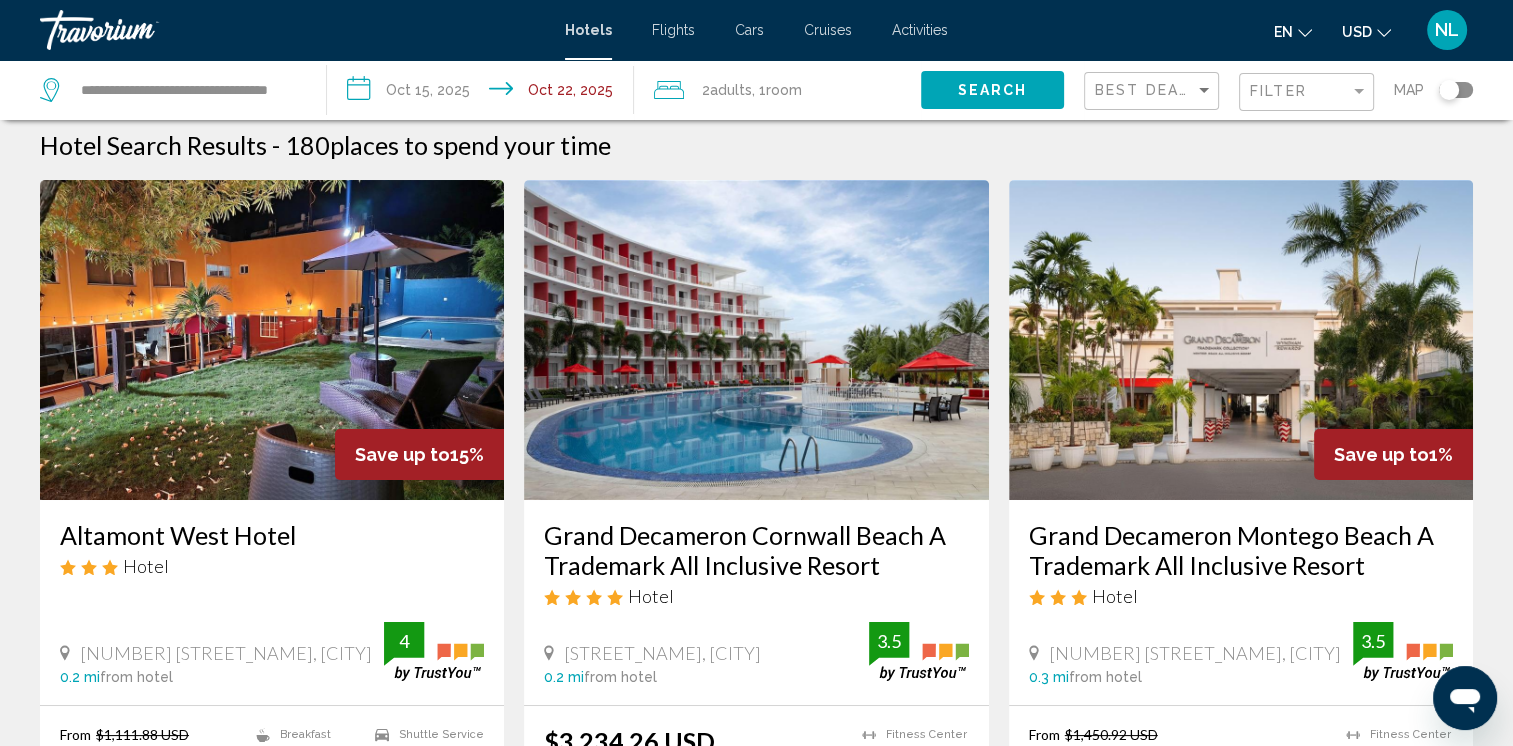 scroll, scrollTop: 0, scrollLeft: 0, axis: both 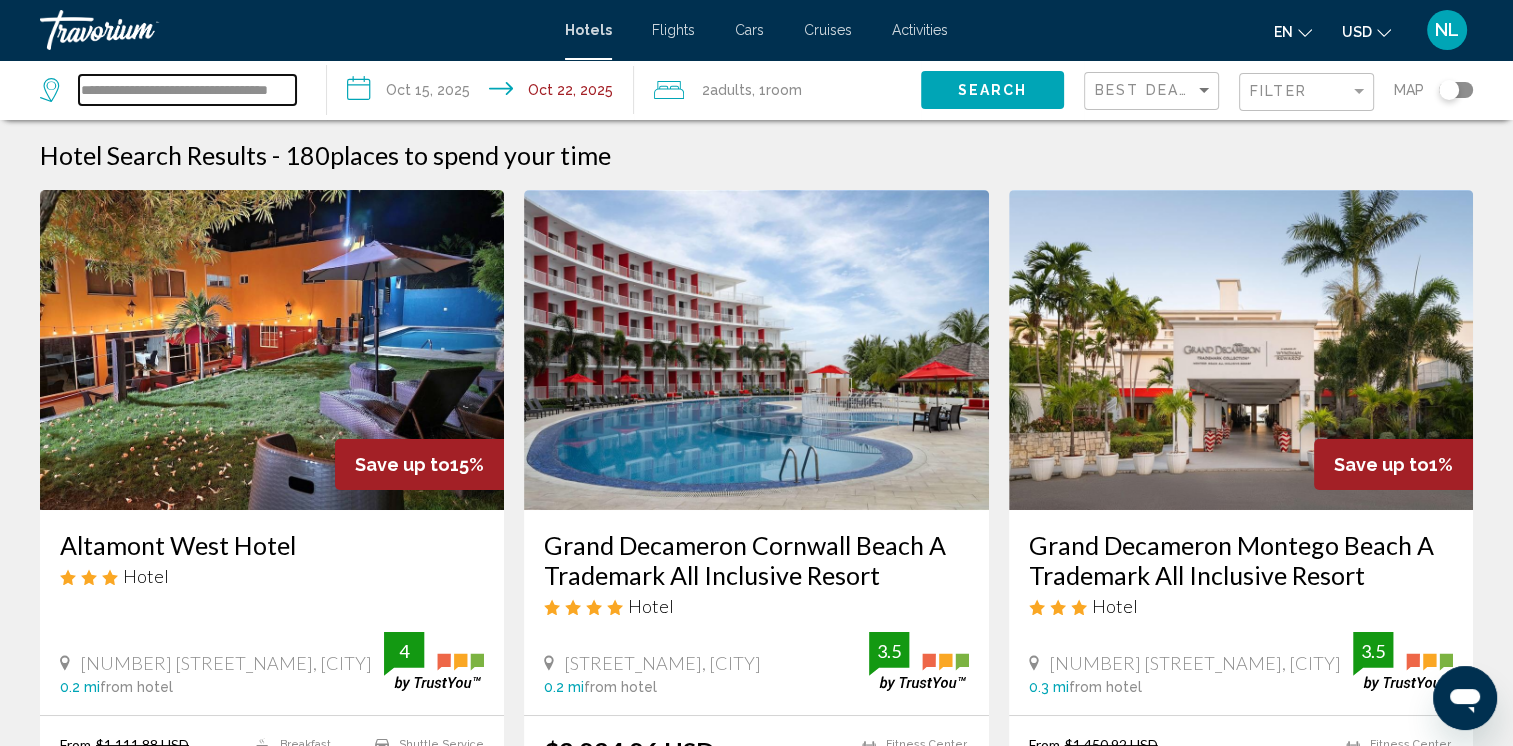 click on "**********" at bounding box center (187, 90) 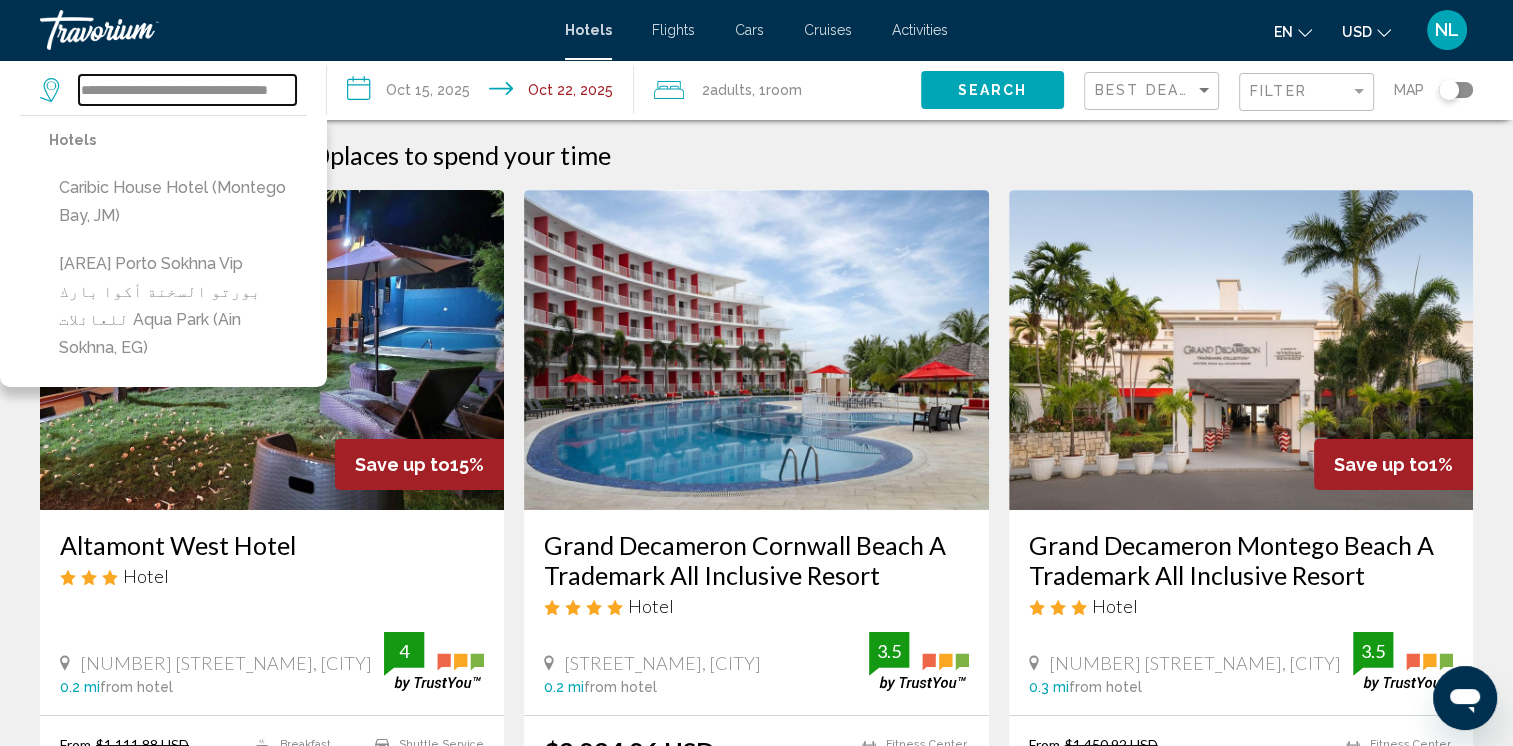 scroll, scrollTop: 0, scrollLeft: 0, axis: both 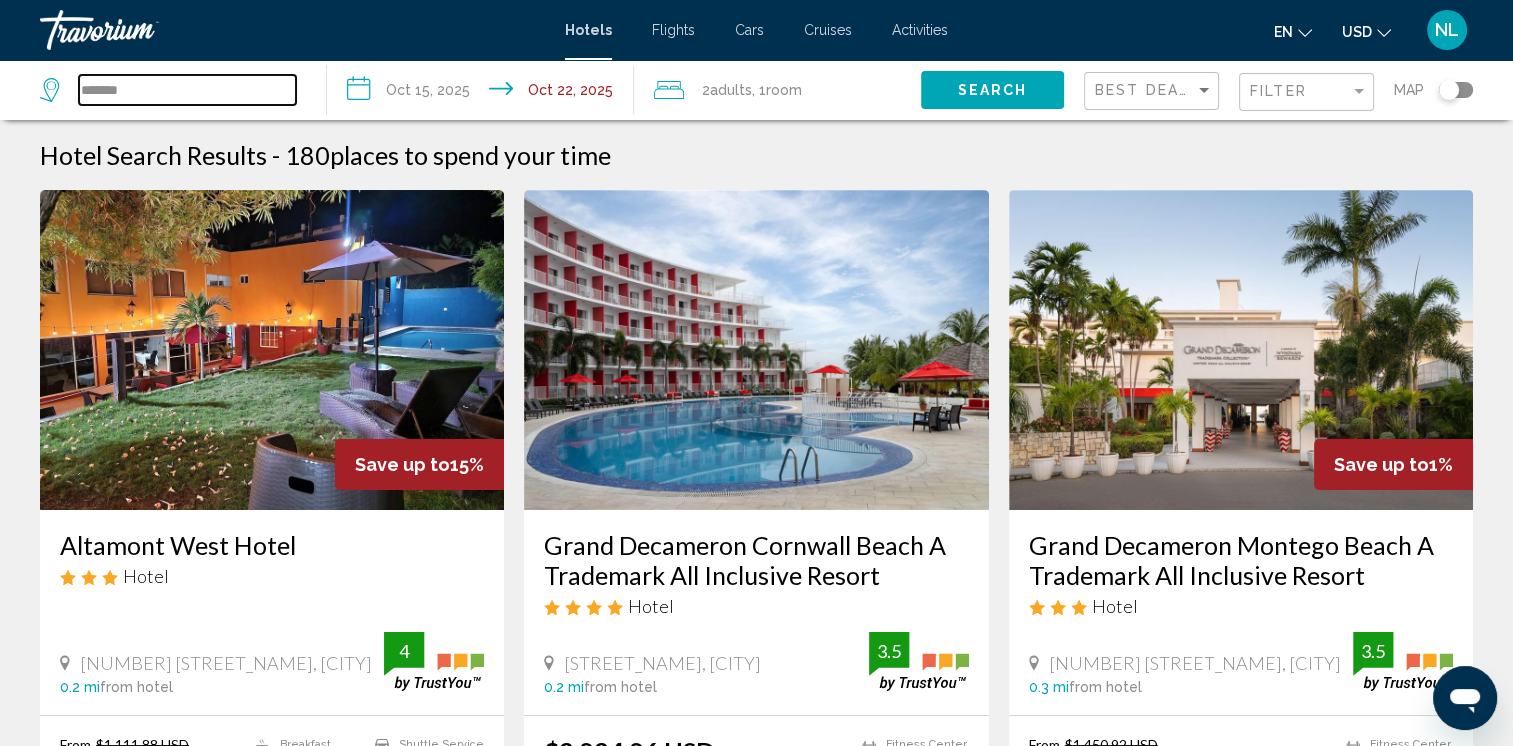 click on "*******" at bounding box center (187, 90) 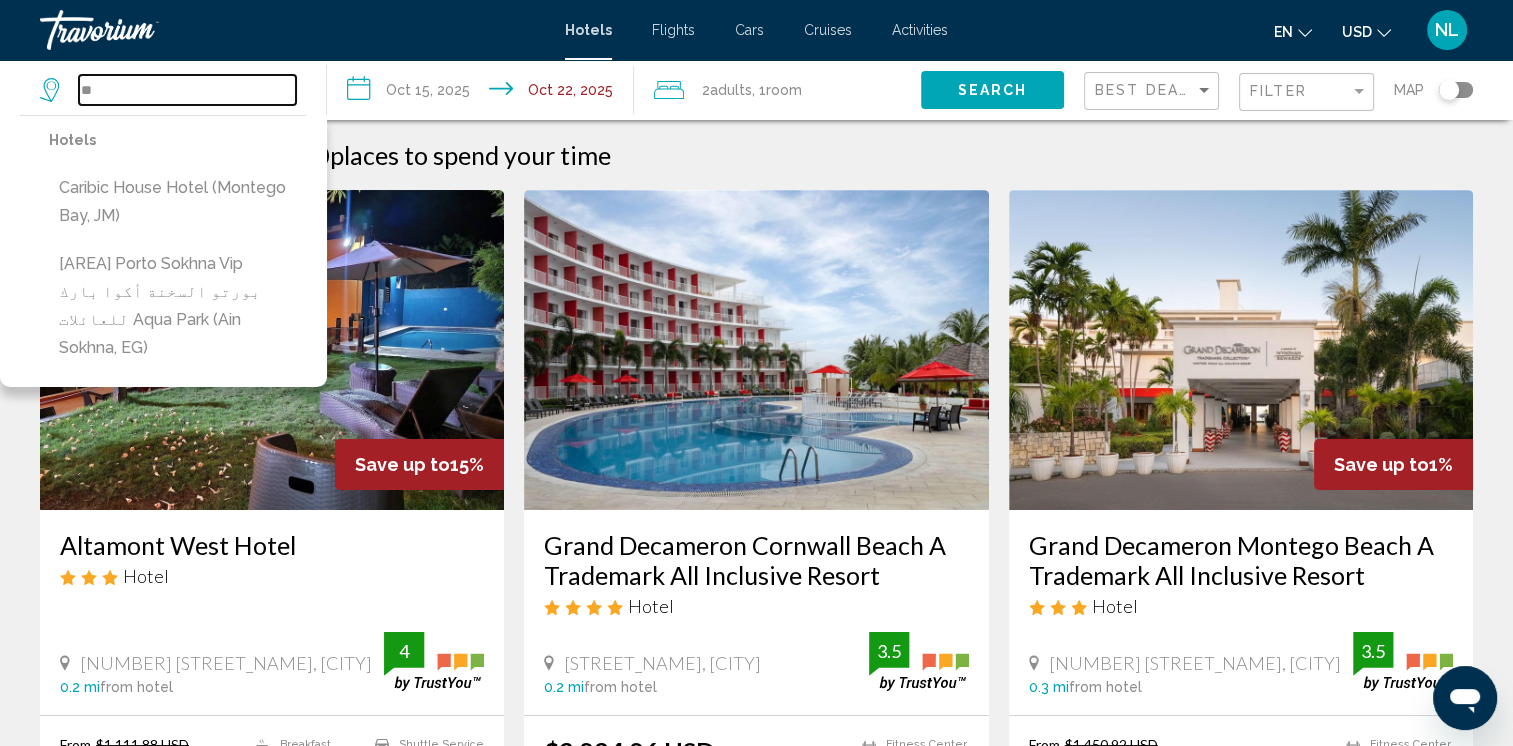 type on "*" 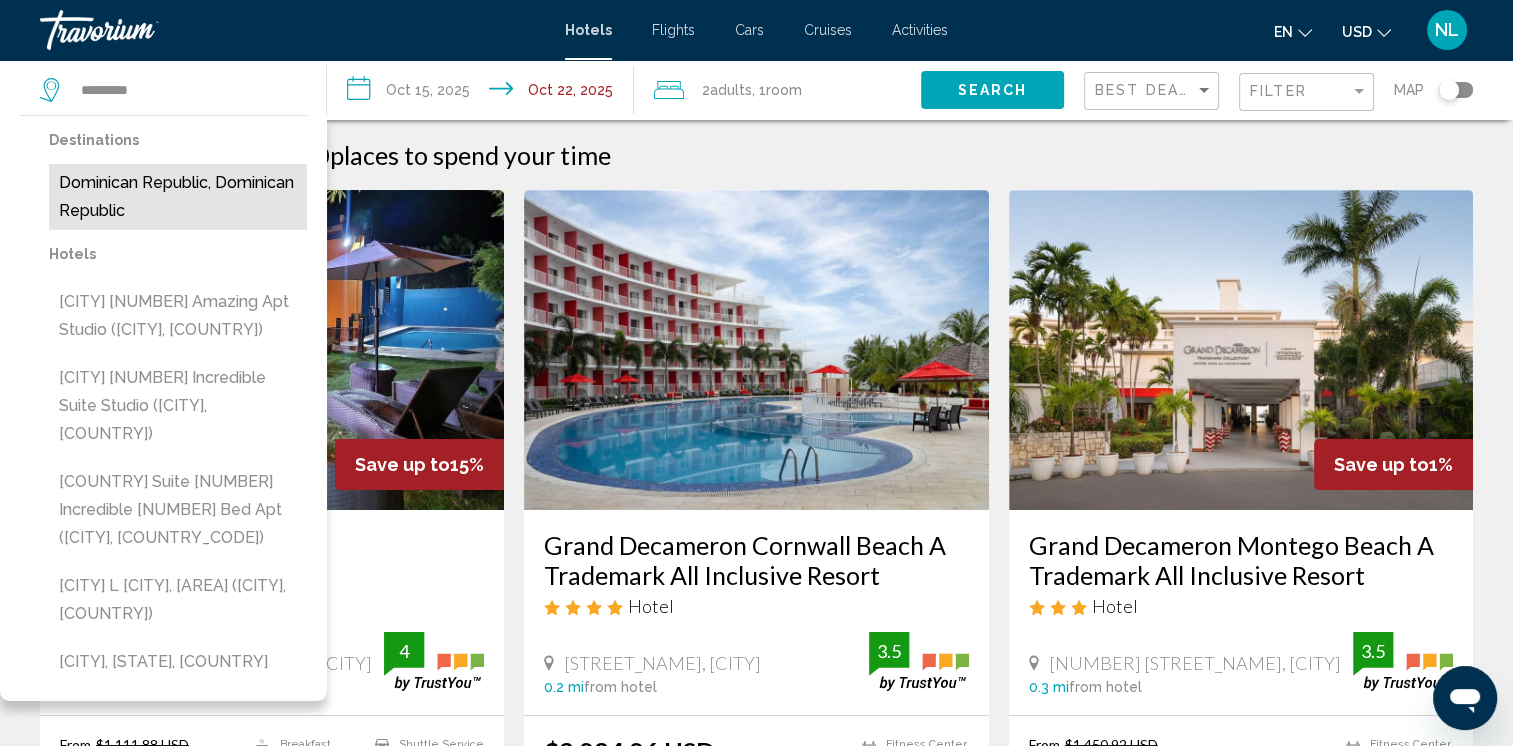 click on "Dominican Republic, Dominican Republic" at bounding box center [178, 197] 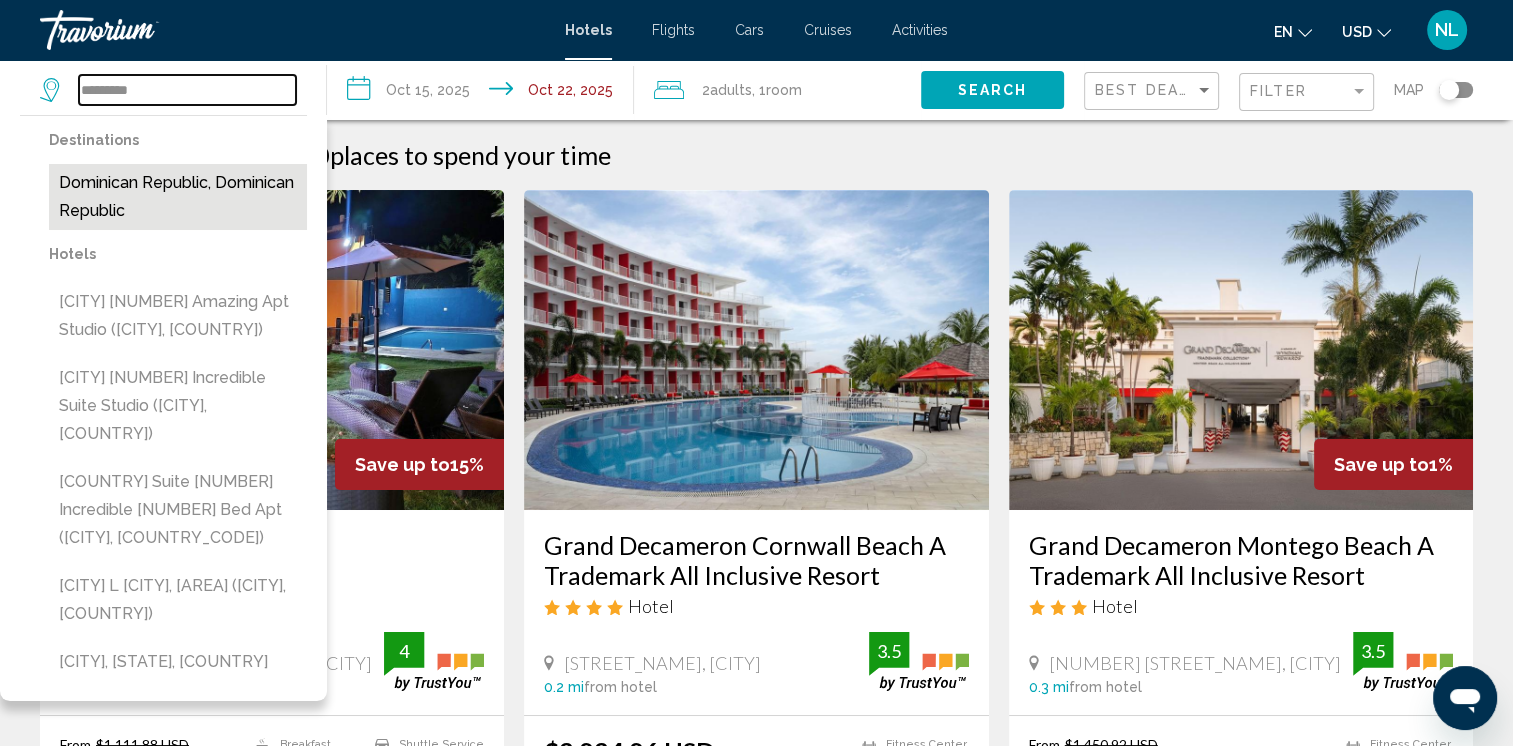 type on "**********" 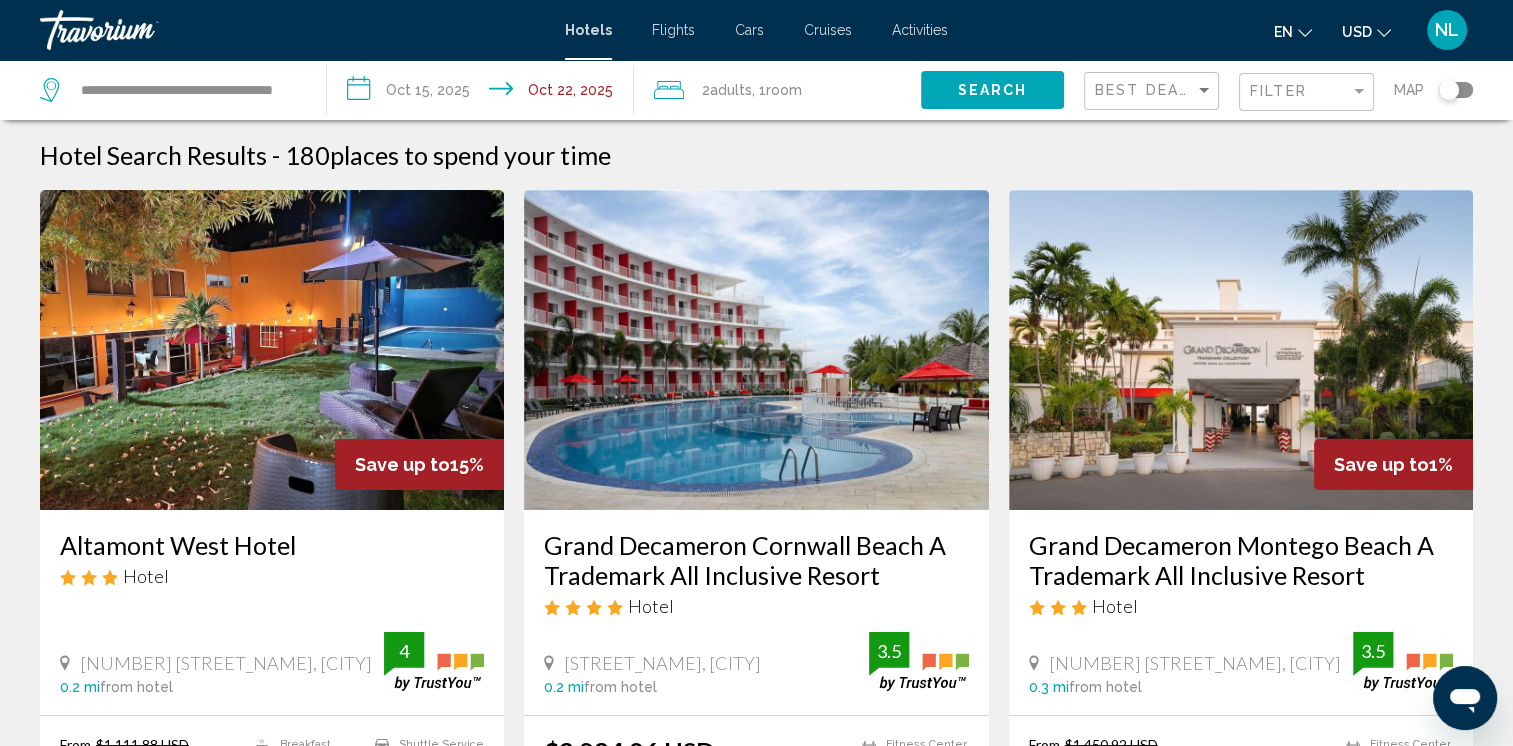 click on "Search" 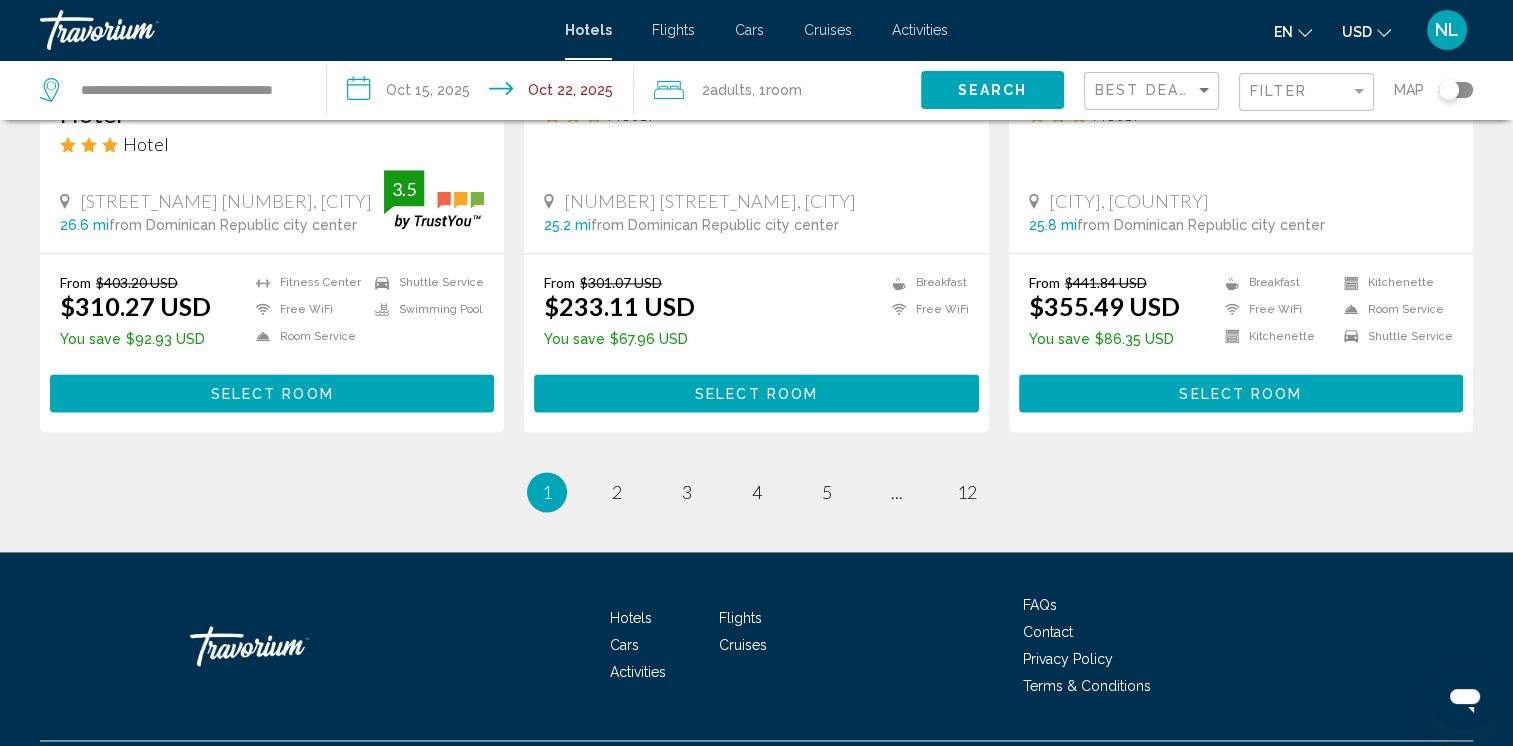 scroll, scrollTop: 2673, scrollLeft: 0, axis: vertical 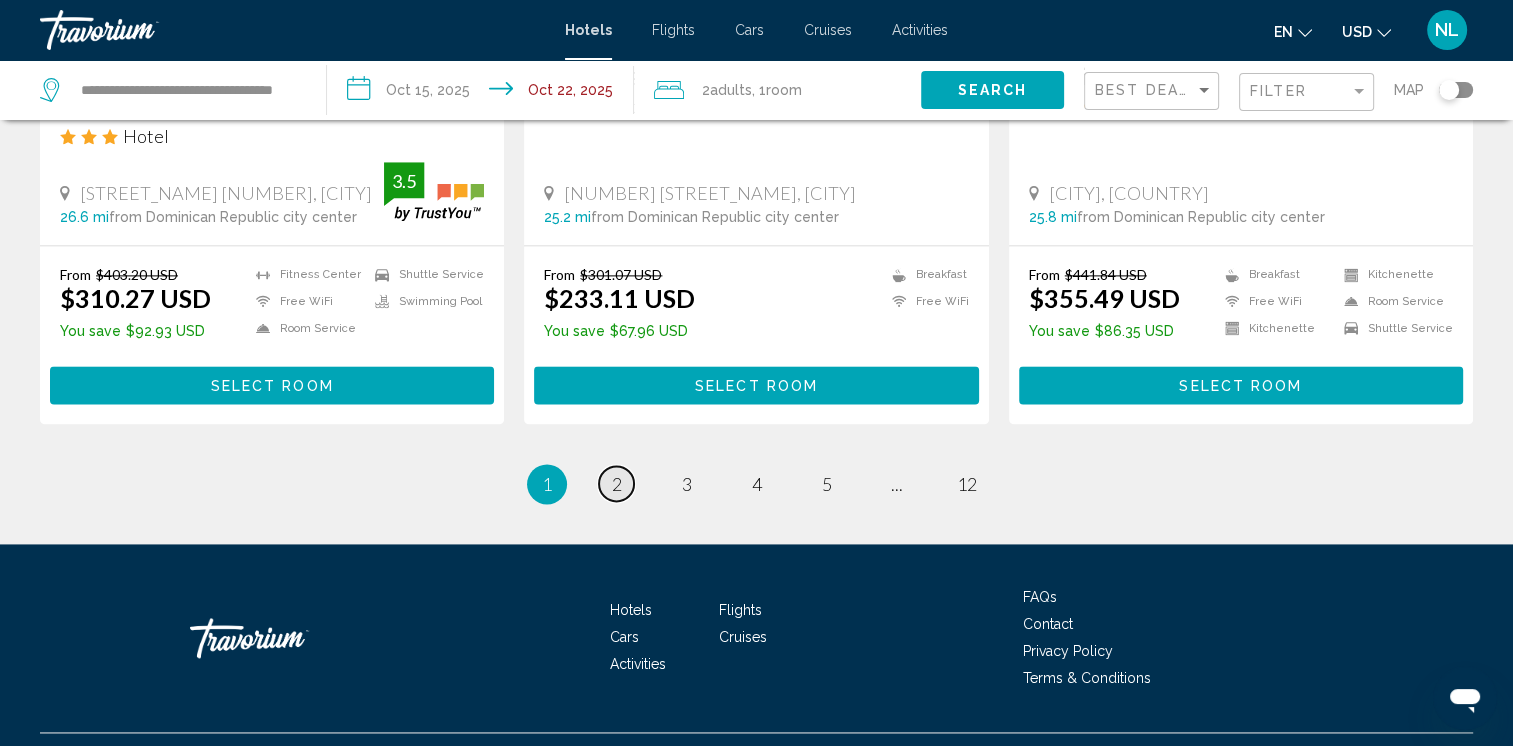 click on "2" at bounding box center (617, 484) 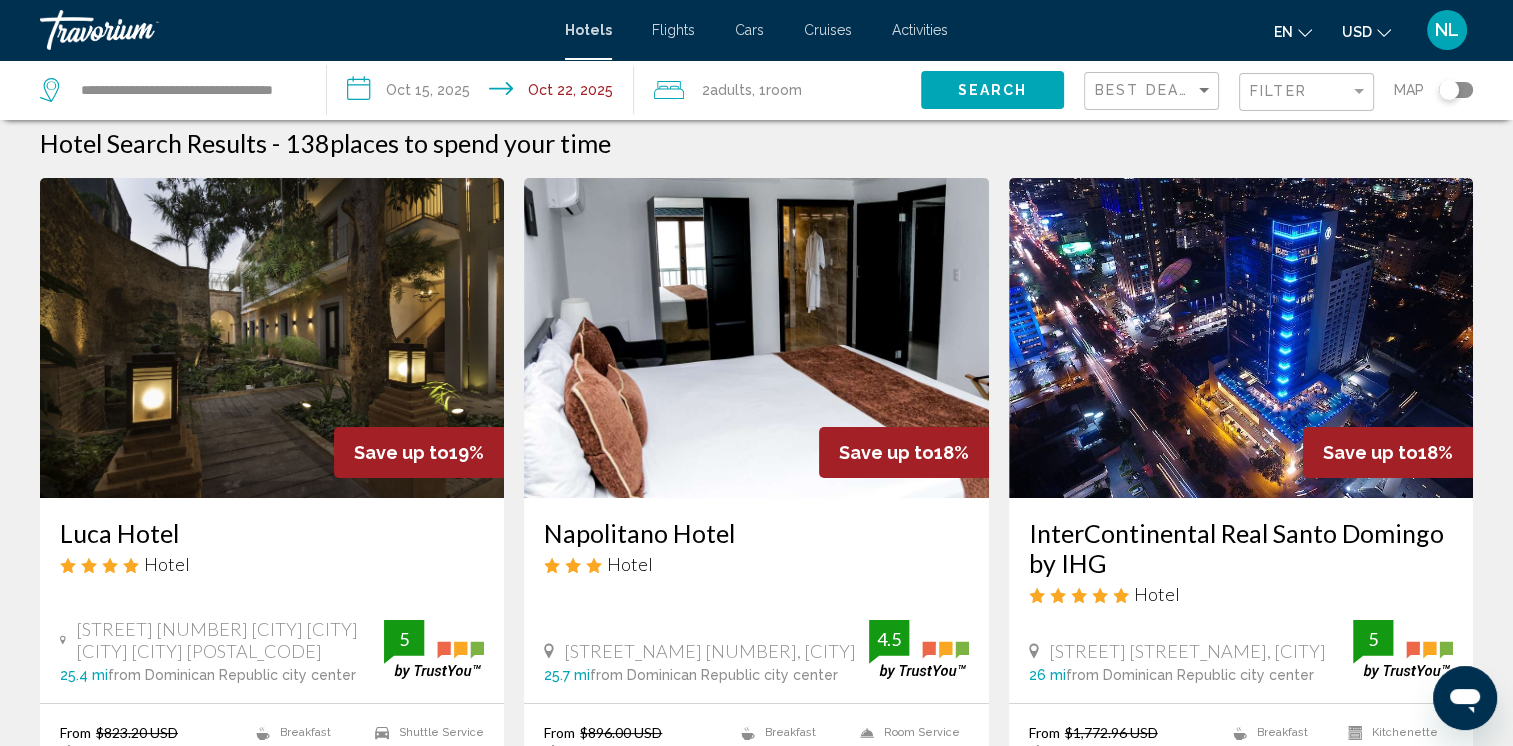 scroll, scrollTop: 0, scrollLeft: 0, axis: both 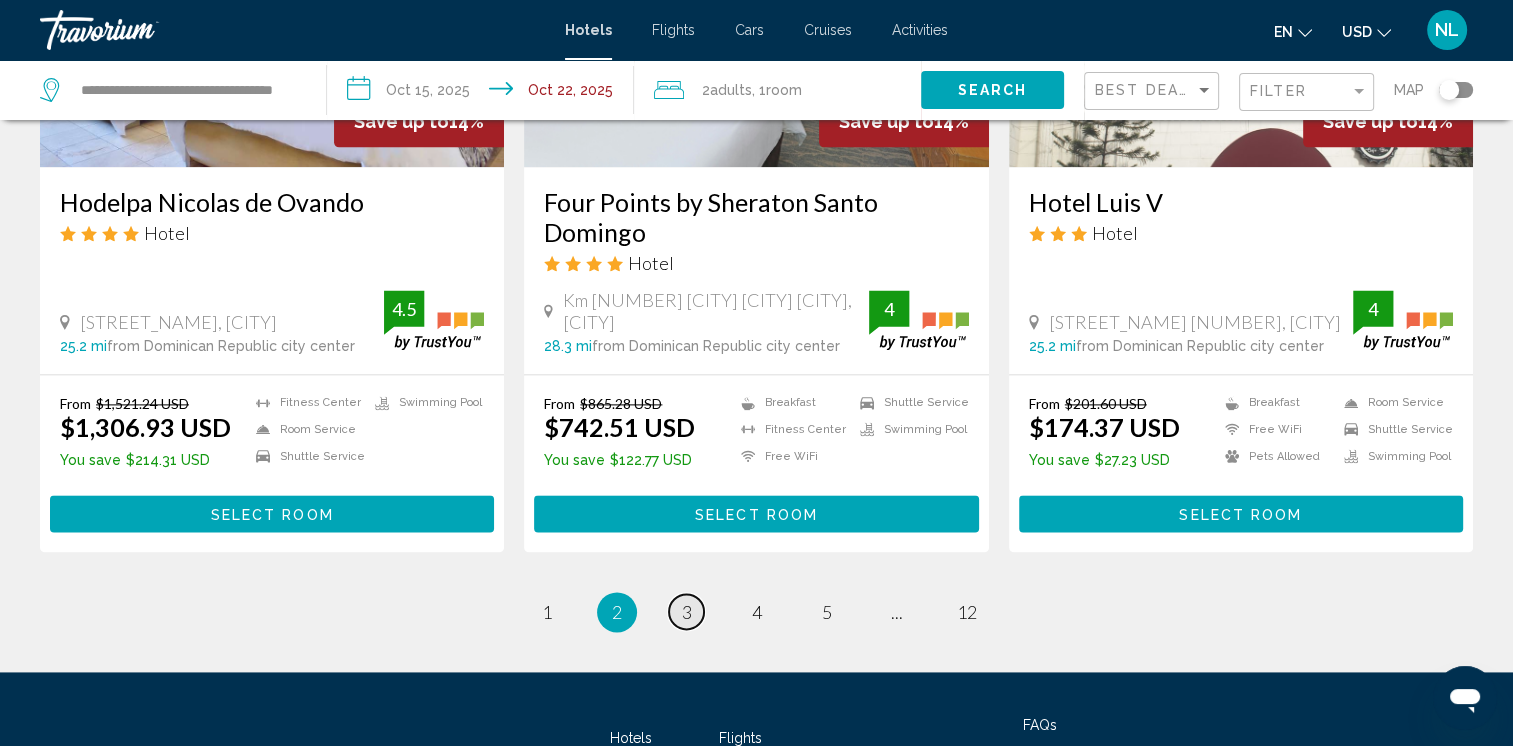 click on "3" at bounding box center [687, 612] 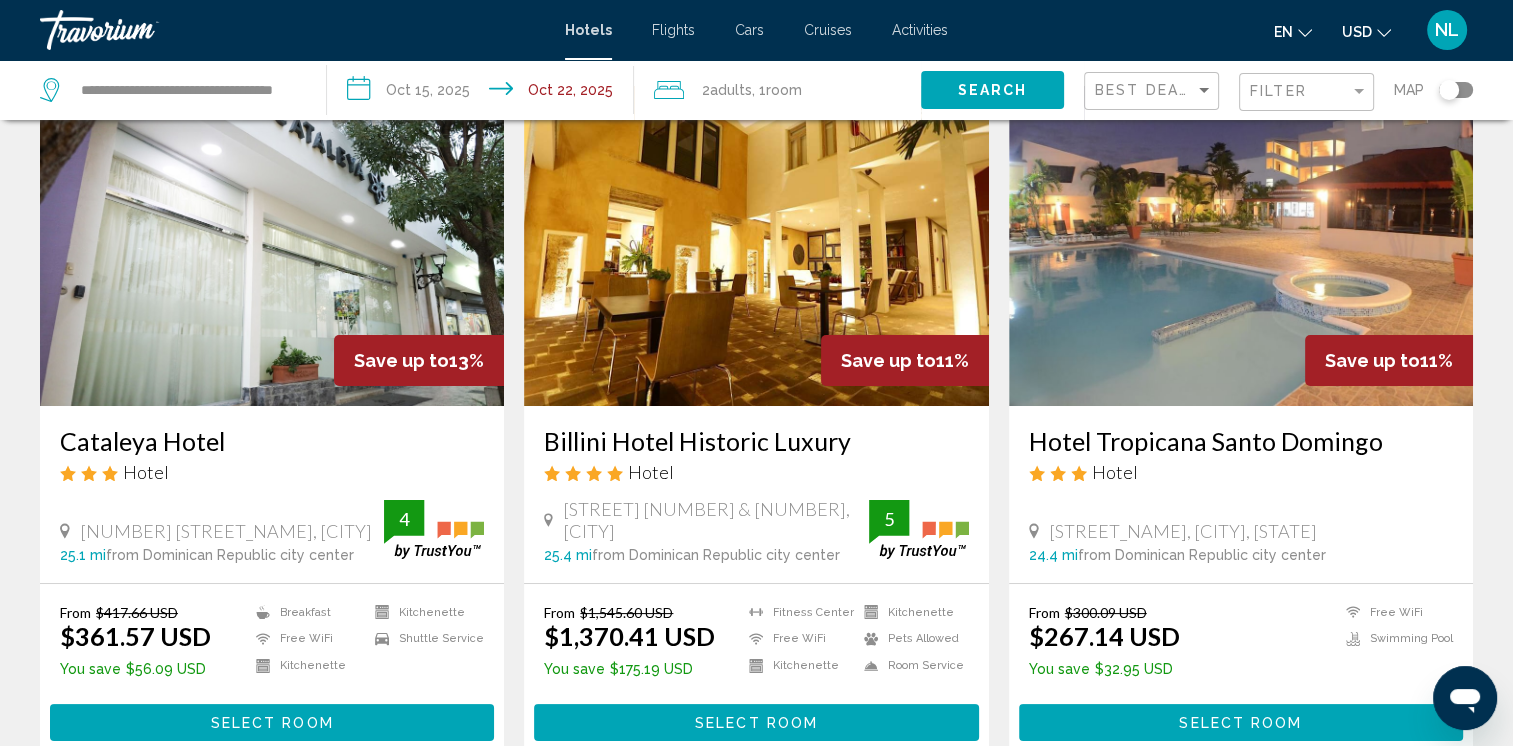 scroll, scrollTop: 0, scrollLeft: 0, axis: both 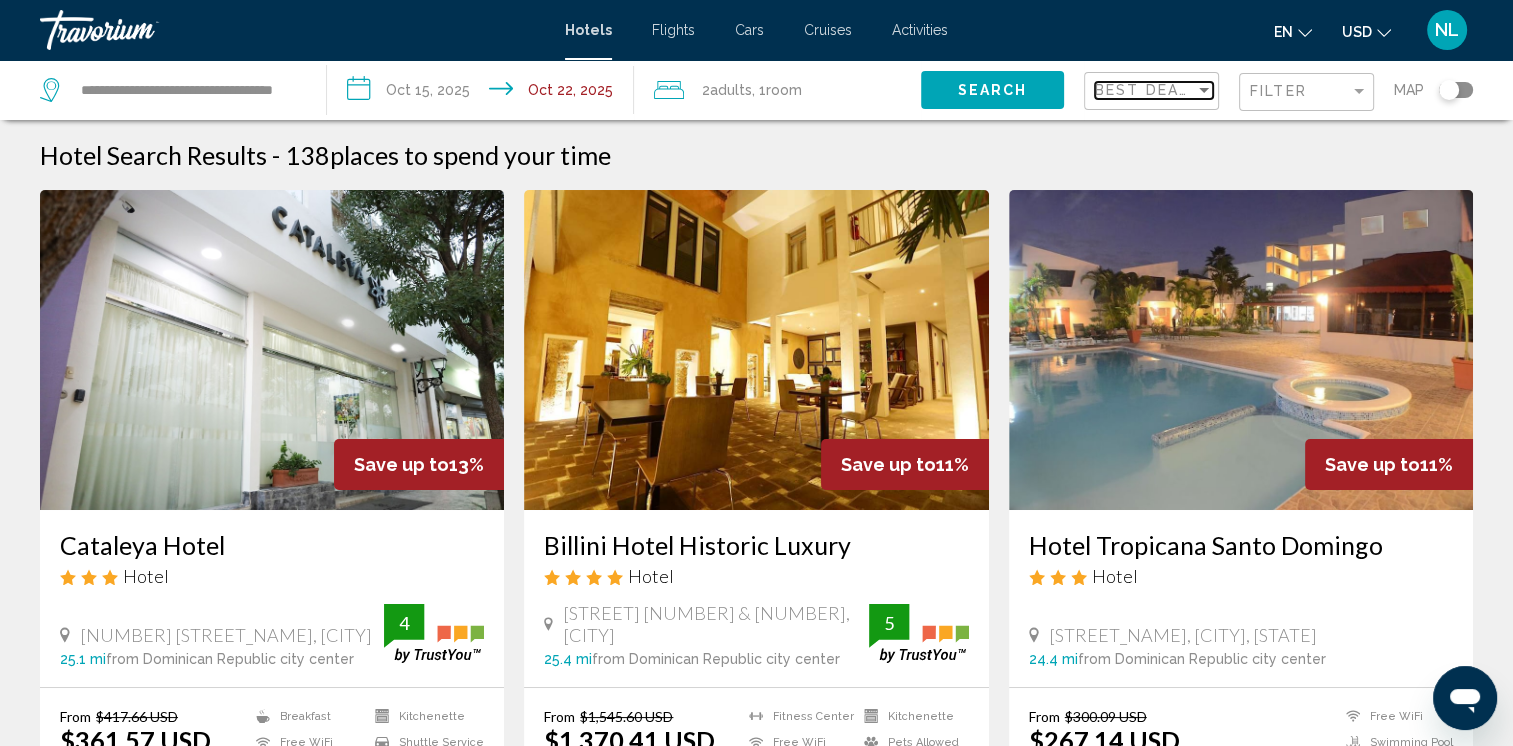 click on "Best Deals" at bounding box center (1147, 90) 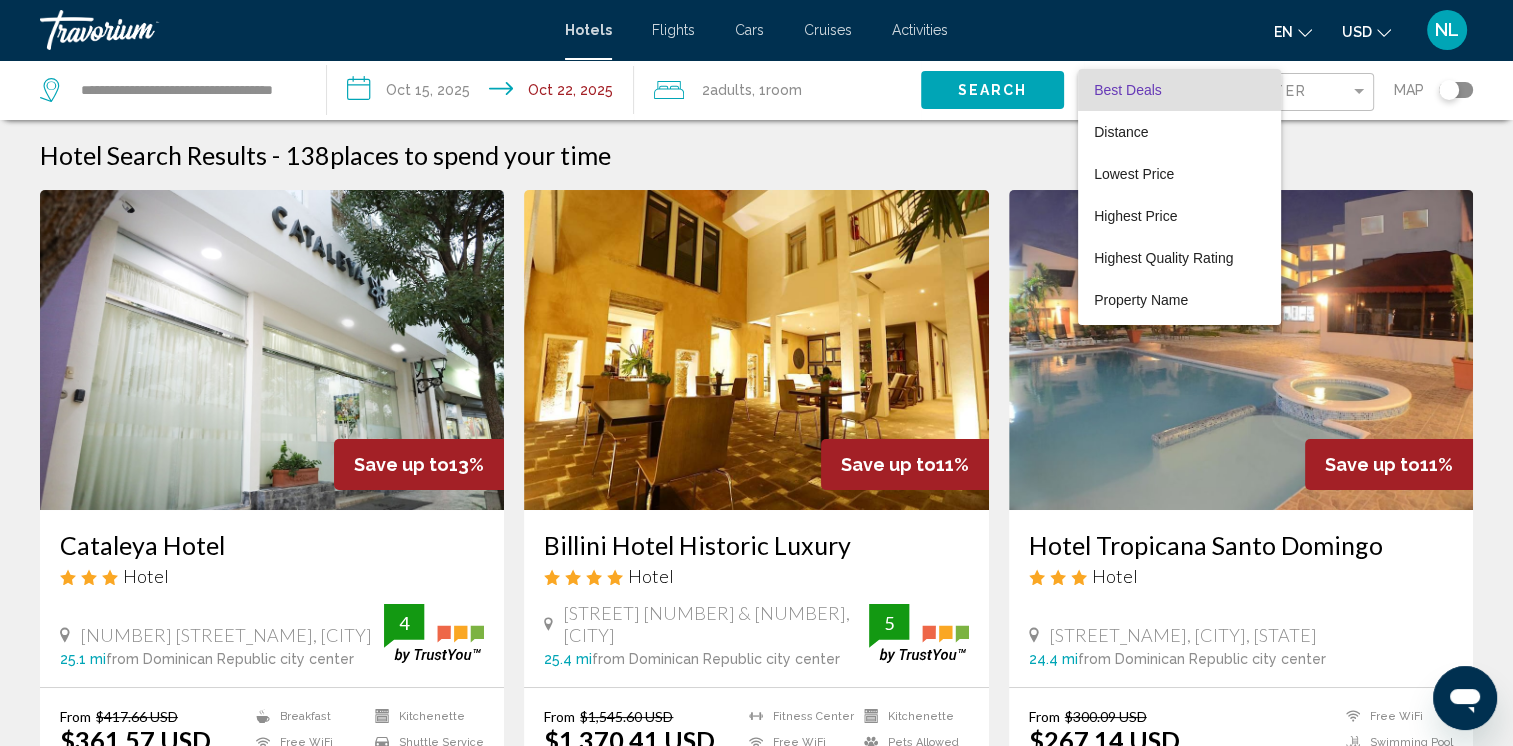 click at bounding box center [756, 373] 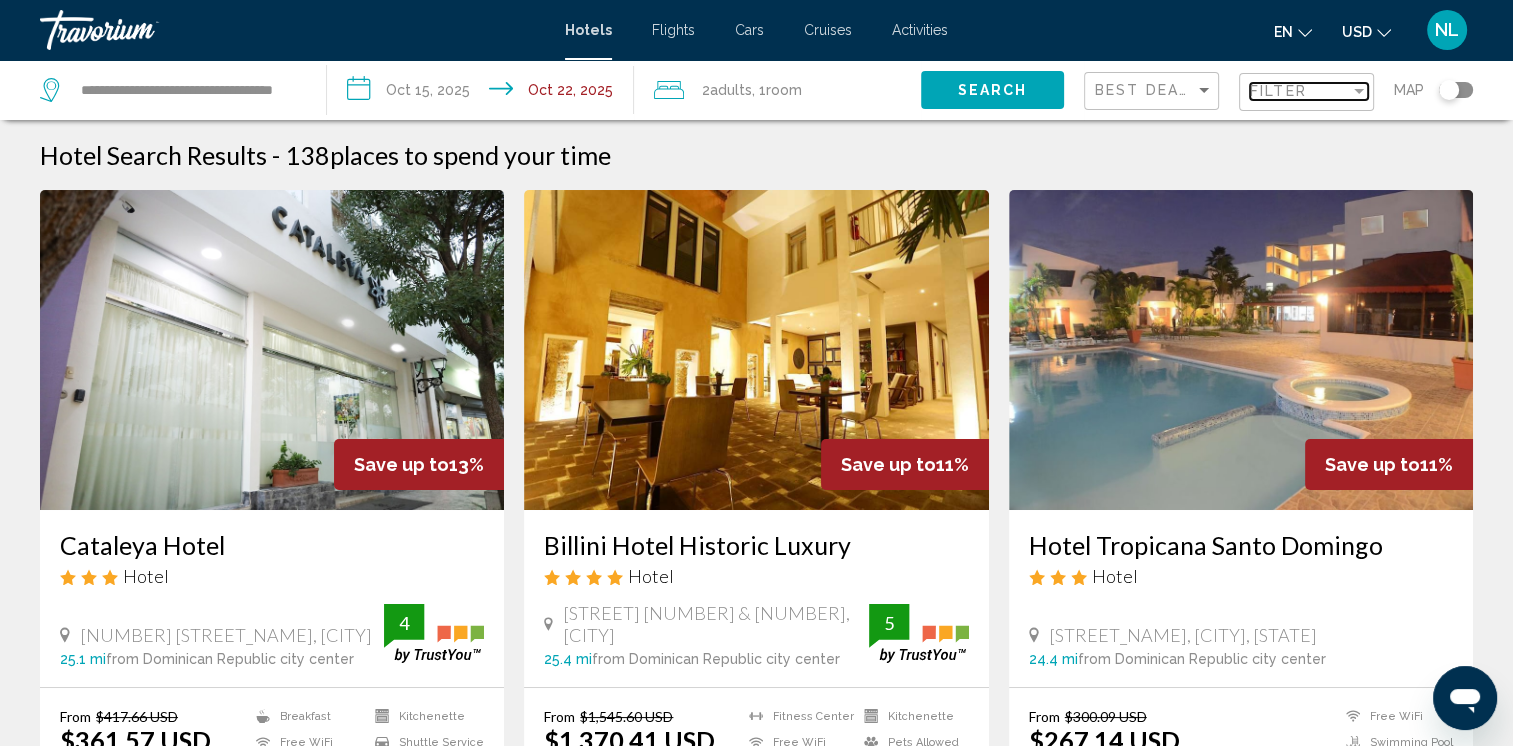click on "Filter" at bounding box center (1300, 91) 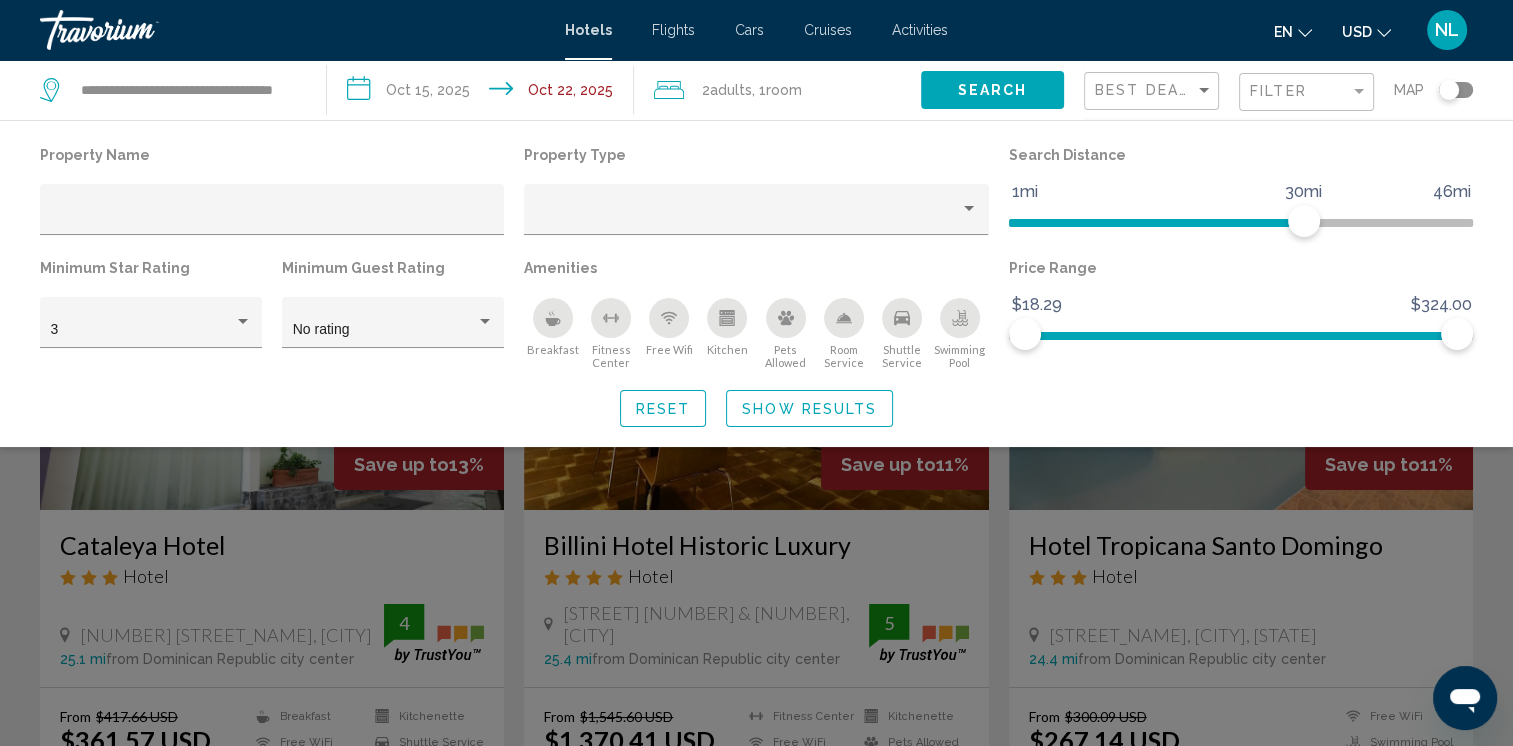 click 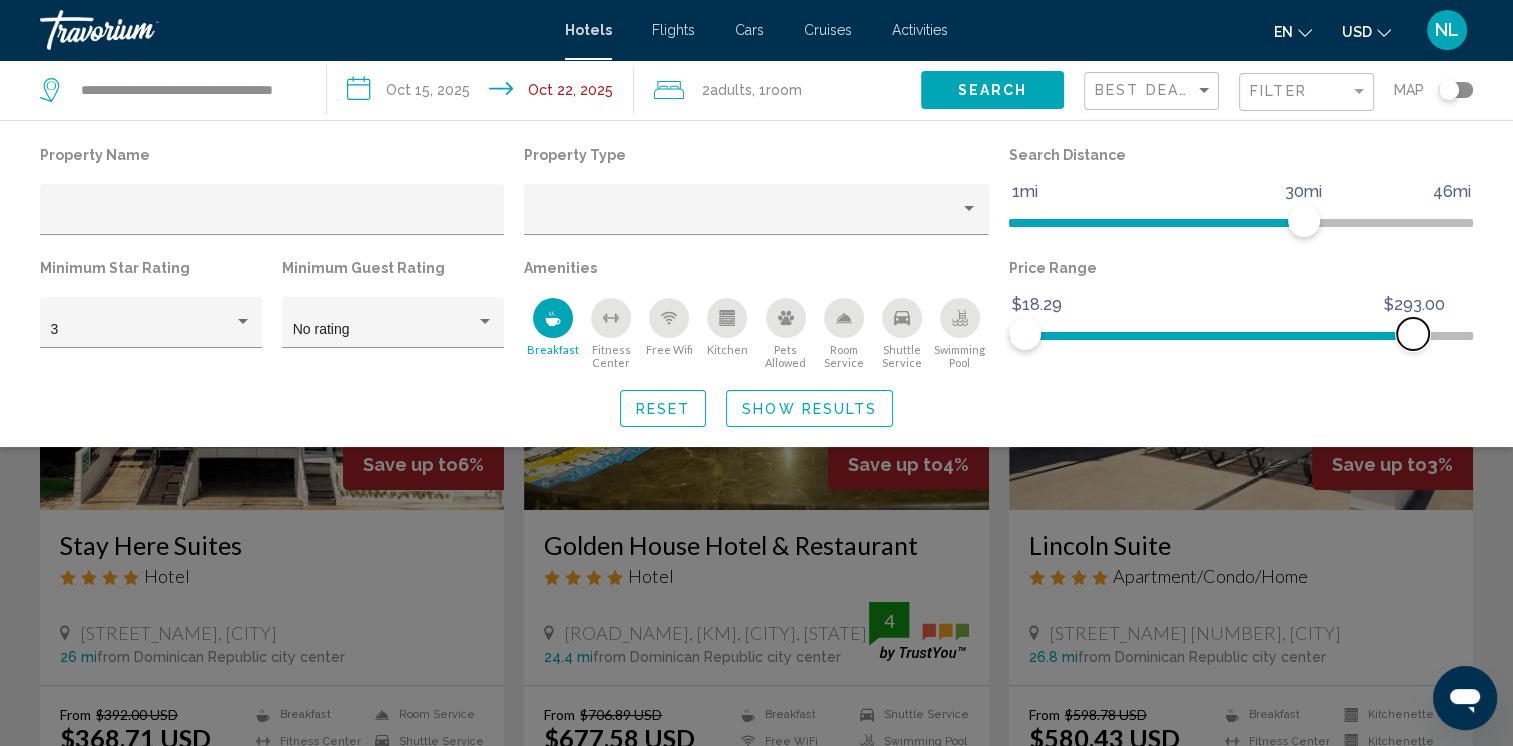 drag, startPoint x: 1460, startPoint y: 329, endPoint x: 1413, endPoint y: 334, distance: 47.26521 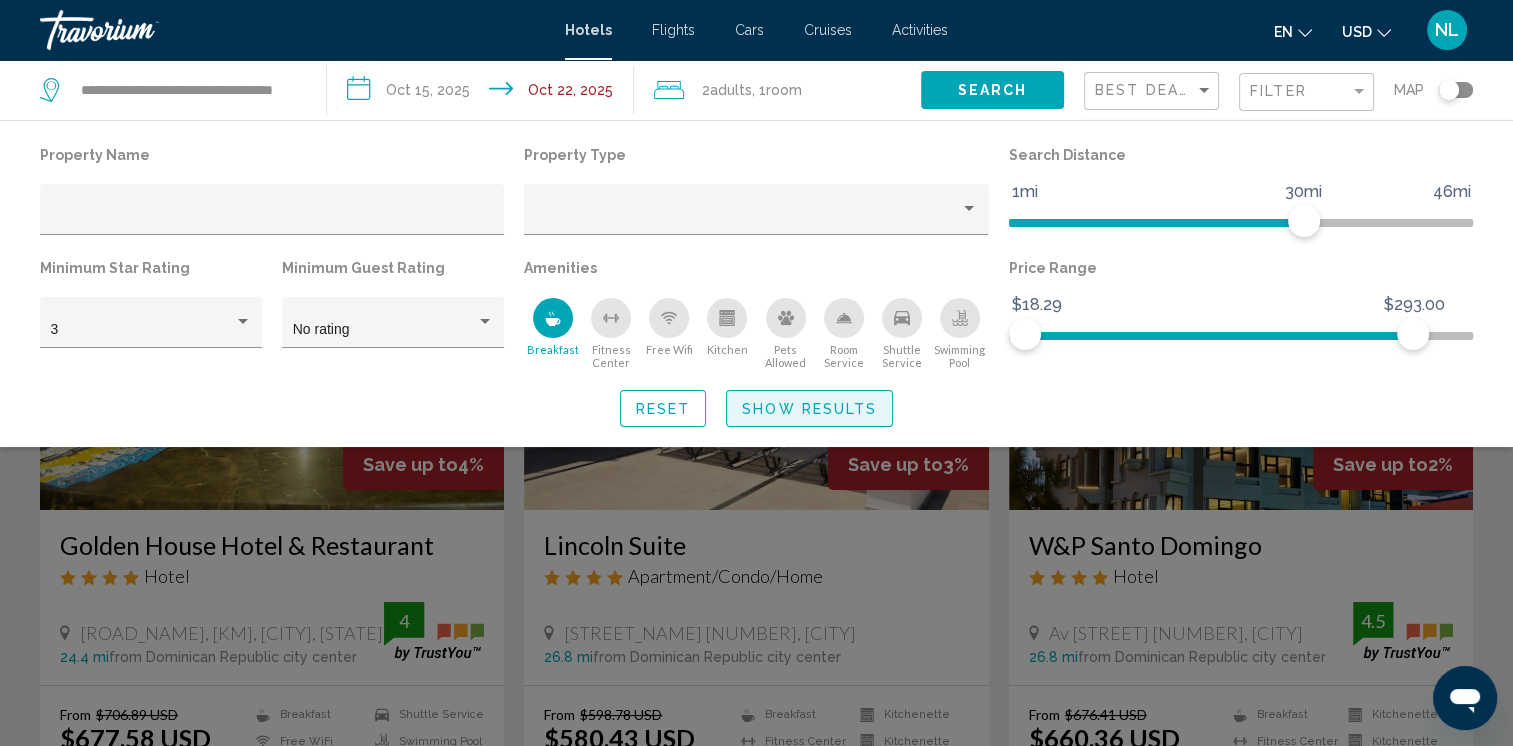 click on "Show Results" 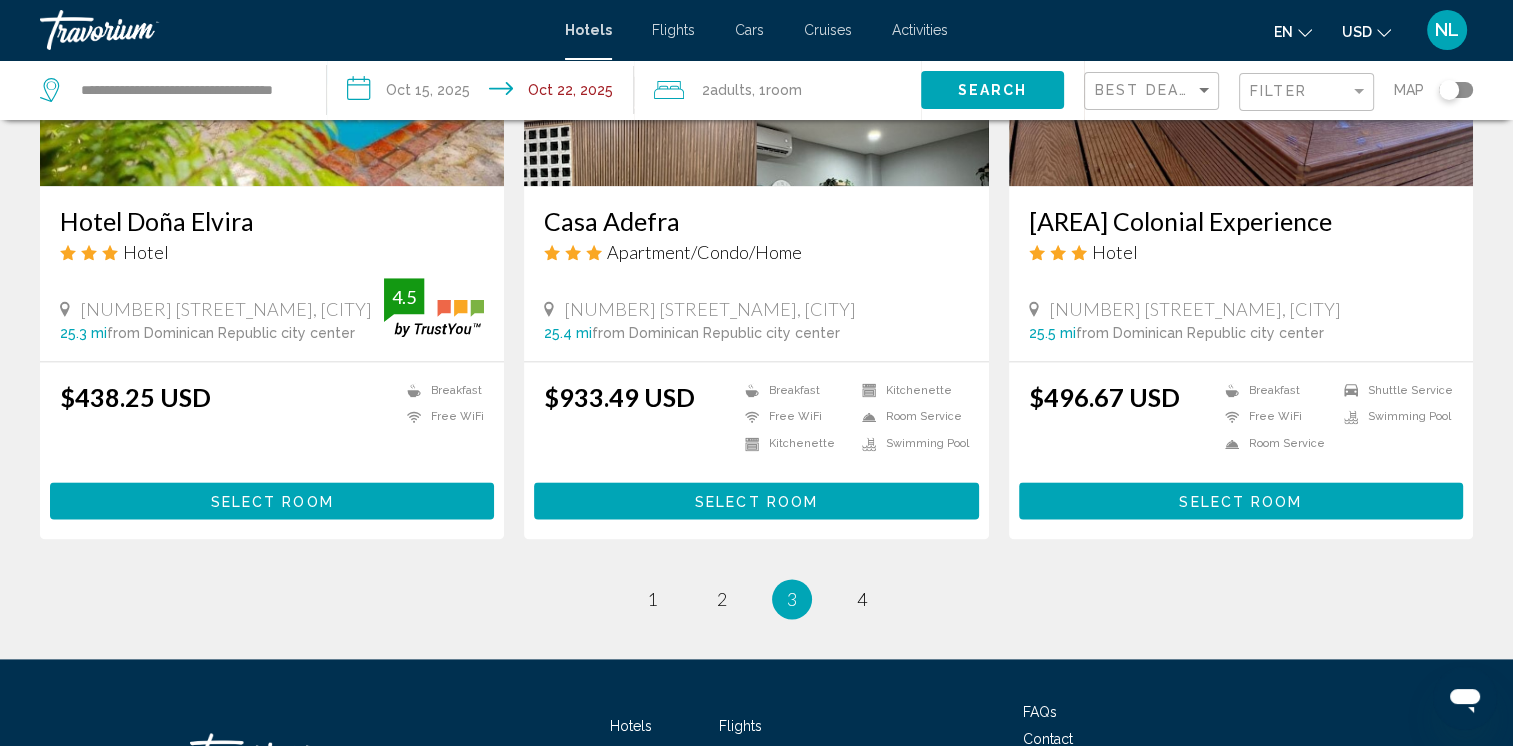 scroll, scrollTop: 2548, scrollLeft: 0, axis: vertical 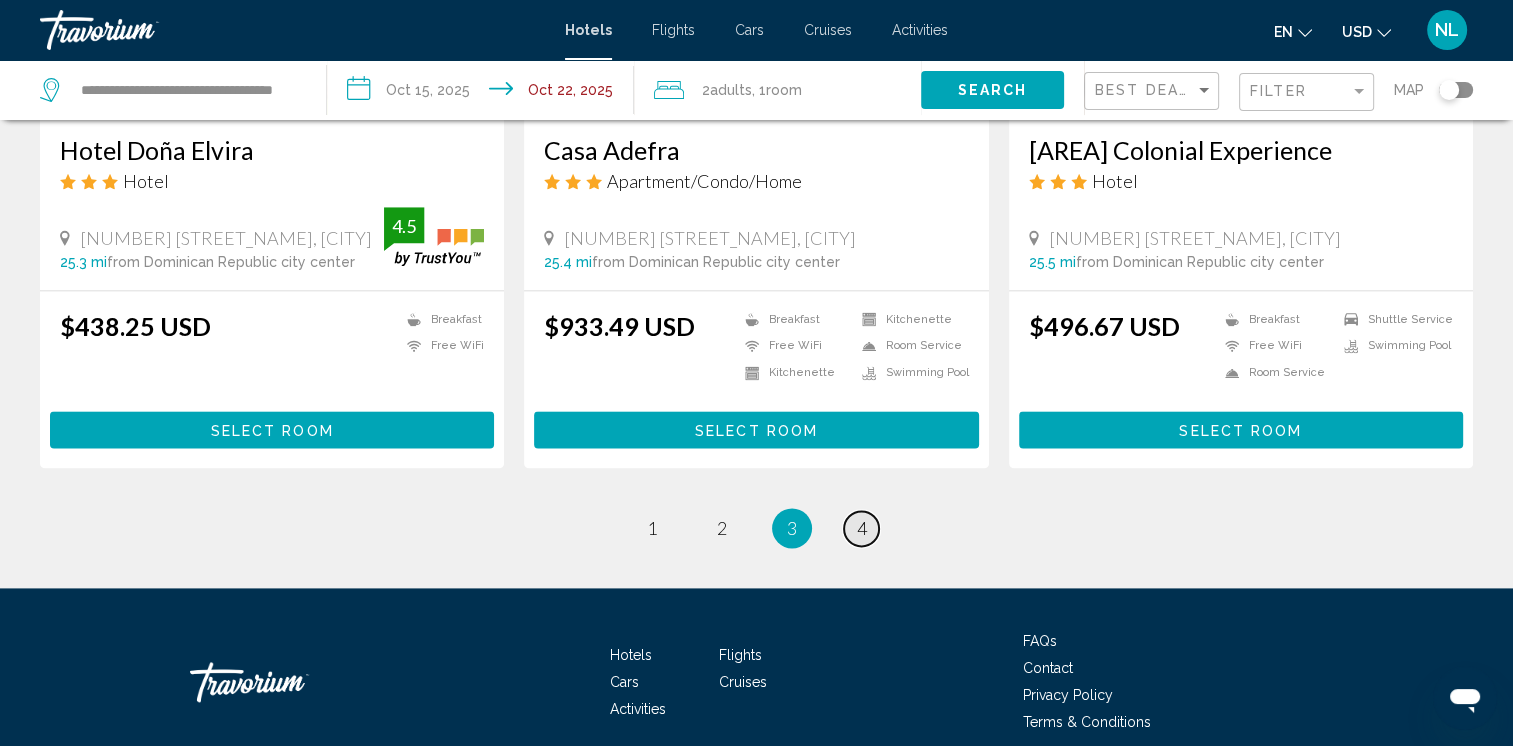click on "4" at bounding box center [862, 528] 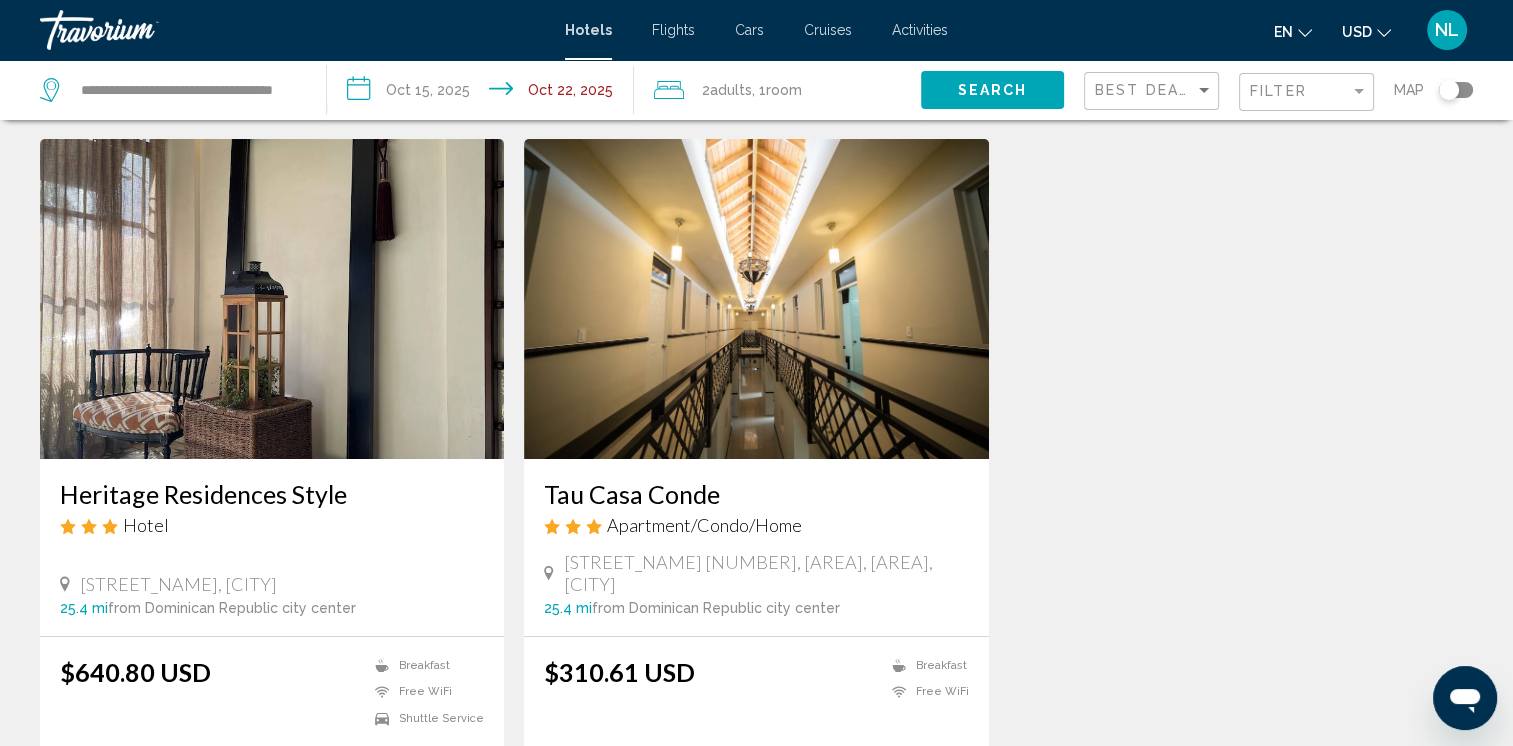 scroll, scrollTop: 0, scrollLeft: 0, axis: both 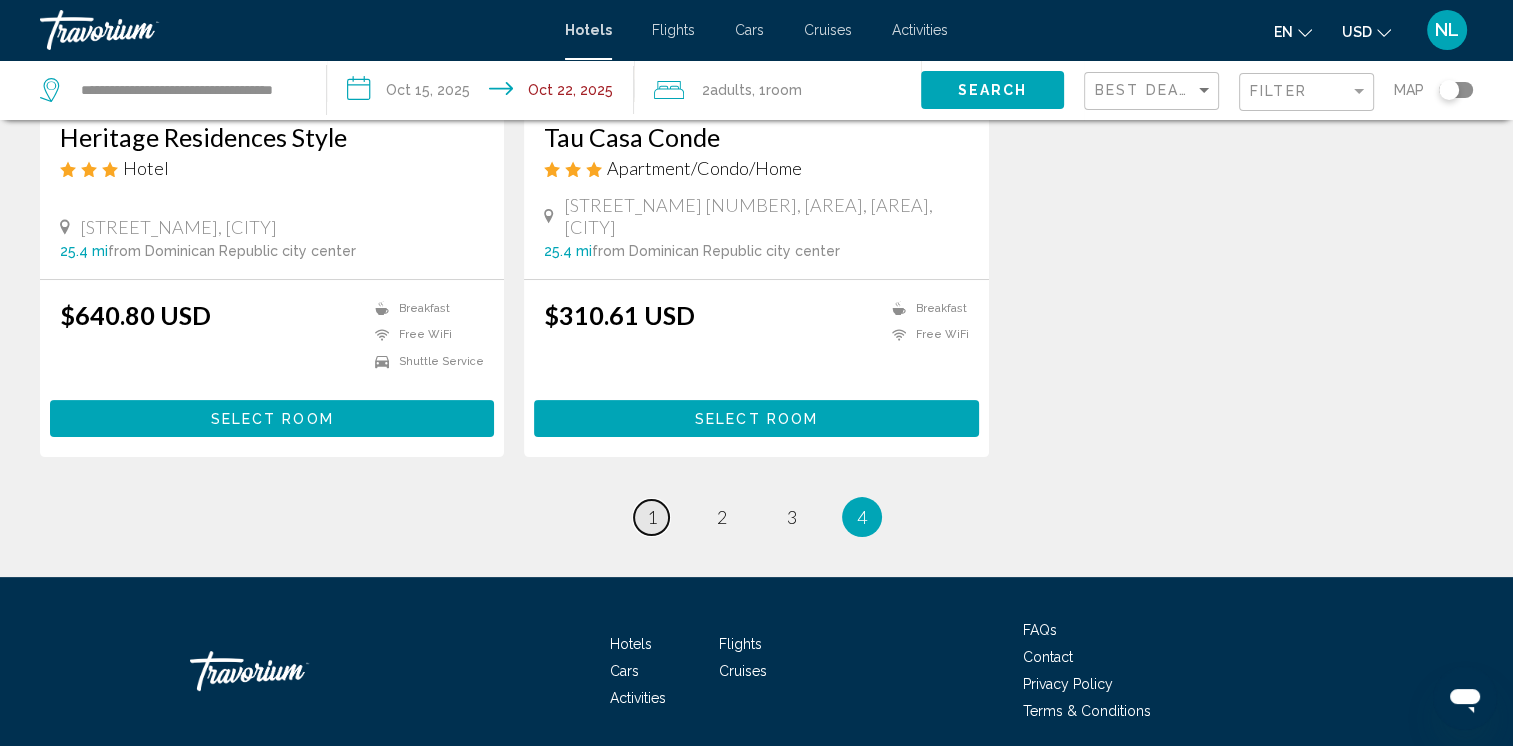 click on "1" at bounding box center (652, 517) 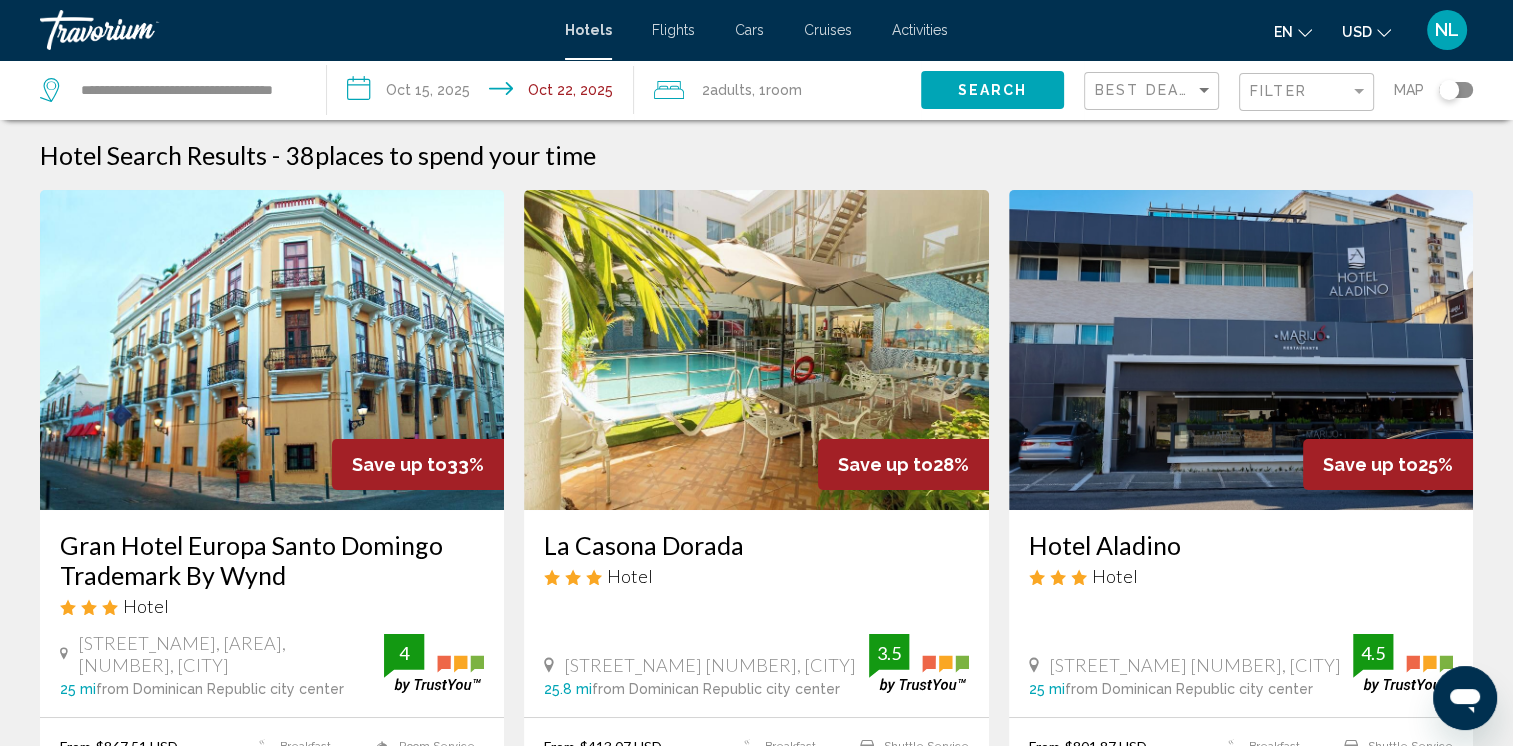 scroll, scrollTop: 0, scrollLeft: 0, axis: both 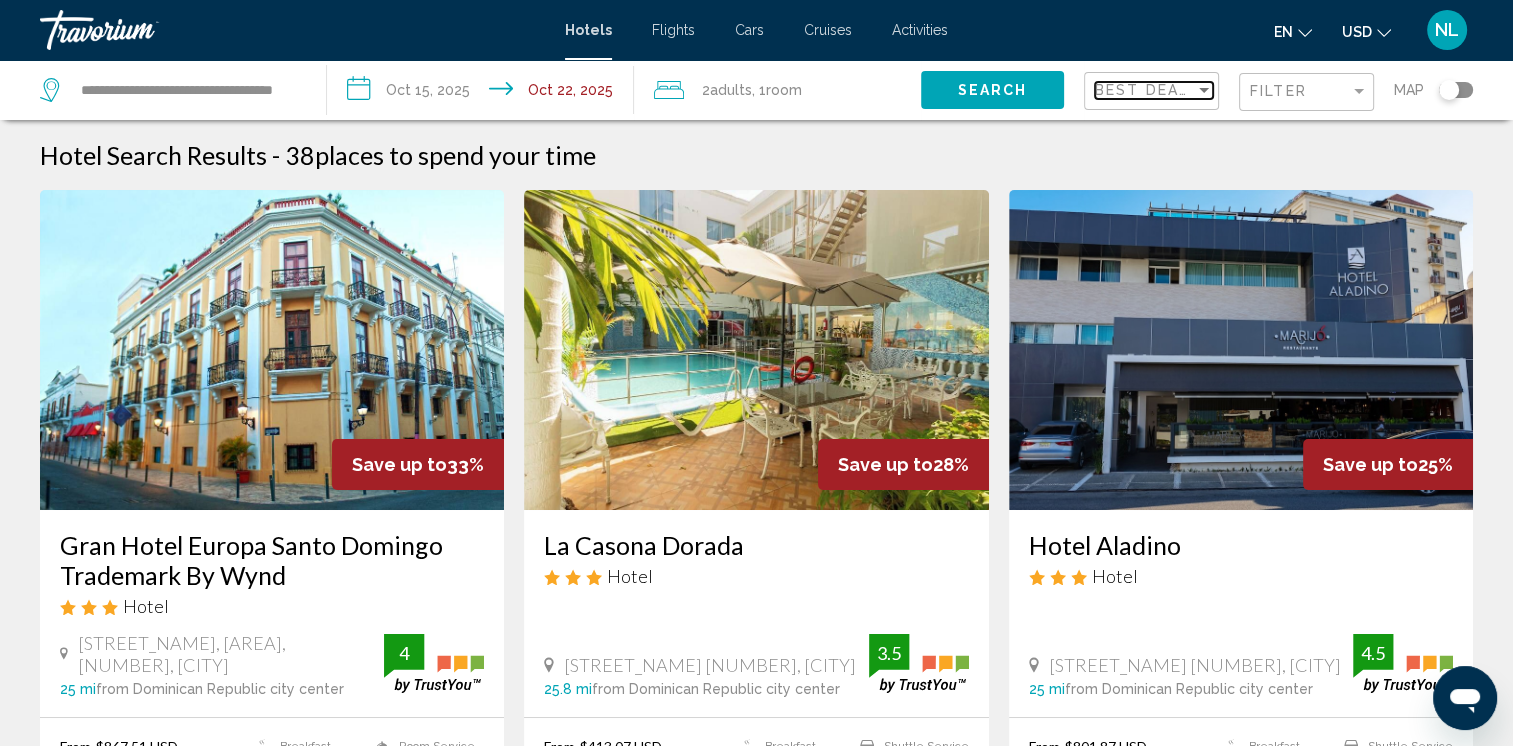 click on "Best Deals" at bounding box center [1147, 90] 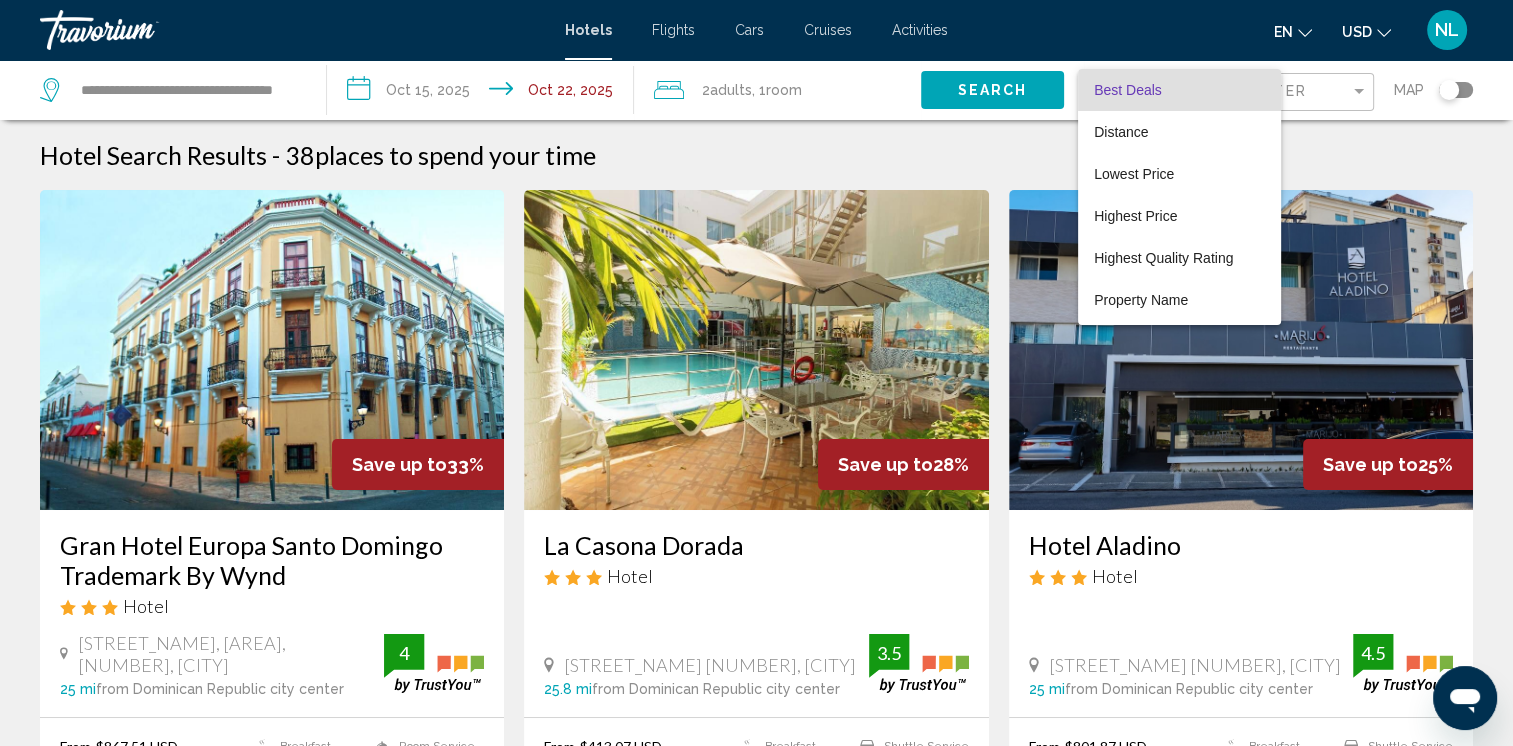 click at bounding box center (756, 373) 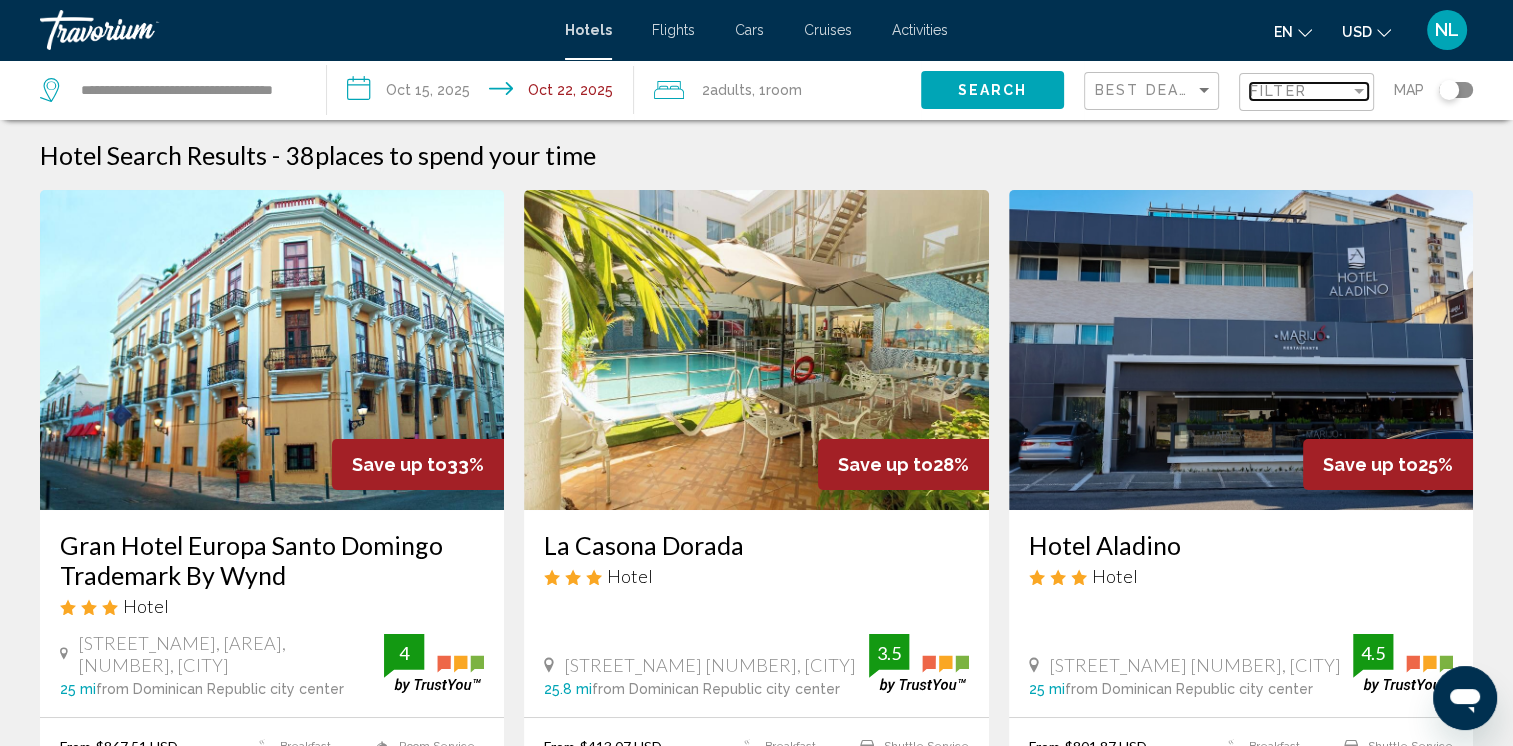 click on "Filter" at bounding box center (1300, 91) 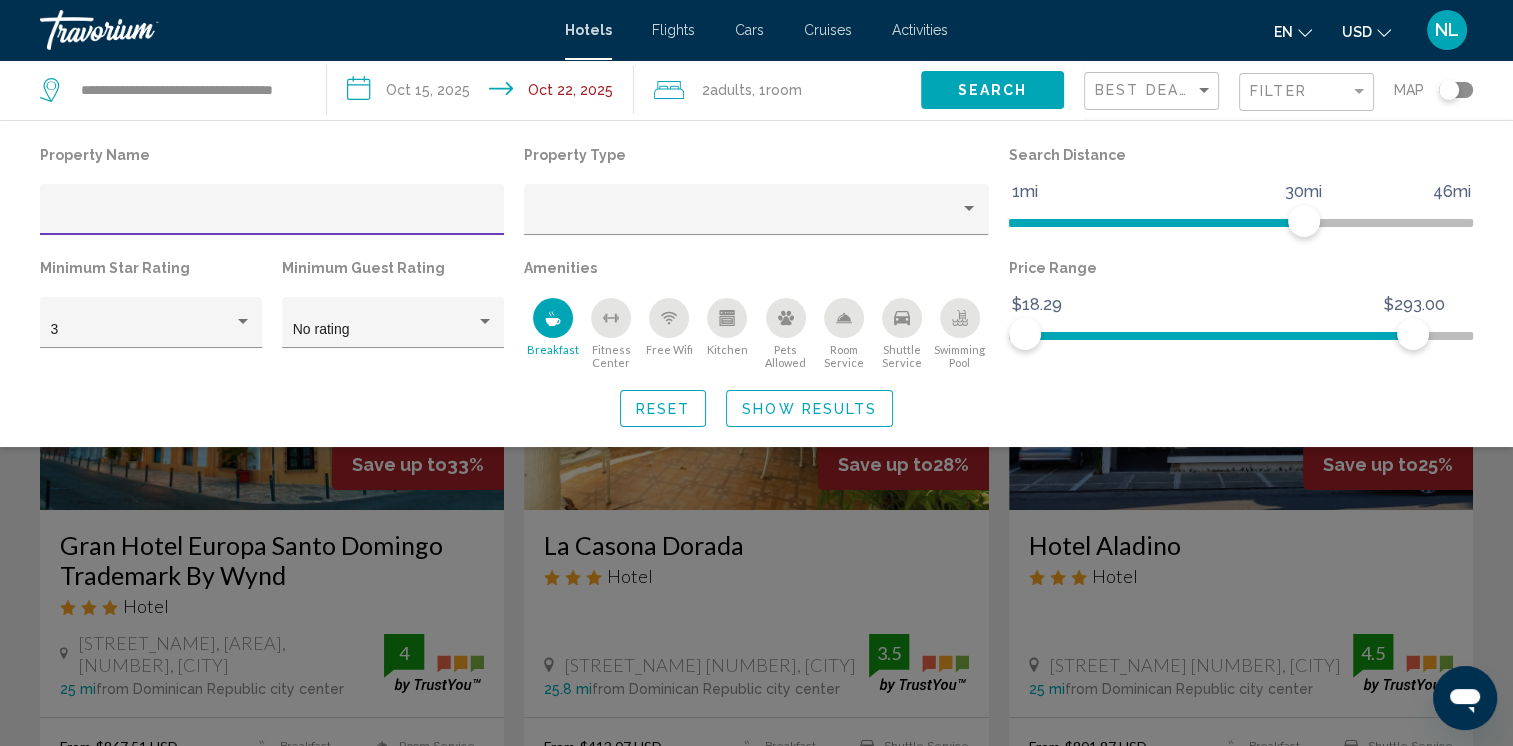 click 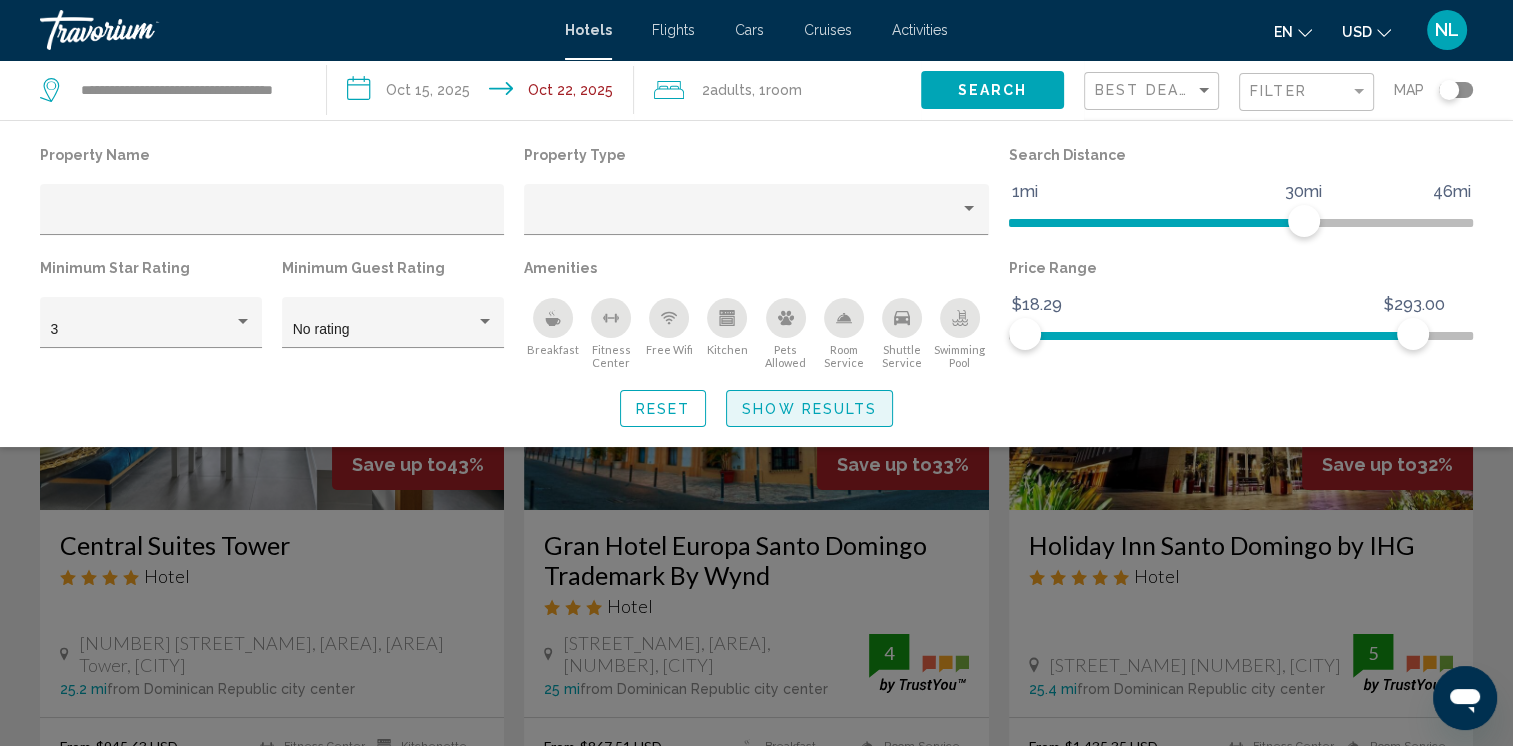 click on "Show Results" 